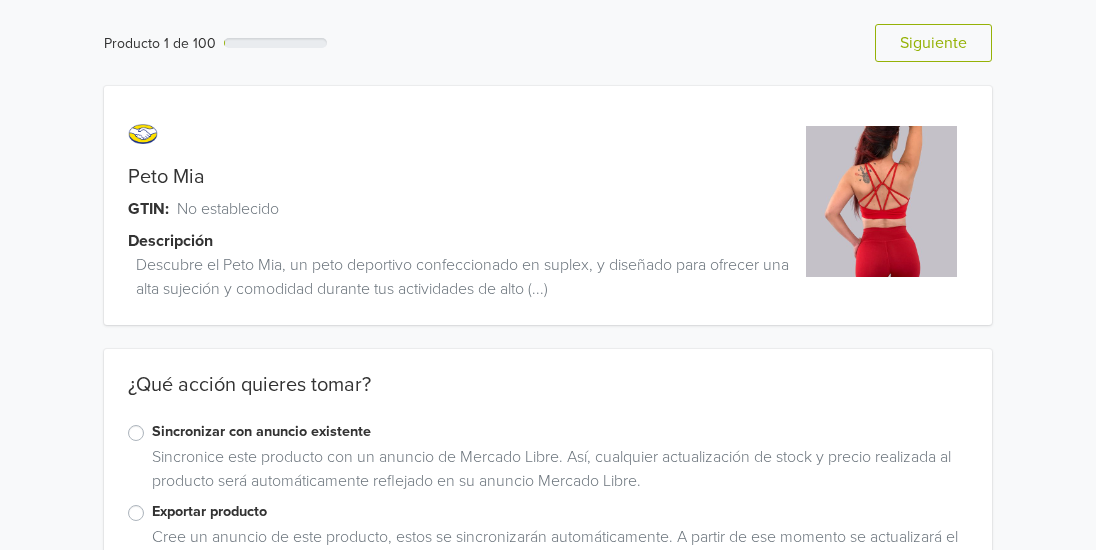 scroll, scrollTop: 79, scrollLeft: 0, axis: vertical 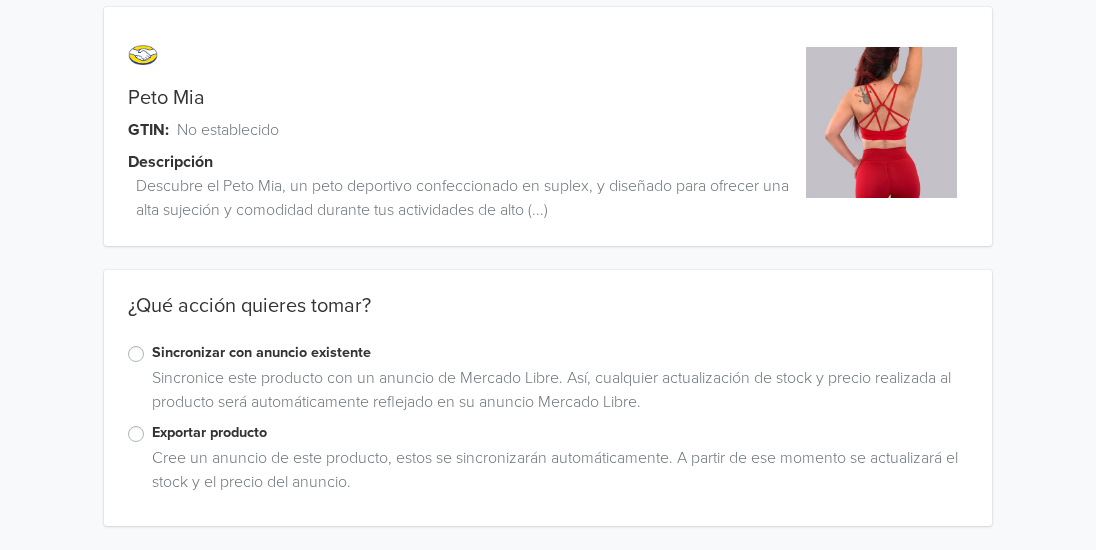 click on "Exportar producto" at bounding box center (560, 433) 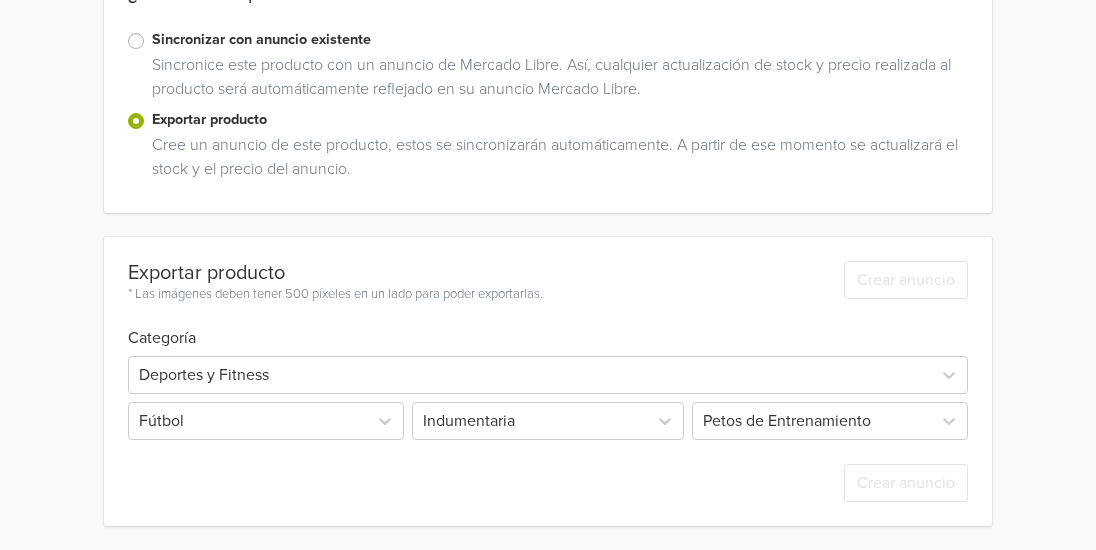 scroll, scrollTop: 424, scrollLeft: 0, axis: vertical 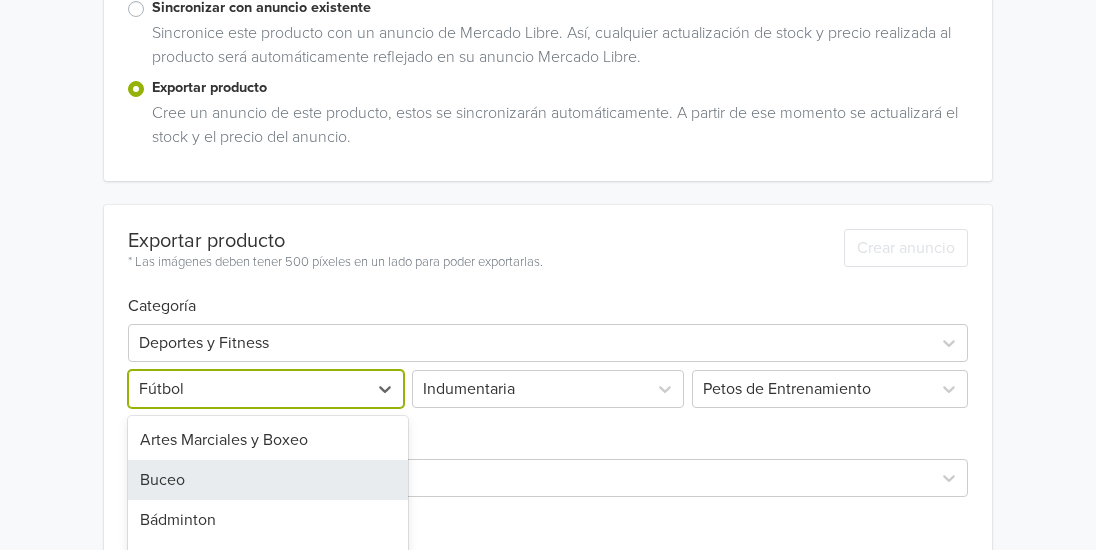 click on "40 results available. Use Up and Down to choose options, press Enter to select the currently focused option, press Escape to exit the menu, press Tab to select the option and exit the menu. Fútbol Artes Marciales y Boxeo Buceo Bádminton Básquetbol Béisbol y Sóftbol Camping, Caza y Pesca Canoas, Kayaks e Inflables Ciclismo Coderas Equitación y Polo Esgrima Fitness y Musculación Fútbol Fútbol Americano Golf Handball Hockey Juegos de Salón Kitesurf Monopatines y Scooters Natación Otros Paintball Parapente Patín y Skateboard Pilates y Yoga Pulsómetros y Cronómetros Ropa Deportiva Rugby Ski y Snowboard Slackline Suplementos y Shakers Surf y Bodyboard Tenis, Pádel y Squash Tiro Deportivo Trekking y Montañismo Vóleibol Wakeboard y Esqui Acuático Windsurf Zapatillas" at bounding box center [268, 389] 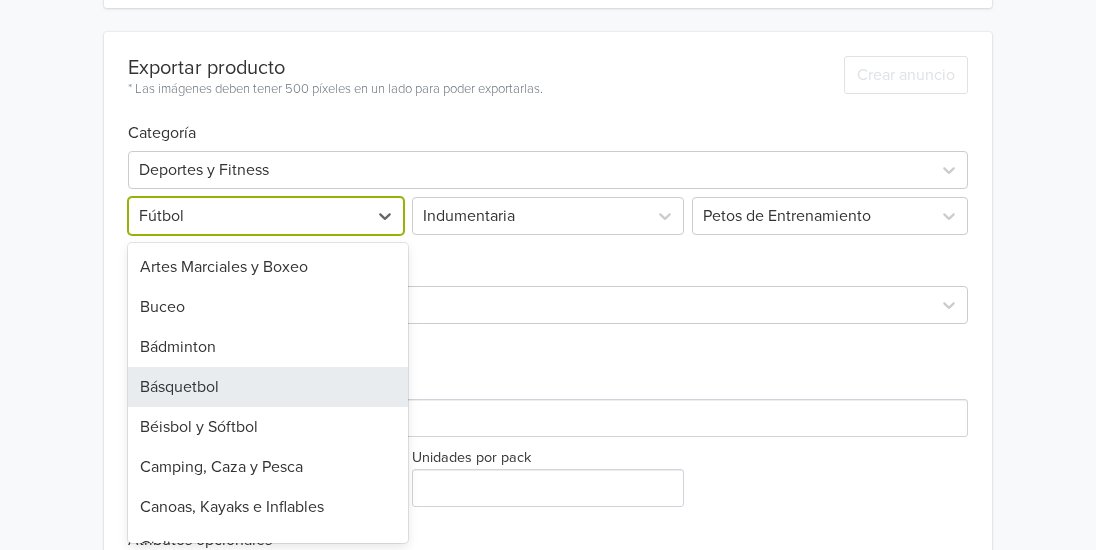 scroll, scrollTop: 598, scrollLeft: 0, axis: vertical 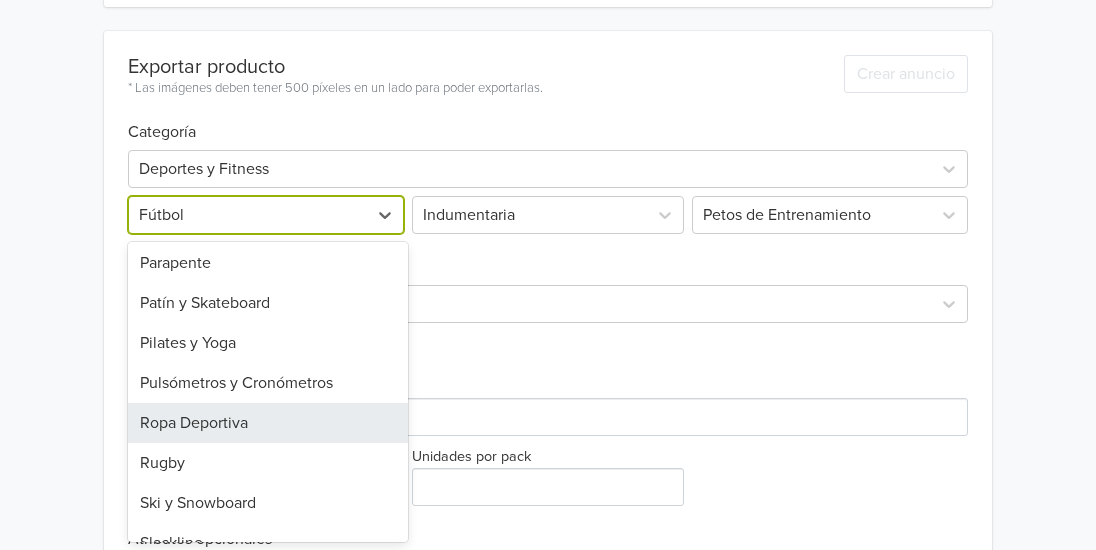 click on "Ropa Deportiva" at bounding box center (268, 423) 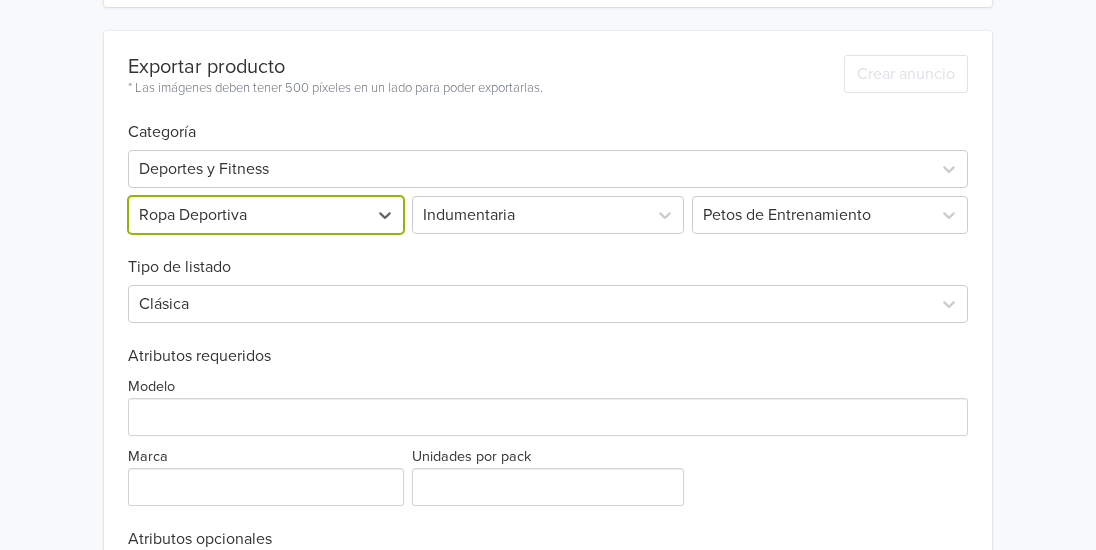 scroll, scrollTop: 424, scrollLeft: 0, axis: vertical 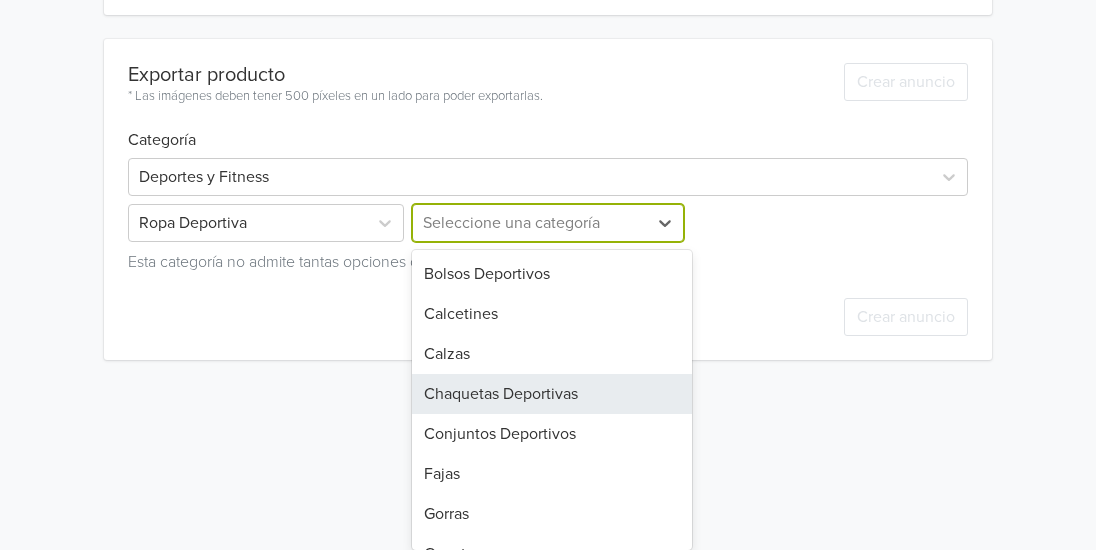click on "18 results available. Use Up and Down to choose options, press Enter to select the currently focused option, press Escape to exit the menu, press Tab to select the option and exit the menu. Seleccione una categoría Bolsos Deportivos Calcetines Calzas Chaquetas Deportivas Conjuntos Deportivos Fajas Gorras Guantes Manguillas Otros Pantalones y Joggings Poleras y Polos Polerones Ropa de Danza y Patinaje Shorts Sostenes Deportivos Tobilleras Vestidos" at bounding box center (548, 223) 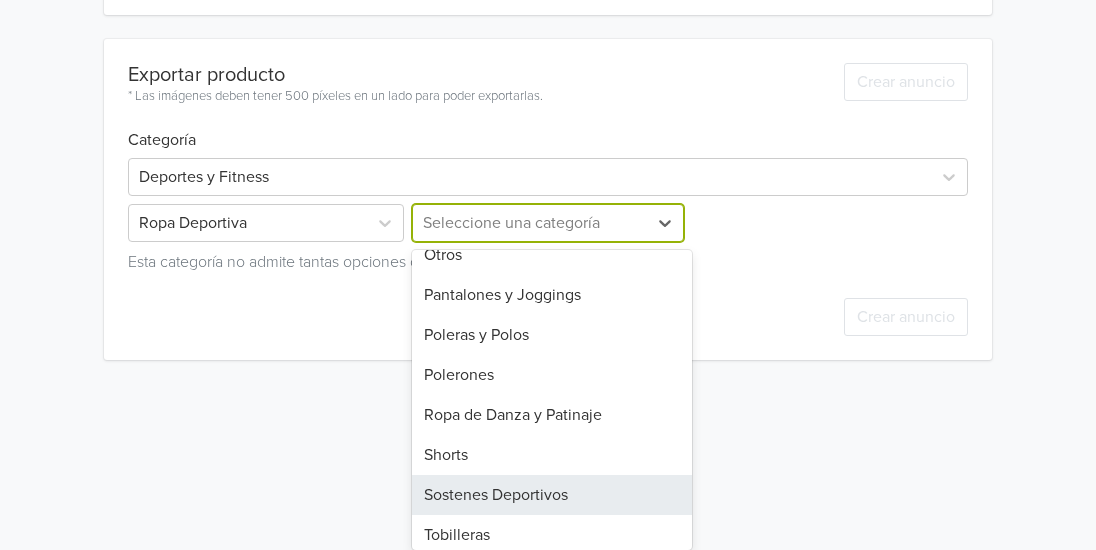 scroll, scrollTop: 344, scrollLeft: 0, axis: vertical 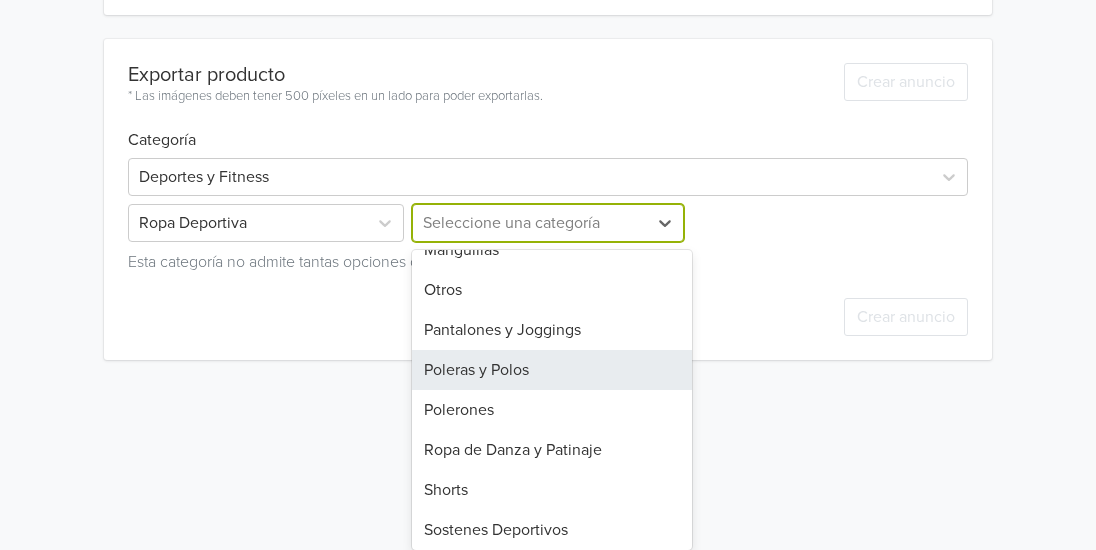 click on "Poleras y Polos" at bounding box center (552, 370) 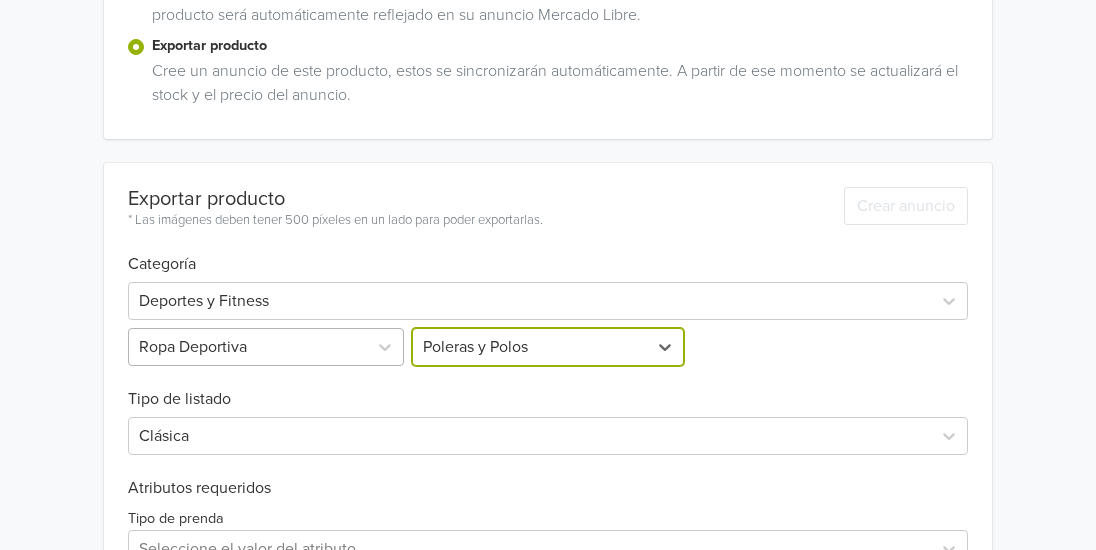 scroll, scrollTop: 707, scrollLeft: 0, axis: vertical 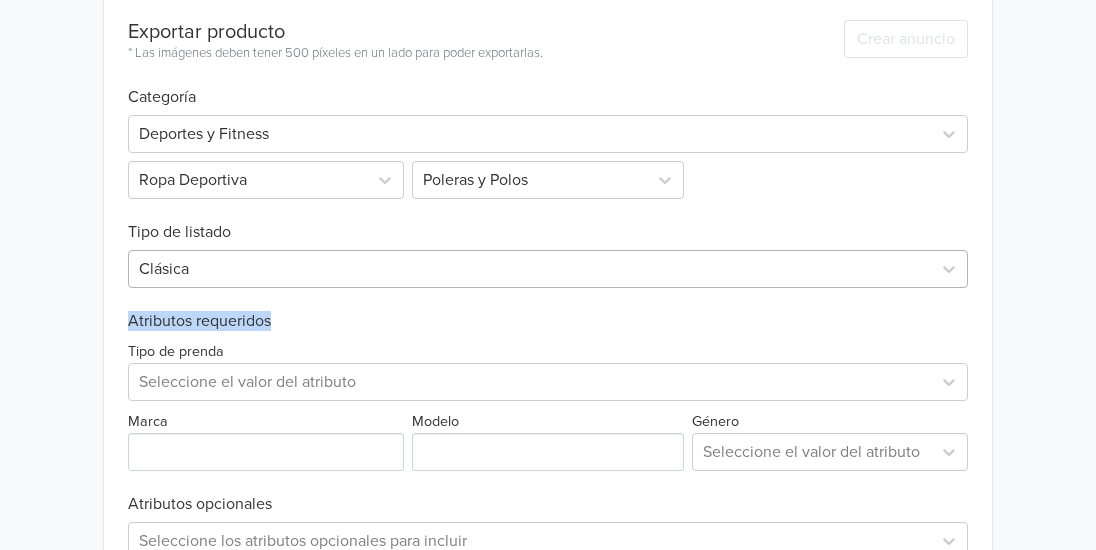 drag, startPoint x: 318, startPoint y: 303, endPoint x: 339, endPoint y: 271, distance: 38.27532 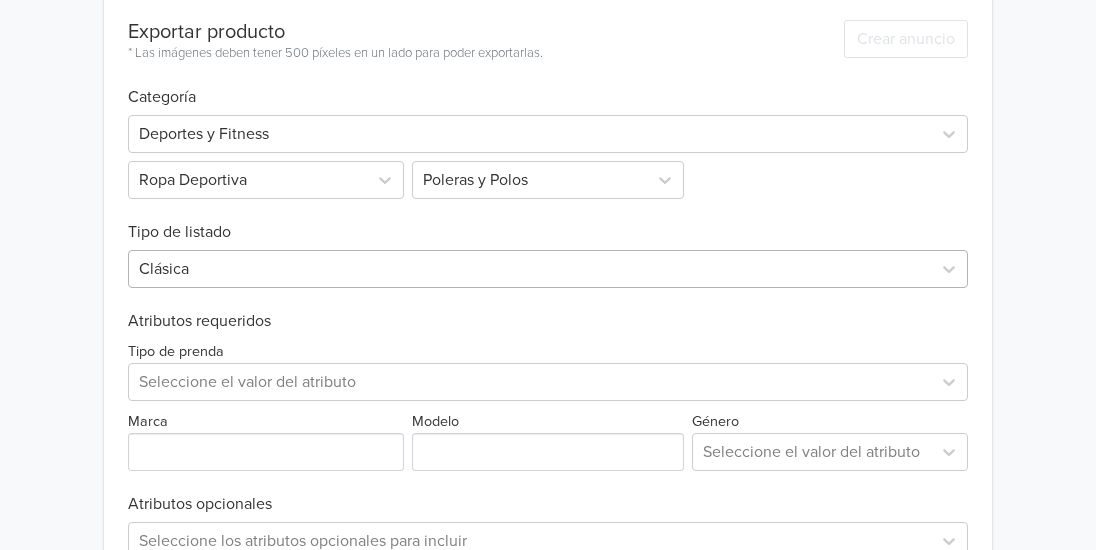 click on "Clásica" at bounding box center (548, 269) 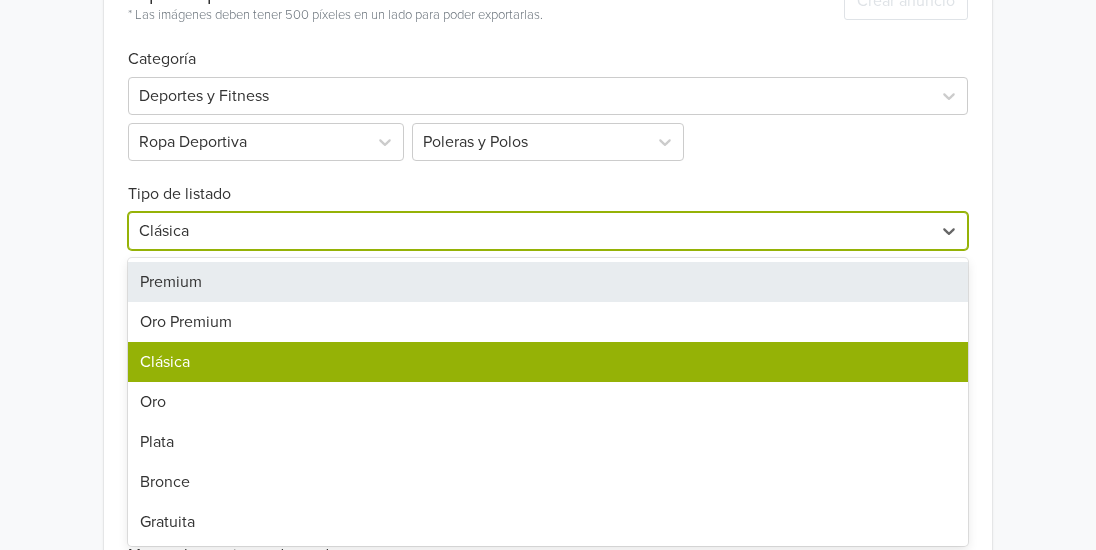 scroll, scrollTop: 749, scrollLeft: 0, axis: vertical 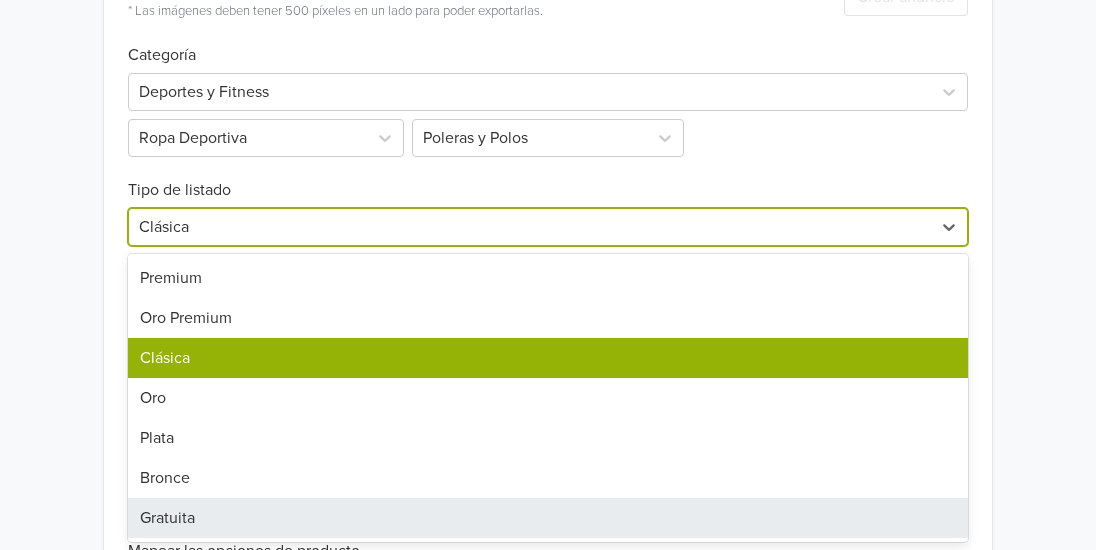 click on "Gratuita" at bounding box center (548, 518) 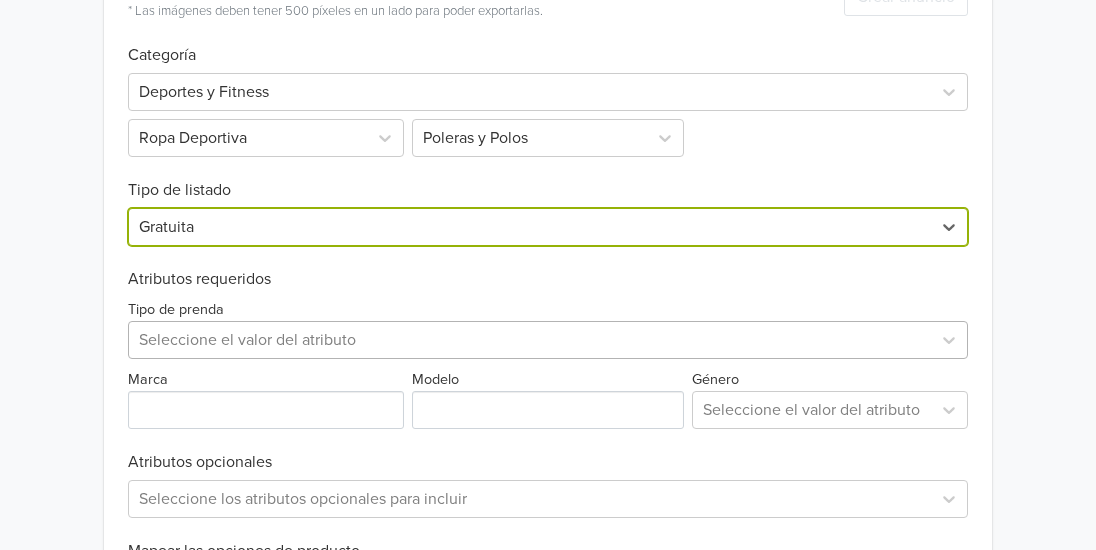 click at bounding box center (530, 340) 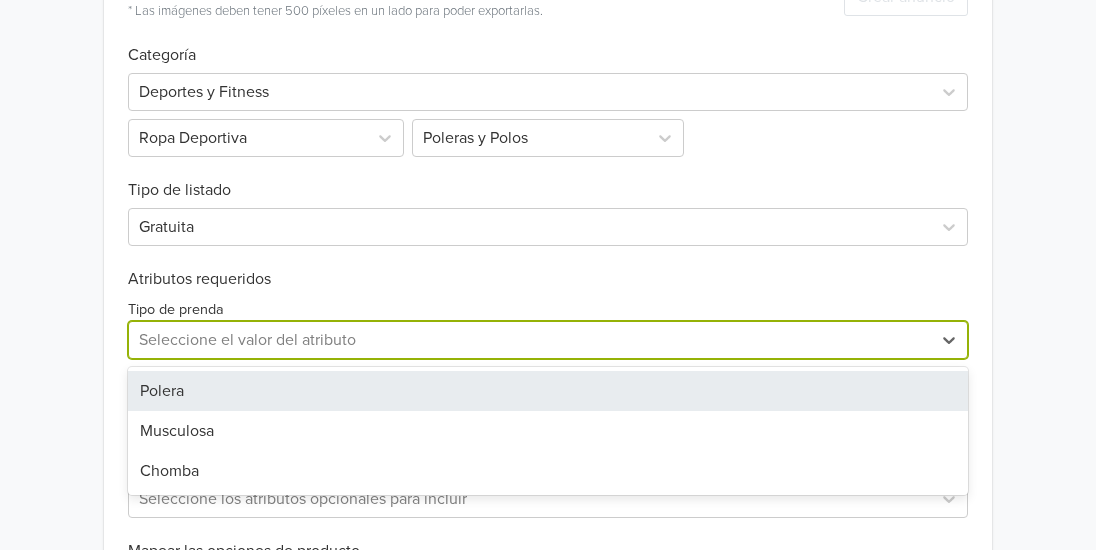 click on "Polera" at bounding box center (548, 391) 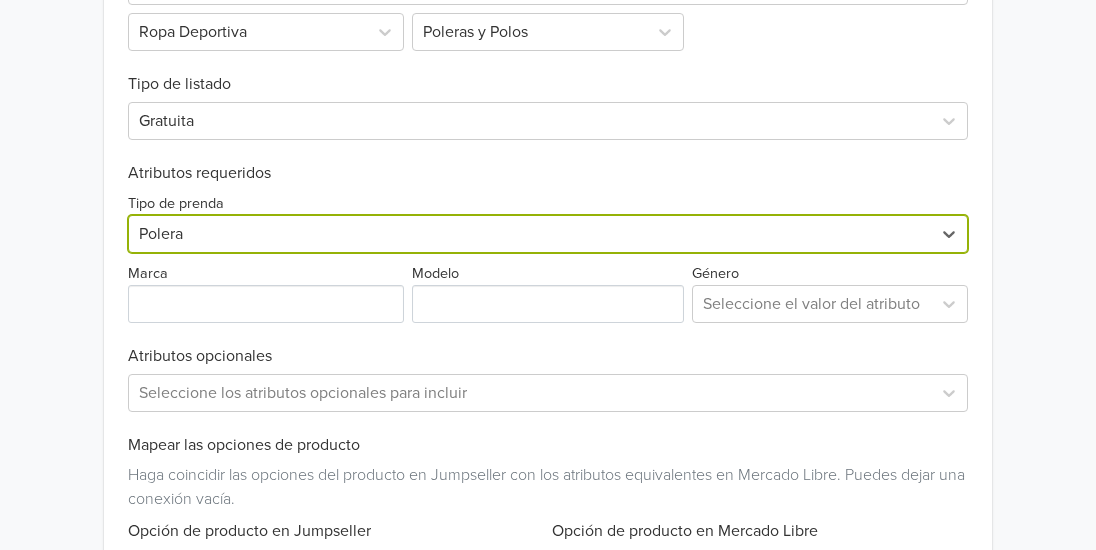 scroll, scrollTop: 898, scrollLeft: 0, axis: vertical 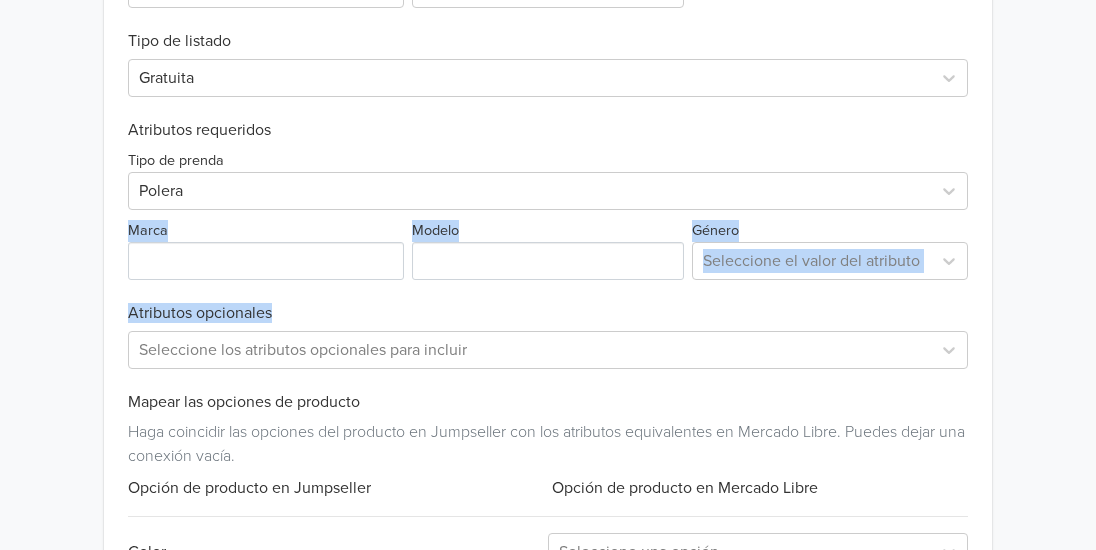 drag, startPoint x: 276, startPoint y: 288, endPoint x: 287, endPoint y: 272, distance: 19.416489 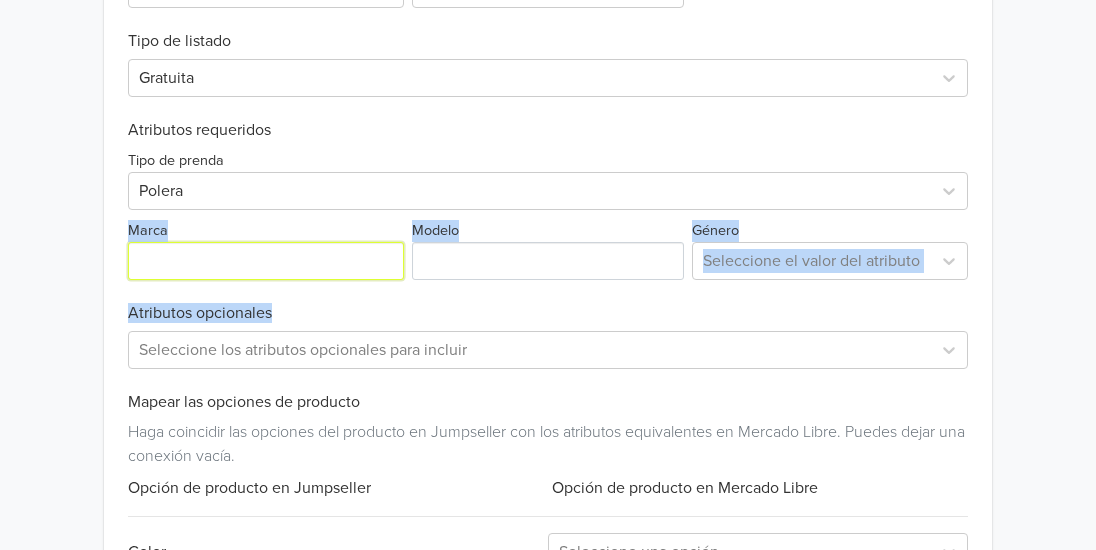 click on "Marca" at bounding box center [266, 261] 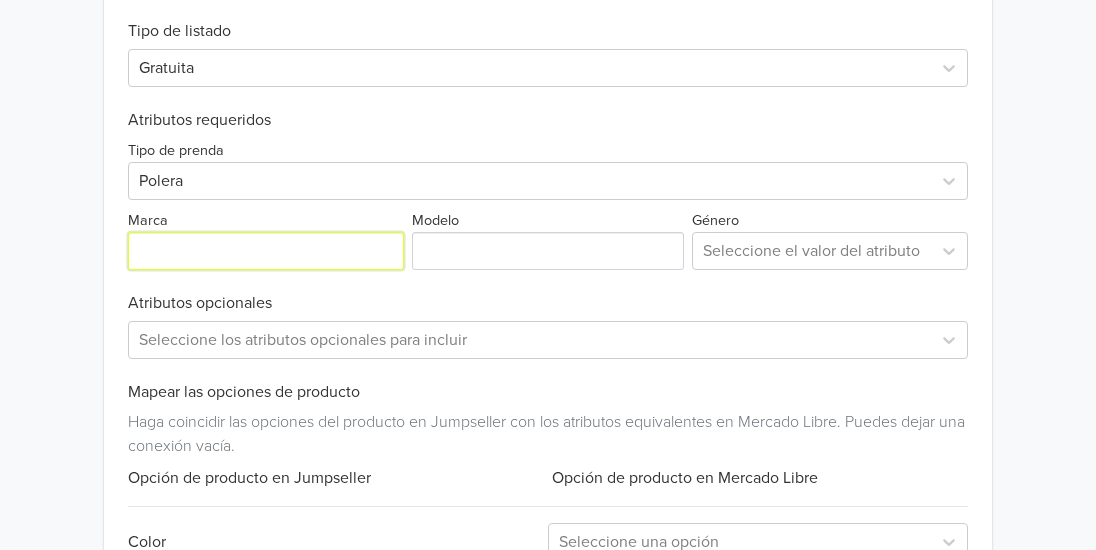 scroll, scrollTop: 1062, scrollLeft: 0, axis: vertical 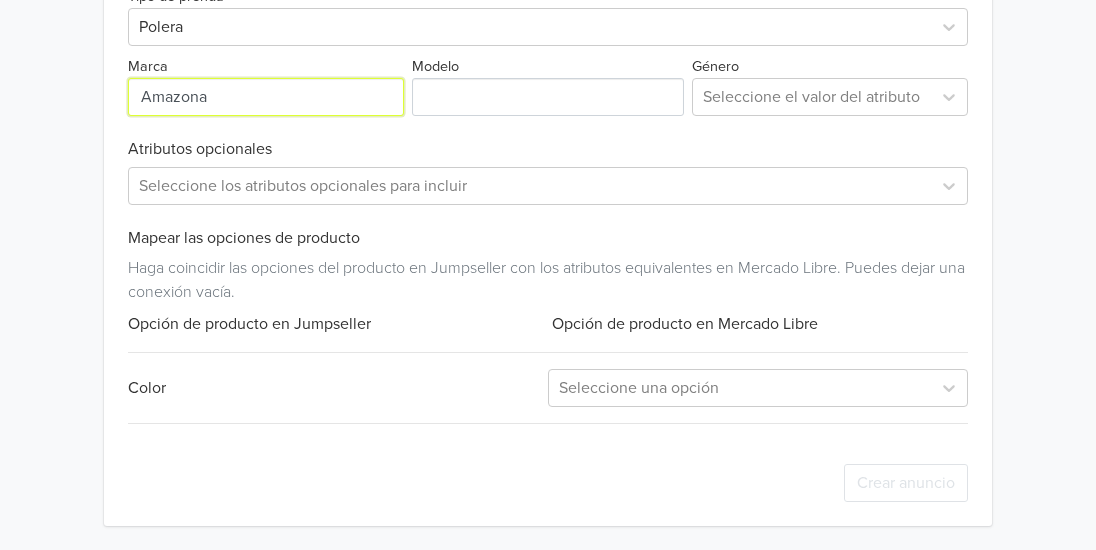 type on "Amazona" 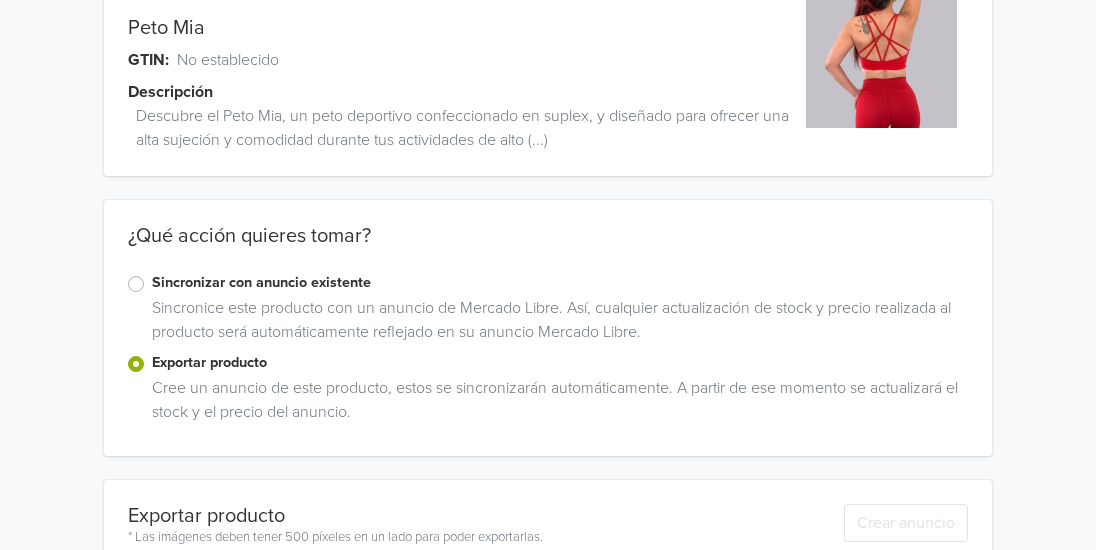 scroll, scrollTop: 222, scrollLeft: 0, axis: vertical 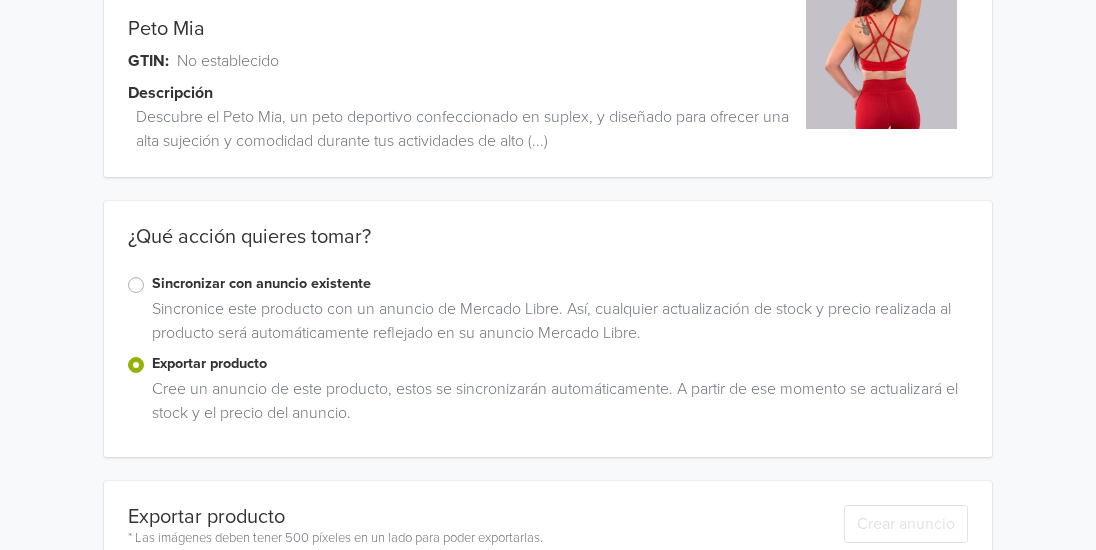 click on "Peto Mia" at bounding box center [166, 29] 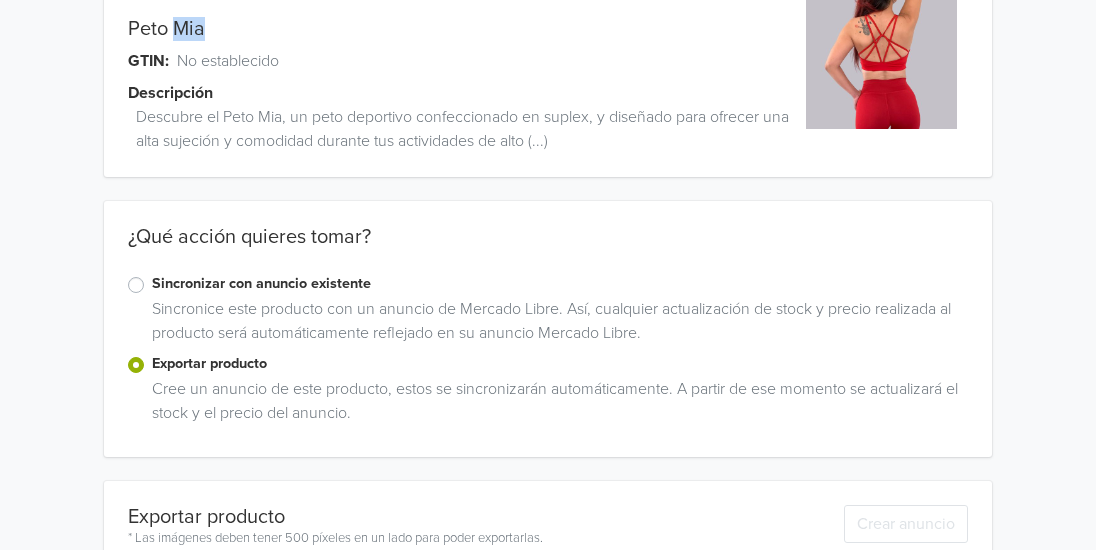 click on "Peto Mia" at bounding box center [166, 29] 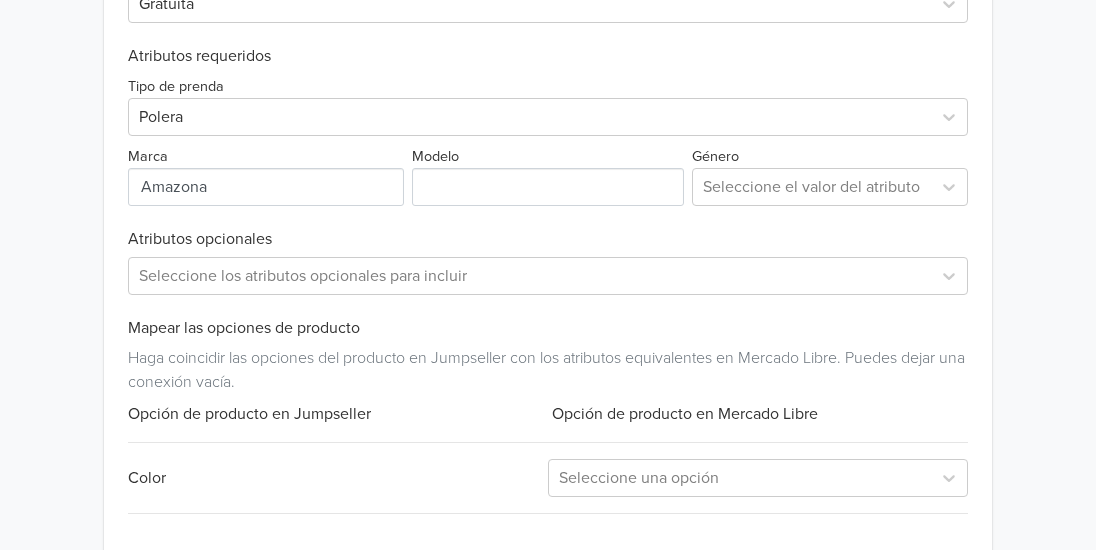 scroll, scrollTop: 1024, scrollLeft: 0, axis: vertical 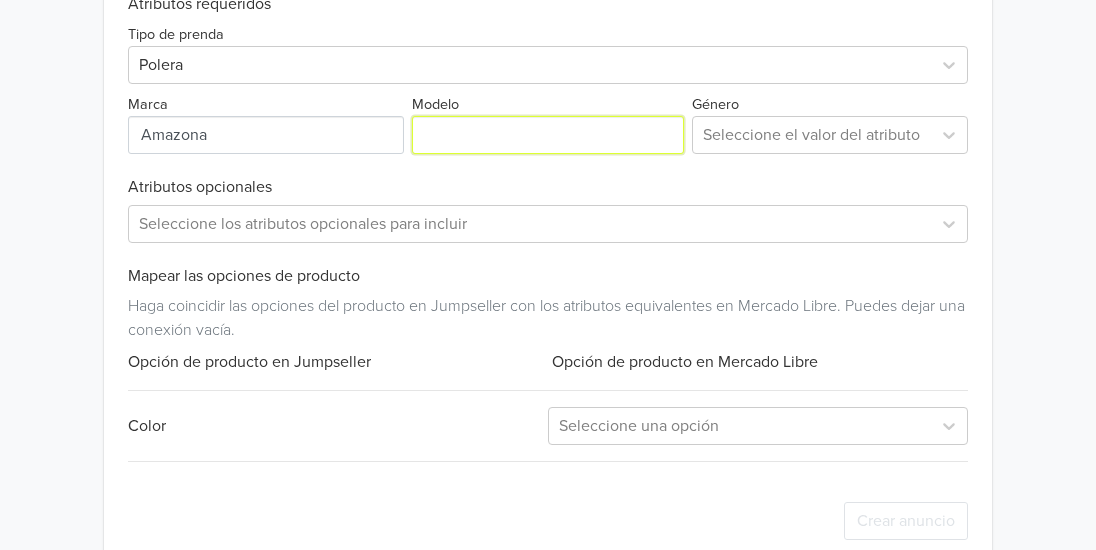 click on "Modelo" at bounding box center [548, 135] 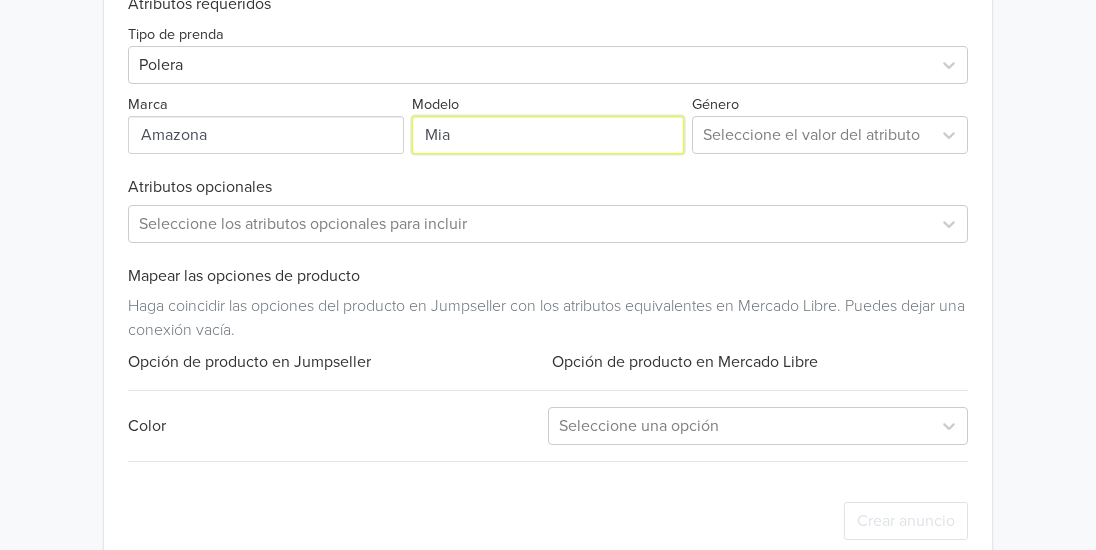 type on "Mia" 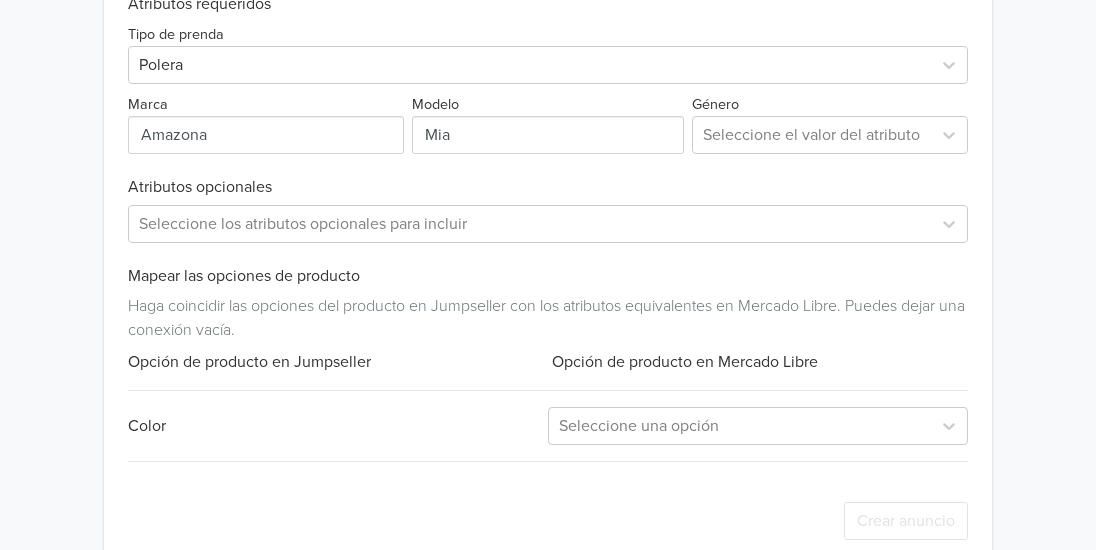 click on "Género Seleccione el valor del atributo" at bounding box center (828, 123) 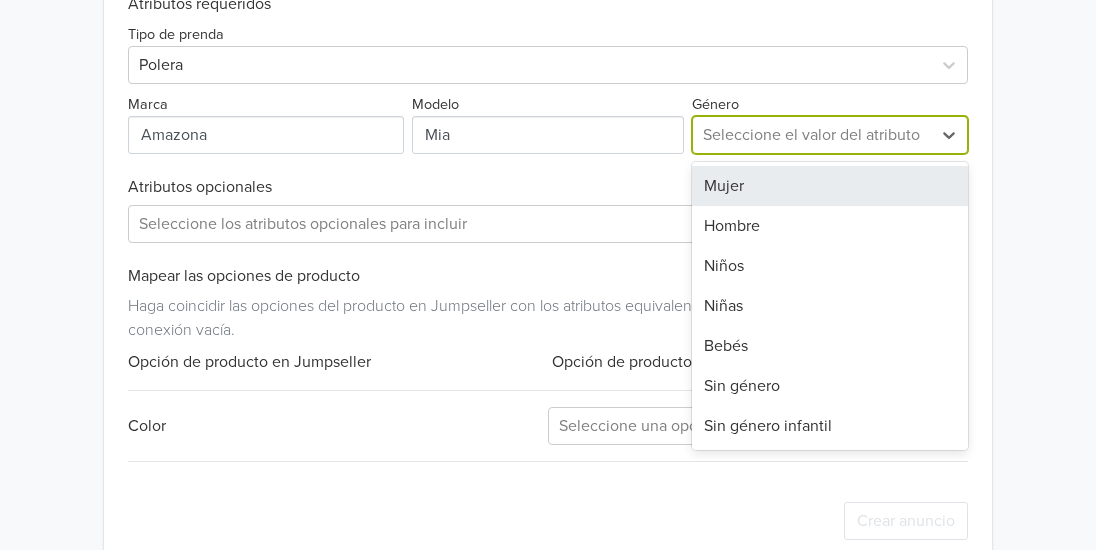 click at bounding box center [812, 135] 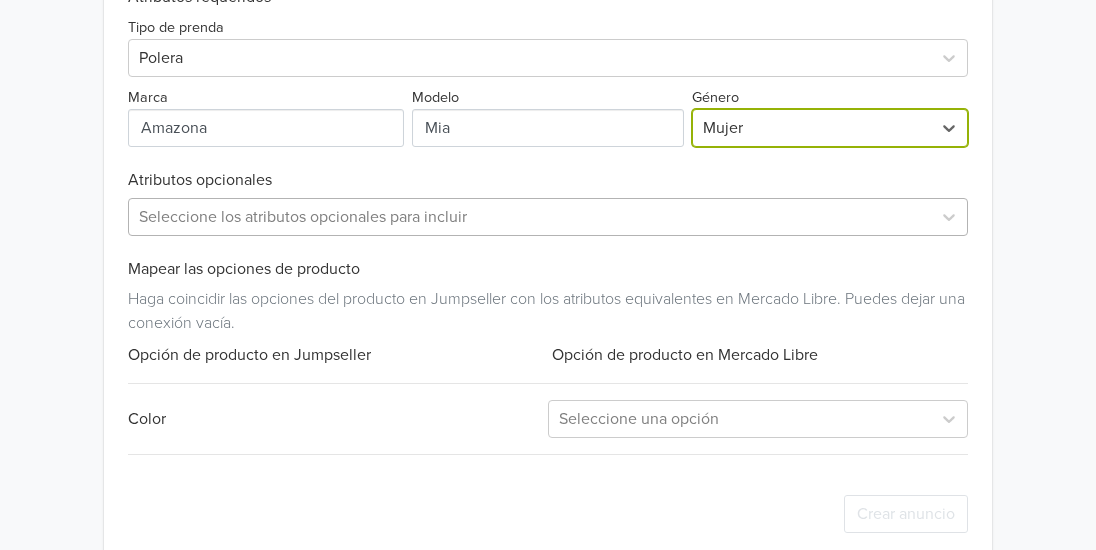 click at bounding box center [530, 217] 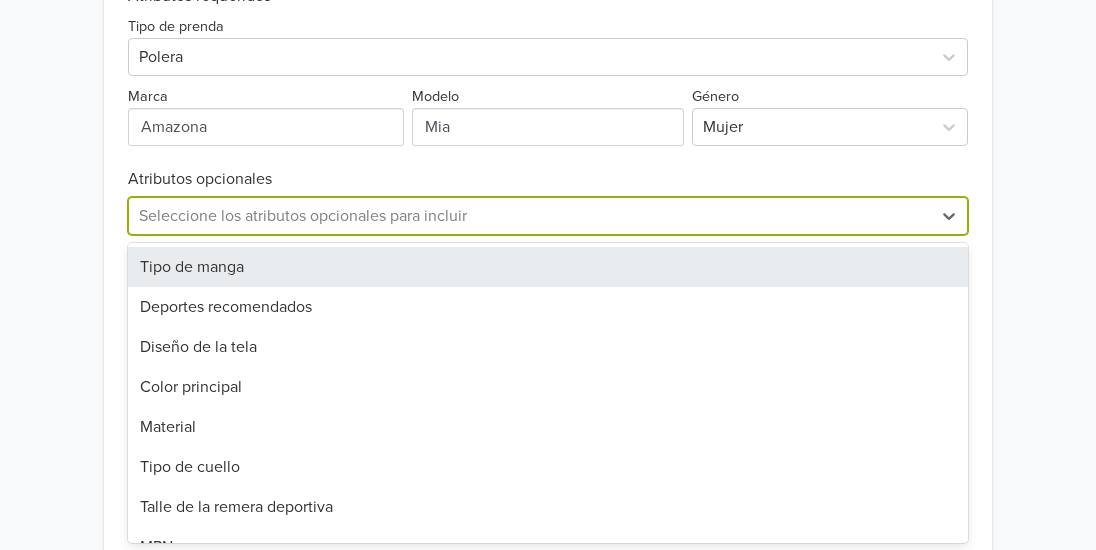 scroll, scrollTop: 1033, scrollLeft: 0, axis: vertical 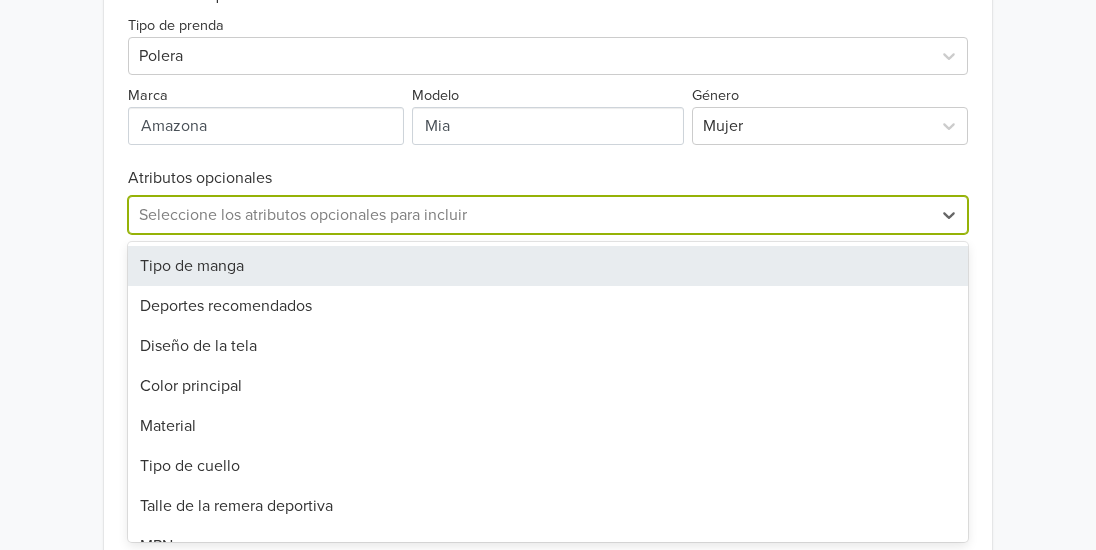 click on "Exportar producto * Las imágenes deben tener 500 píxeles en un lado para poder exportarlas. Crear anuncio Categoría Deportes y Fitness  Ropa Deportiva Poleras y Polos Tipo de listado Gratuita Atributos requeridos Tipo de prenda Polera Marca Modelo Género Mujer Atributos opcionales 11 results available. Use Up and Down to choose options, press Enter to select the currently focused option, press Escape to exit the menu, press Tab to select the option and exit the menu. Seleccione los atributos opcionales para incluir Tipo de manga Deportes recomendados Diseño de la tela Color principal Material Tipo de cuello Talle de la remera deportiva MPN Es kit Fuente del producto Con materiales reciclados Mapear las opciones de producto Haga coincidir las opciones del producto en Jumpseller con los atributos equivalentes en Mercado Libre. Puedes dejar una conexión vacía. Opción de producto en Jumpseller Opción de producto en Mercado Libre Color Seleccione una opción Crear anuncio" at bounding box center (548, 112) 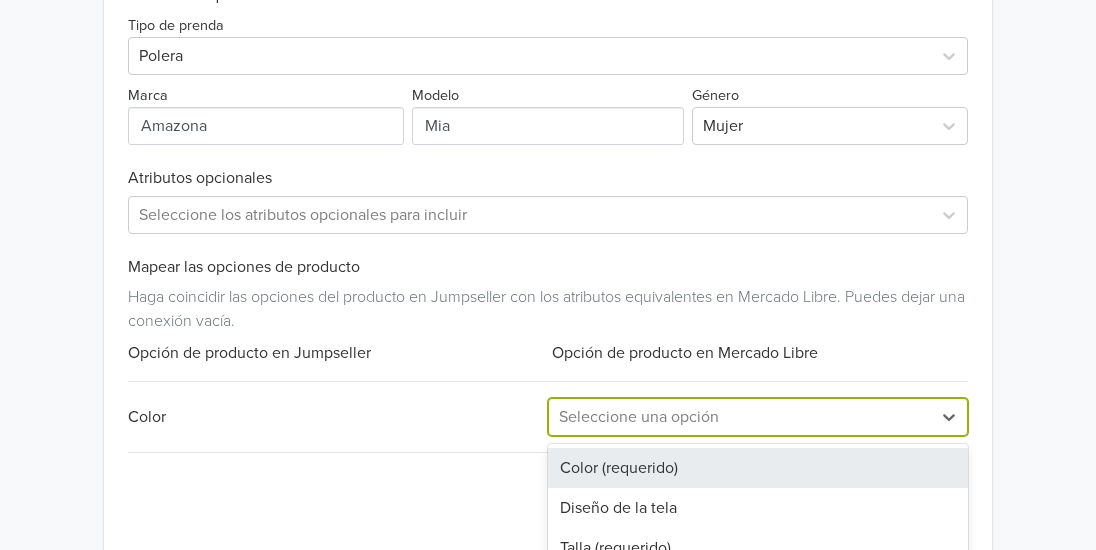 scroll, scrollTop: 1062, scrollLeft: 0, axis: vertical 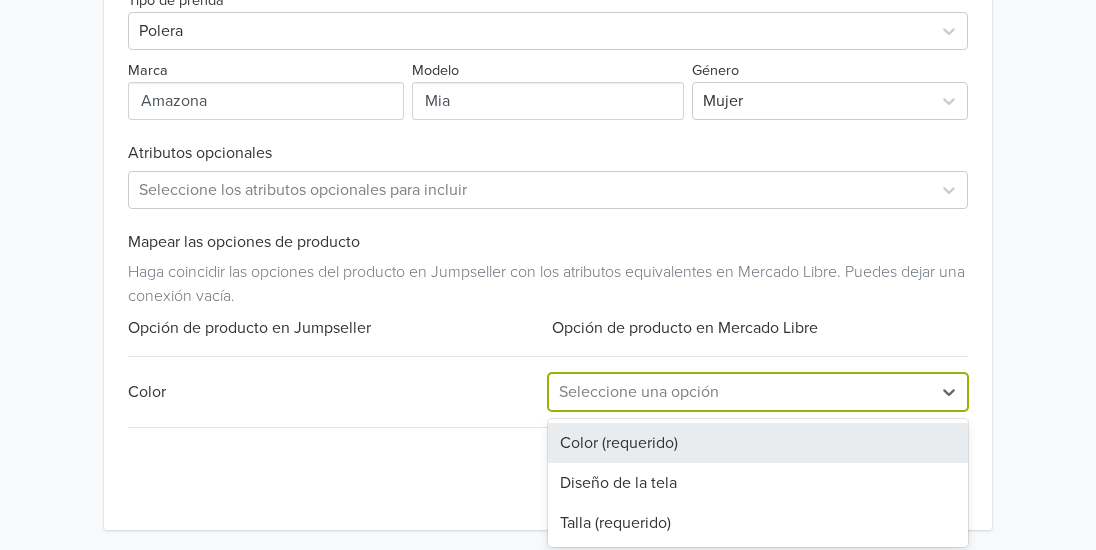 click on "Exportar producto * Las imágenes deben tener 500 píxeles en un lado para poder exportarlas. Crear anuncio Categoría Deportes y Fitness  Ropa Deportiva Poleras y Polos Tipo de listado Gratuita Atributos requeridos Tipo de prenda Polera Marca Modelo Género Mujer Atributos opcionales Seleccione los atributos opcionales para incluir Mapear las opciones de producto Haga coincidir las opciones del producto en Jumpseller con los atributos equivalentes en Mercado Libre. Puedes dejar una conexión vacía. Opción de producto en Jumpseller Opción de producto en Mercado Libre Color 3 results available. Use Up and Down to choose options, press Enter to select the currently focused option, press Escape to exit the menu, press Tab to select the option and exit the menu. Seleccione una opción Color (requerido) Diseño de la tela Talla (requerido) Crear anuncio" at bounding box center (548, 87) 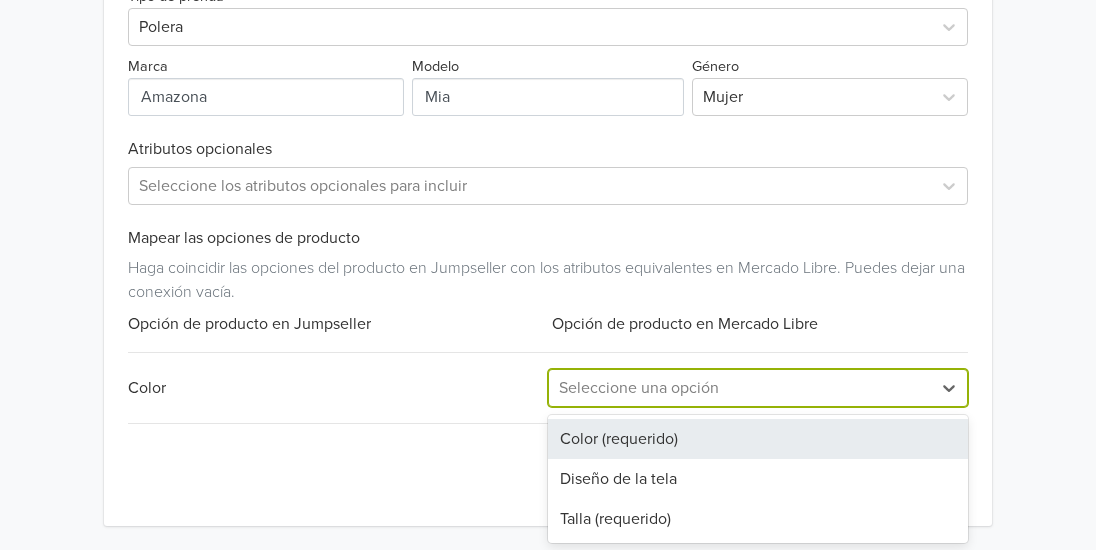 click on "Color (requerido)" at bounding box center [758, 439] 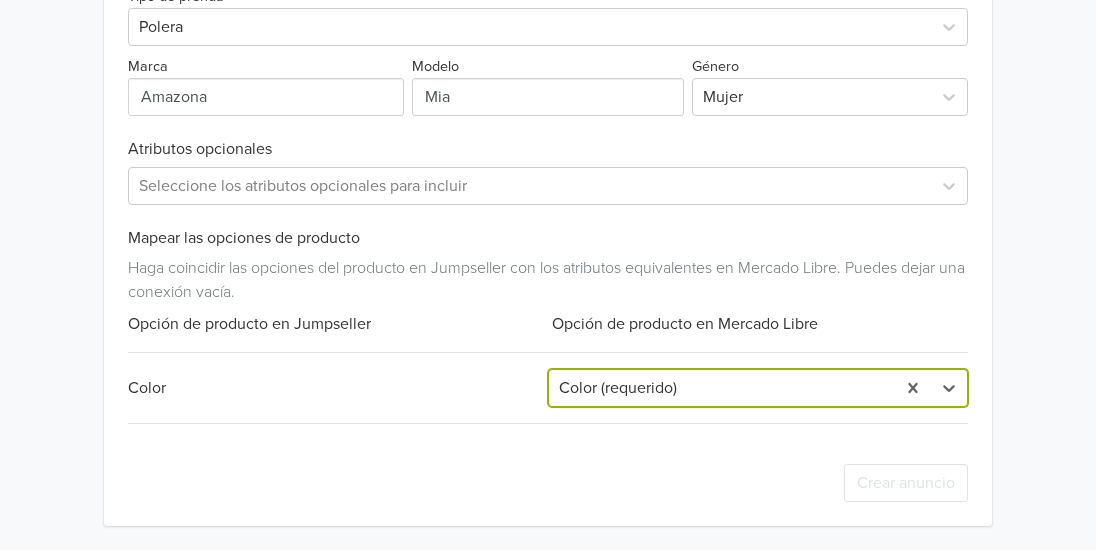 click on "Exportar producto * Las imágenes deben tener 500 píxeles en un lado para poder exportarlas. Crear anuncio Categoría Deportes y Fitness  Ropa Deportiva Poleras y Polos Tipo de listado Gratuita Atributos requeridos Tipo de prenda Polera Marca Modelo Género Mujer Atributos opcionales Seleccione los atributos opcionales para incluir Mapear las opciones de producto Haga coincidir las opciones del producto en Jumpseller con los atributos equivalentes en Mercado Libre. Puedes dejar una conexión vacía. Opción de producto en Jumpseller Opción de producto en Mercado Libre Color option Color (requerido), selected. Color (requerido) Crear anuncio" at bounding box center (548, 83) 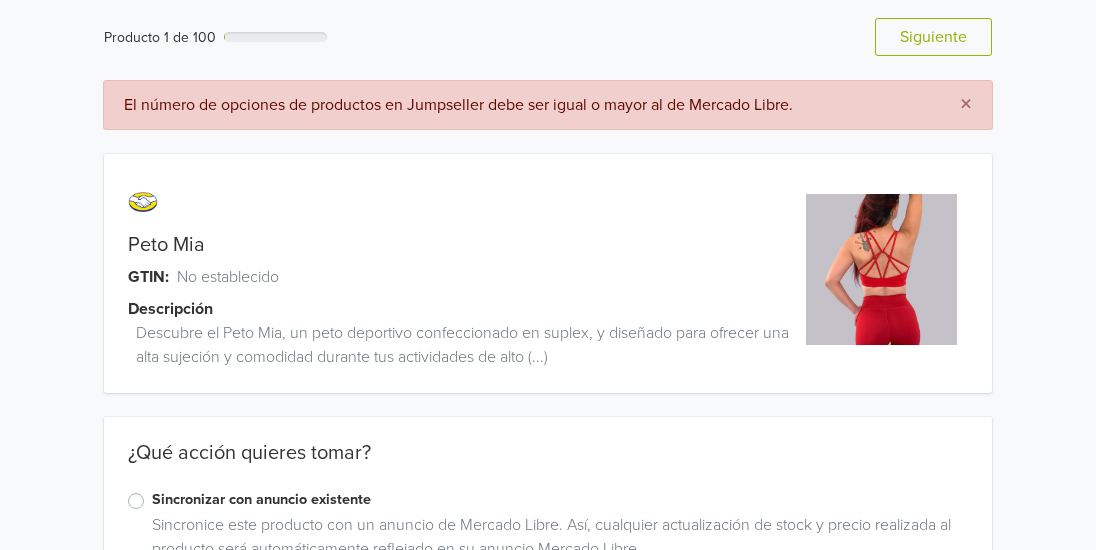 scroll, scrollTop: 0, scrollLeft: 0, axis: both 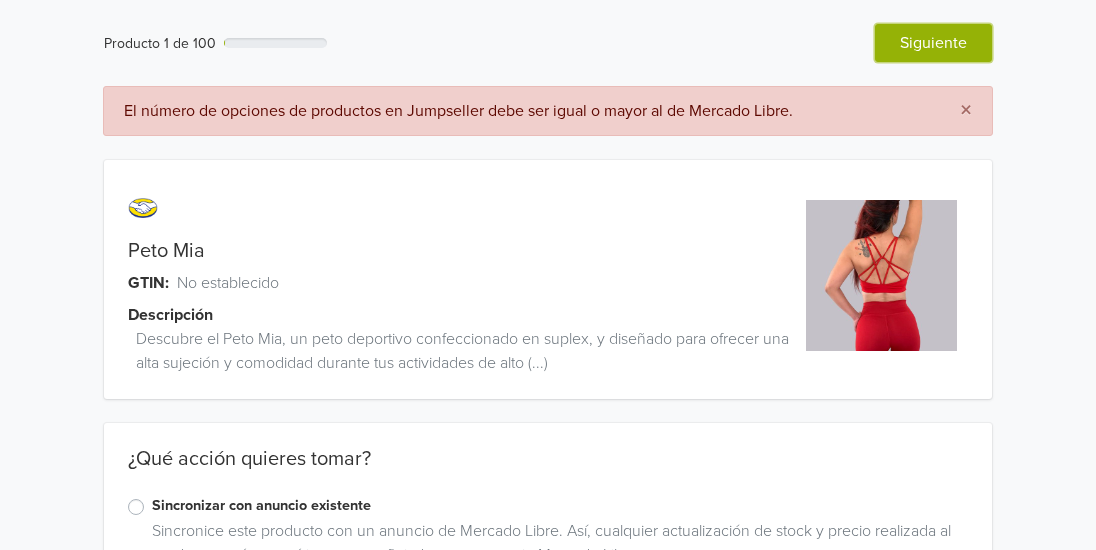 click on "Siguiente" at bounding box center [933, 43] 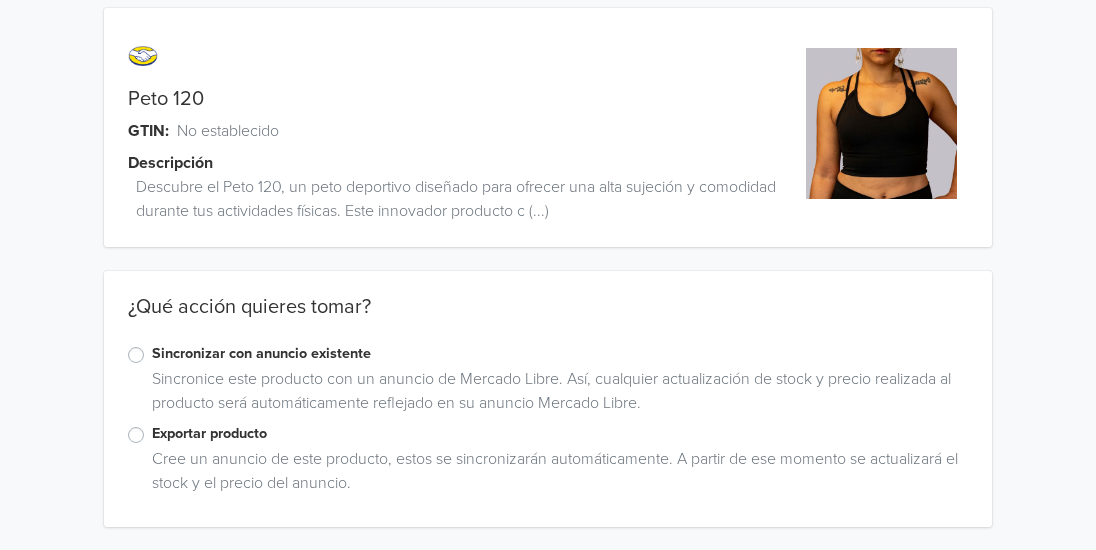 click on "Exportar producto" at bounding box center (560, 434) 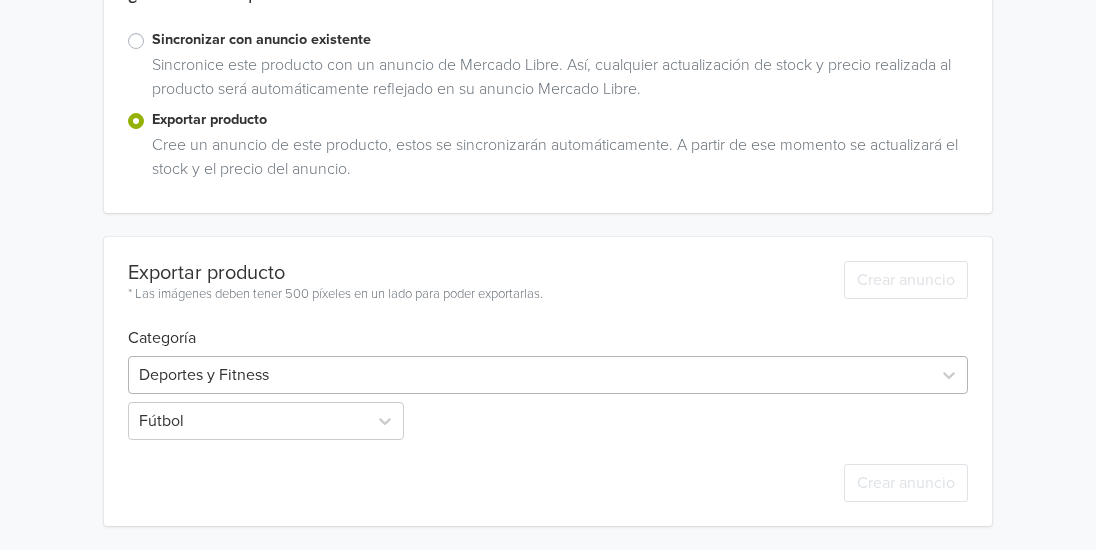scroll, scrollTop: 424, scrollLeft: 0, axis: vertical 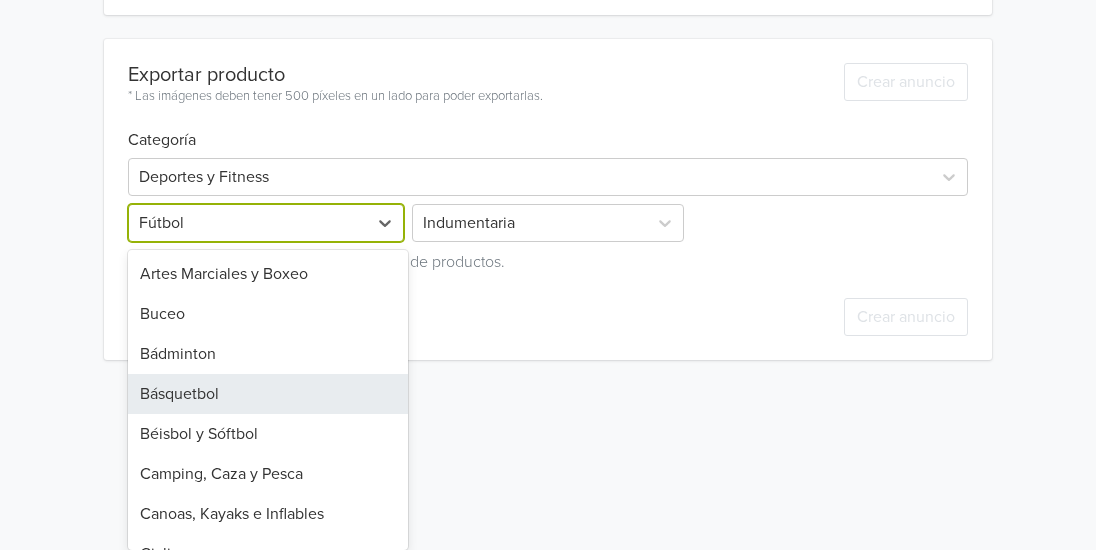 click on "40 results available. Use Up and Down to choose options, press Enter to select the currently focused option, press Escape to exit the menu, press Tab to select the option and exit the menu. Fútbol Artes Marciales y Boxeo Buceo Bádminton Básquetbol Béisbol y Sóftbol Camping, Caza y Pesca Canoas, Kayaks e Inflables Ciclismo Coderas Equitación y Polo Esgrima Fitness y Musculación Fútbol Fútbol Americano Golf Handball Hockey Juegos de Salón Kitesurf Monopatines y Scooters Natación Otros Paintball Parapente Patín y Skateboard Pilates y Yoga Pulsómetros y Cronómetros Ropa Deportiva Rugby Ski y Snowboard Slackline Suplementos y Shakers Surf y Bodyboard Tenis, Pádel y Squash Tiro Deportivo Trekking y Montañismo Vóleibol Wakeboard y Esqui Acuático Windsurf Zapatillas" at bounding box center (268, 223) 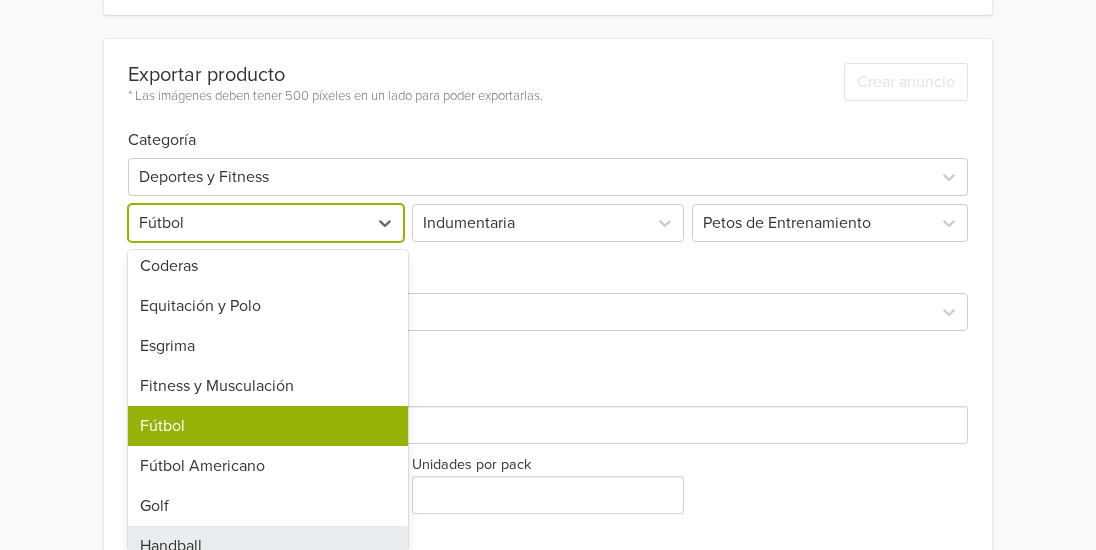 type on "r" 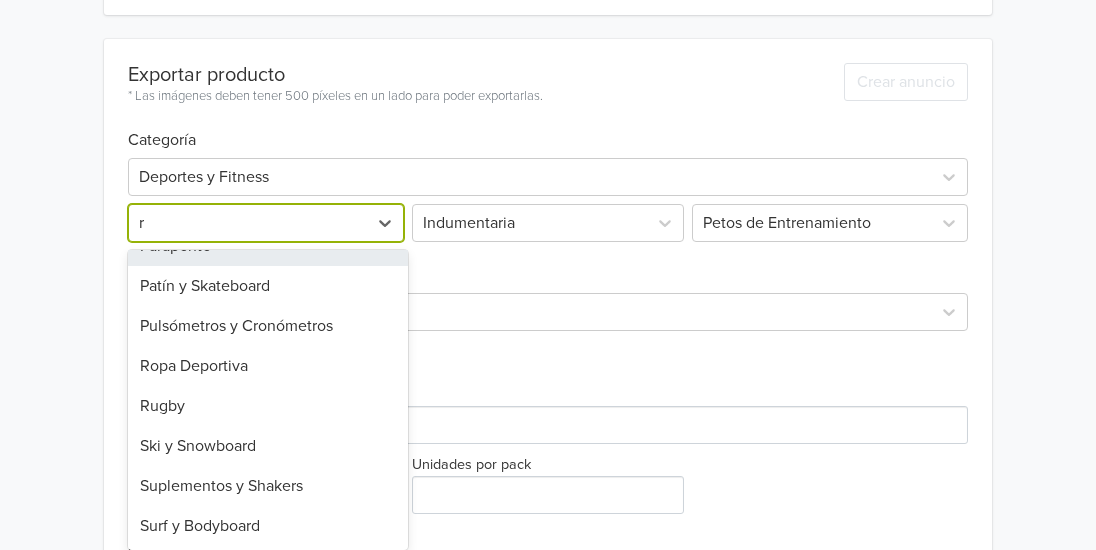 scroll, scrollTop: 309, scrollLeft: 0, axis: vertical 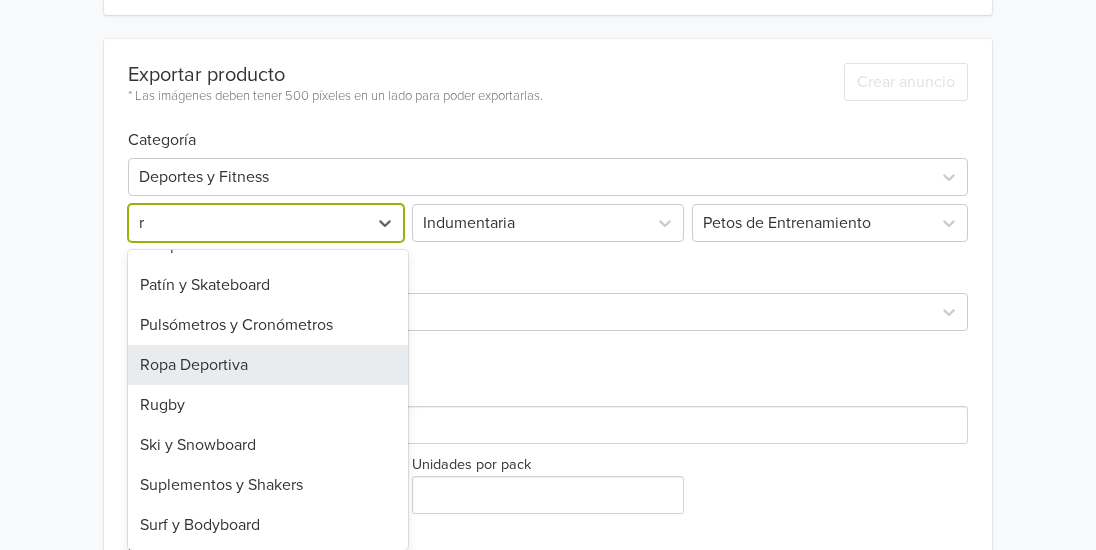 click on "Ropa Deportiva" at bounding box center (268, 365) 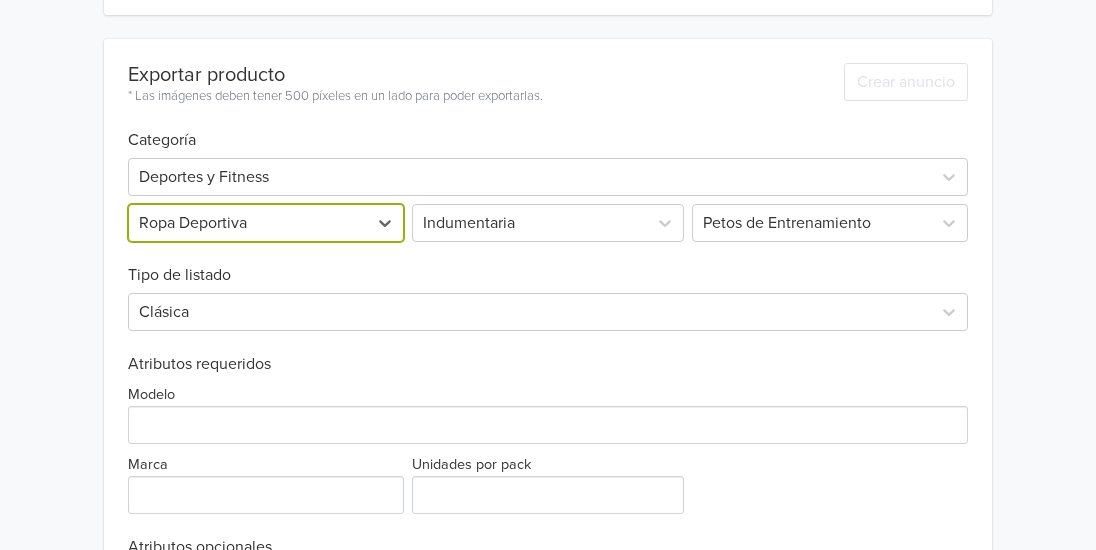 scroll, scrollTop: 424, scrollLeft: 0, axis: vertical 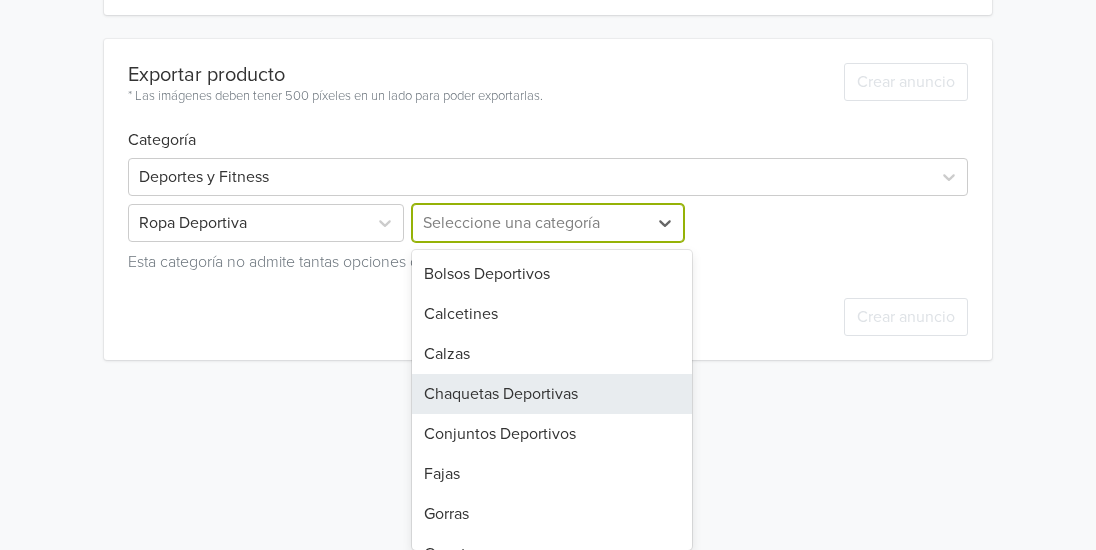 click on "18 results available. Use Up and Down to choose options, press Enter to select the currently focused option, press Escape to exit the menu, press Tab to select the option and exit the menu. Seleccione una categoría Bolsos Deportivos Calcetines Calzas Chaquetas Deportivas Conjuntos Deportivos Fajas Gorras Guantes Manguillas Otros Pantalones y Joggings Poleras y Polos Polerones Ropa de Danza y Patinaje Shorts Sostenes Deportivos Tobilleras Vestidos" at bounding box center [548, 223] 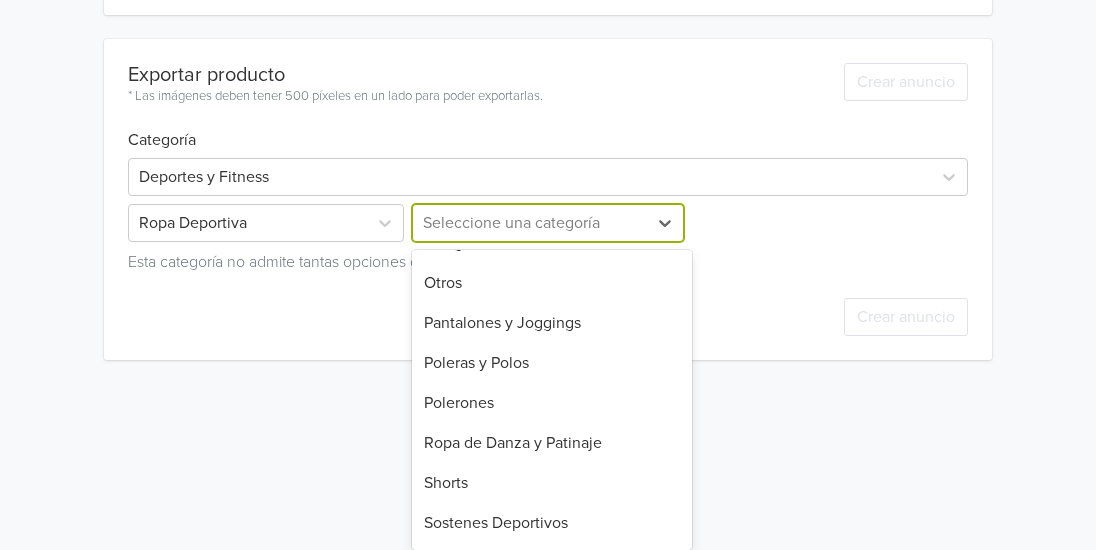 scroll, scrollTop: 358, scrollLeft: 0, axis: vertical 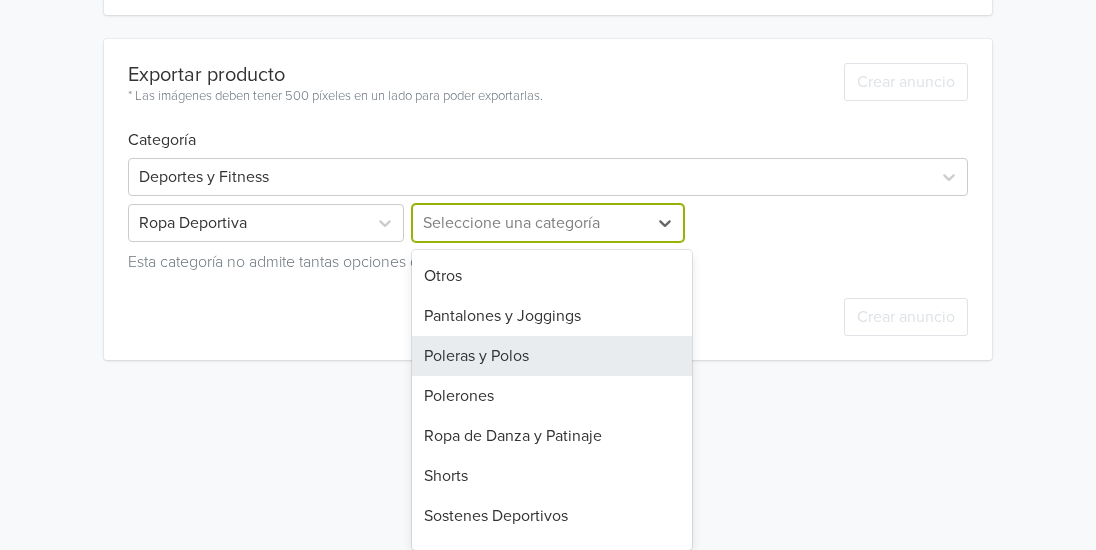 click on "Poleras y Polos" at bounding box center (552, 356) 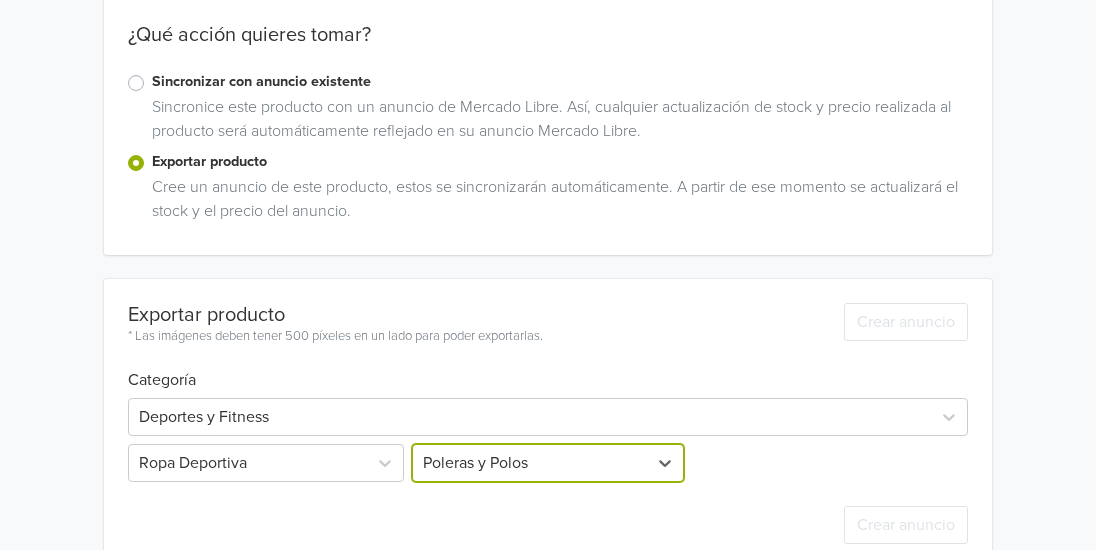 scroll, scrollTop: 0, scrollLeft: 0, axis: both 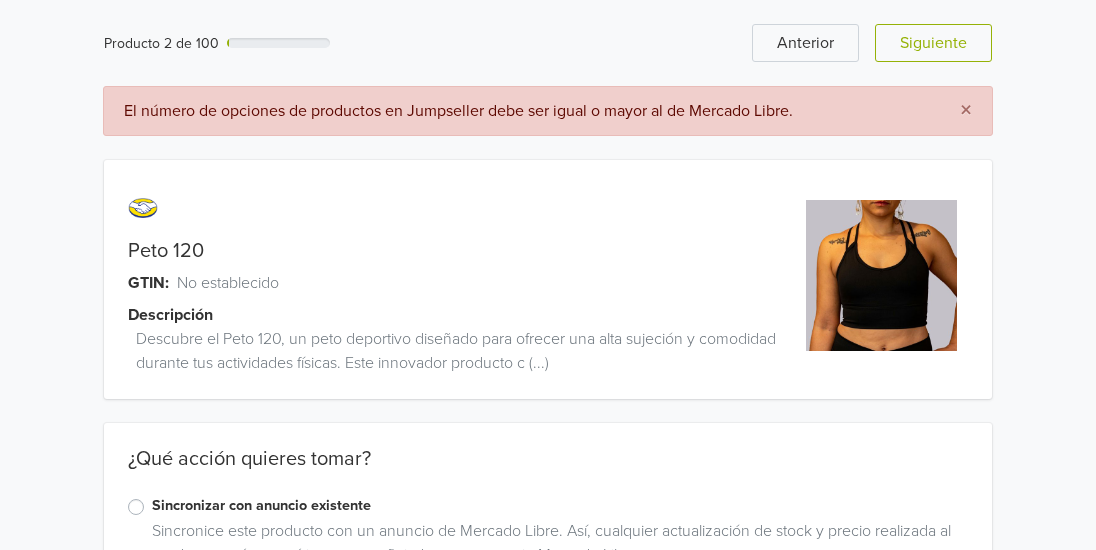 click on "¿Qué acción quieres tomar?" at bounding box center (548, 471) 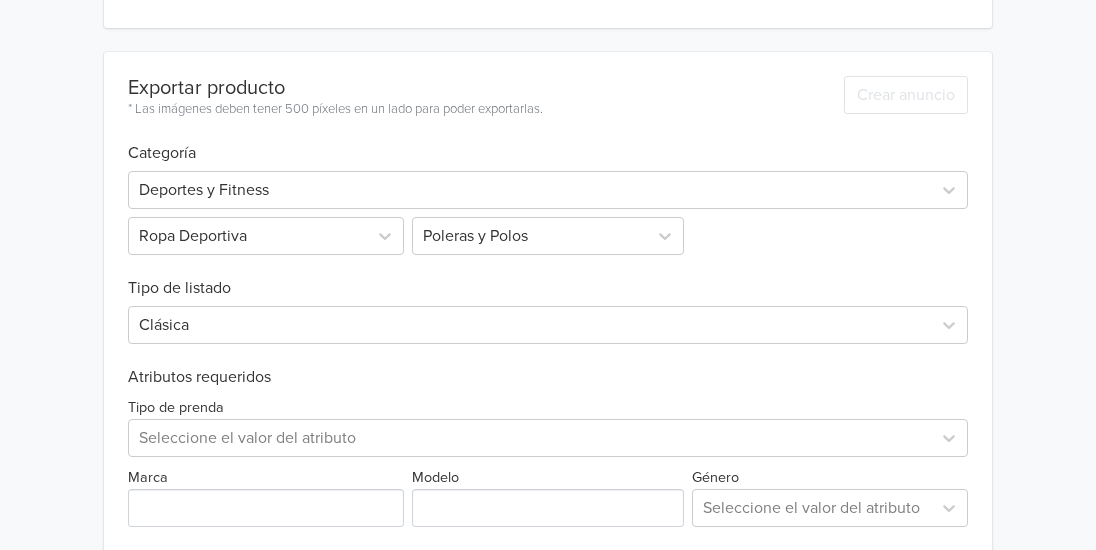 scroll, scrollTop: 655, scrollLeft: 0, axis: vertical 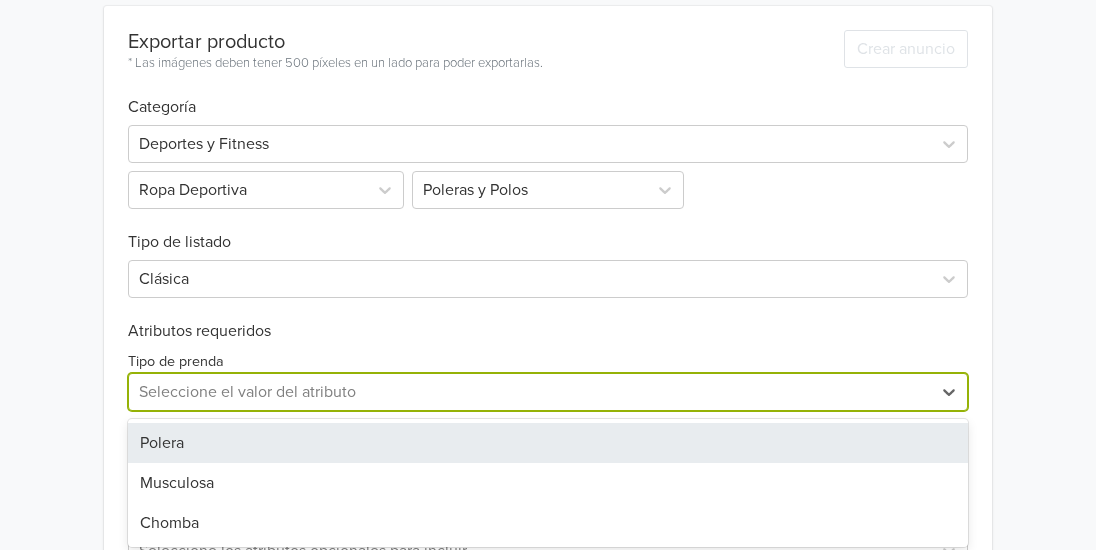click on "3 results available. Use Up and Down to choose options, press Enter to select the currently focused option, press Escape to exit the menu, press Tab to select the option and exit the menu. Seleccione el valor del atributo Polera Musculosa Chomba" at bounding box center (548, 392) 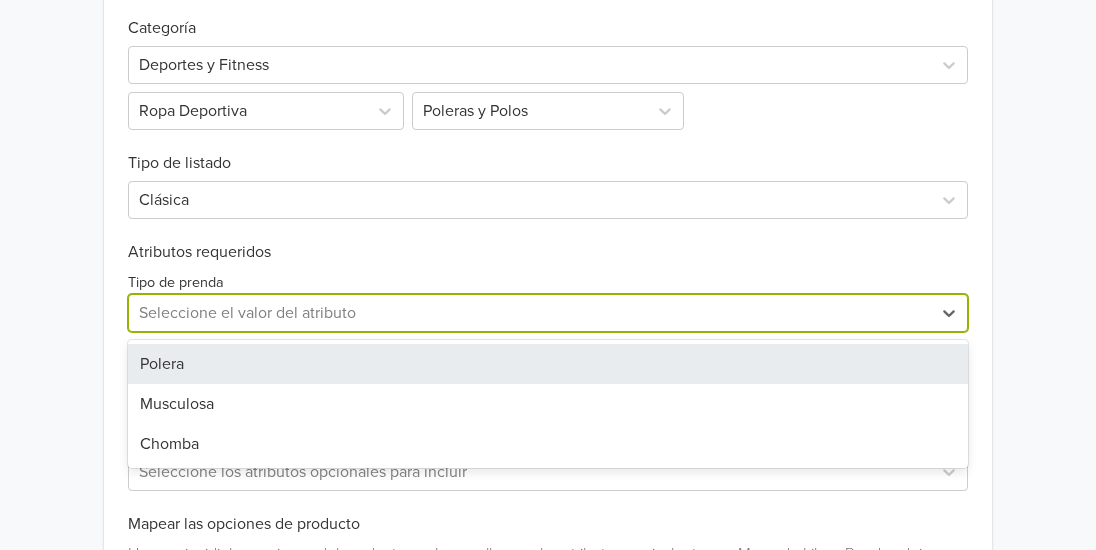 scroll, scrollTop: 799, scrollLeft: 0, axis: vertical 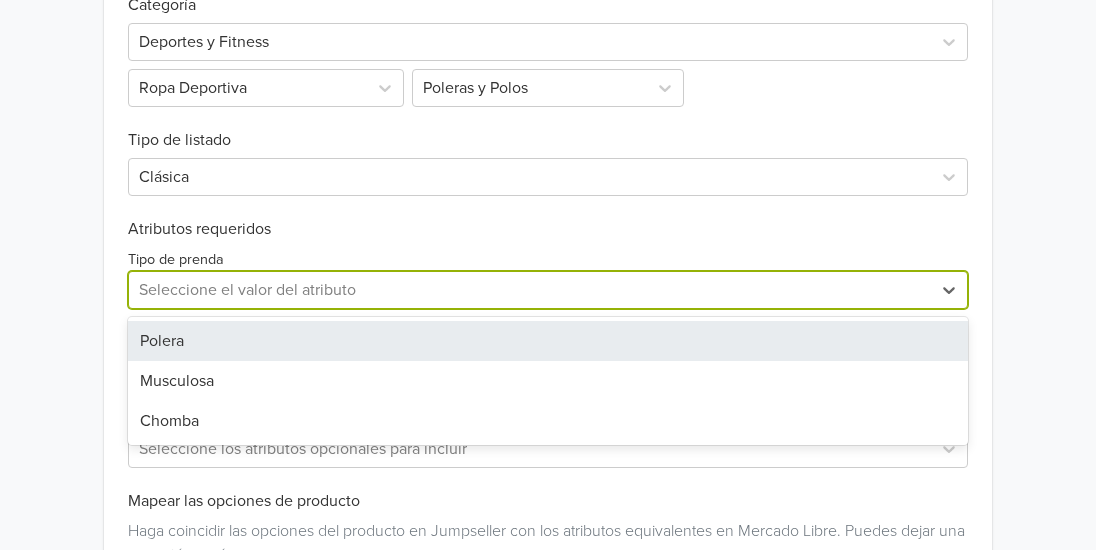 click on "Polera" at bounding box center (548, 341) 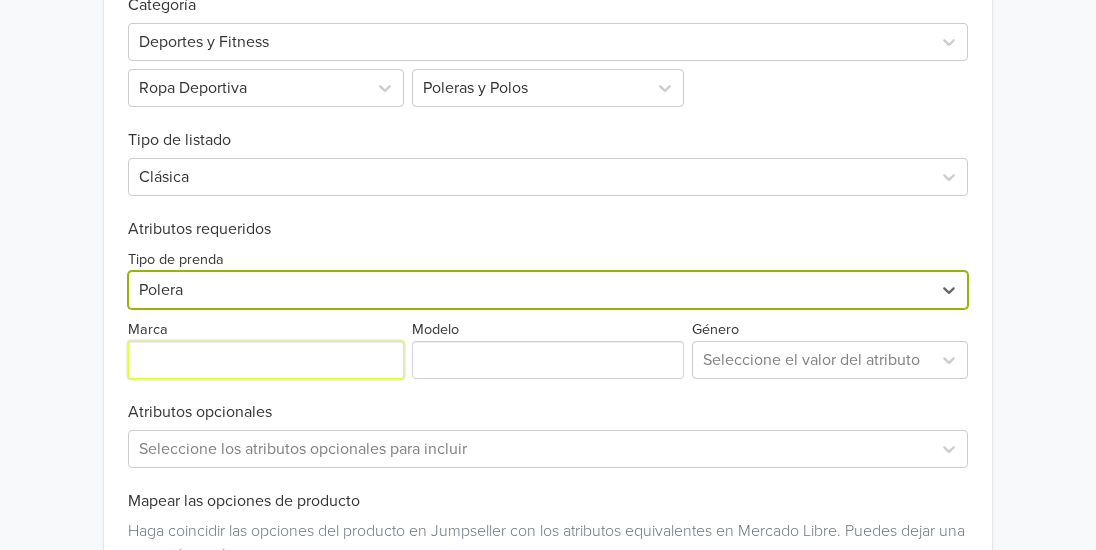 click on "Marca" at bounding box center [266, 360] 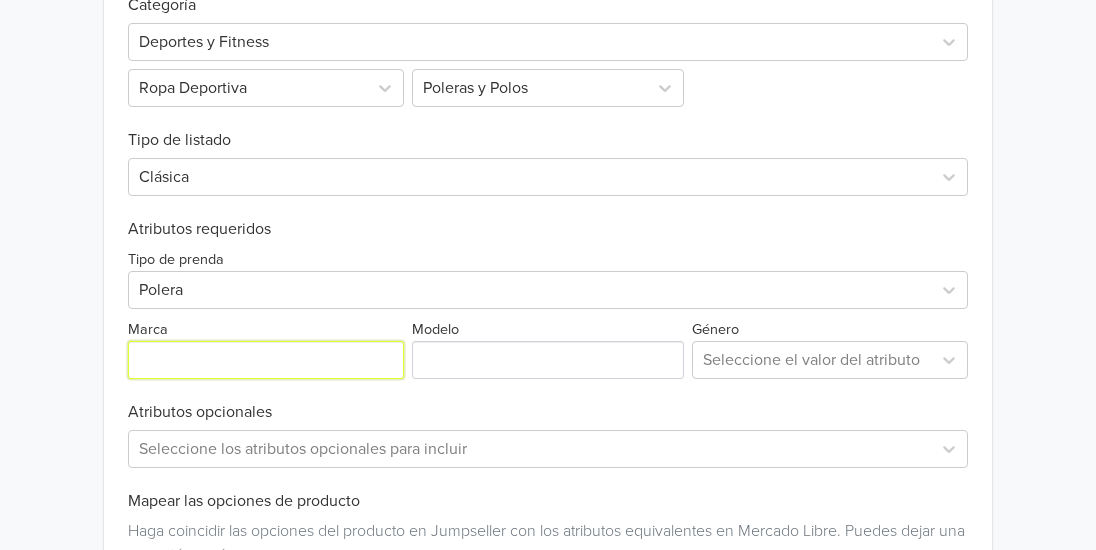 type on "Amazona" 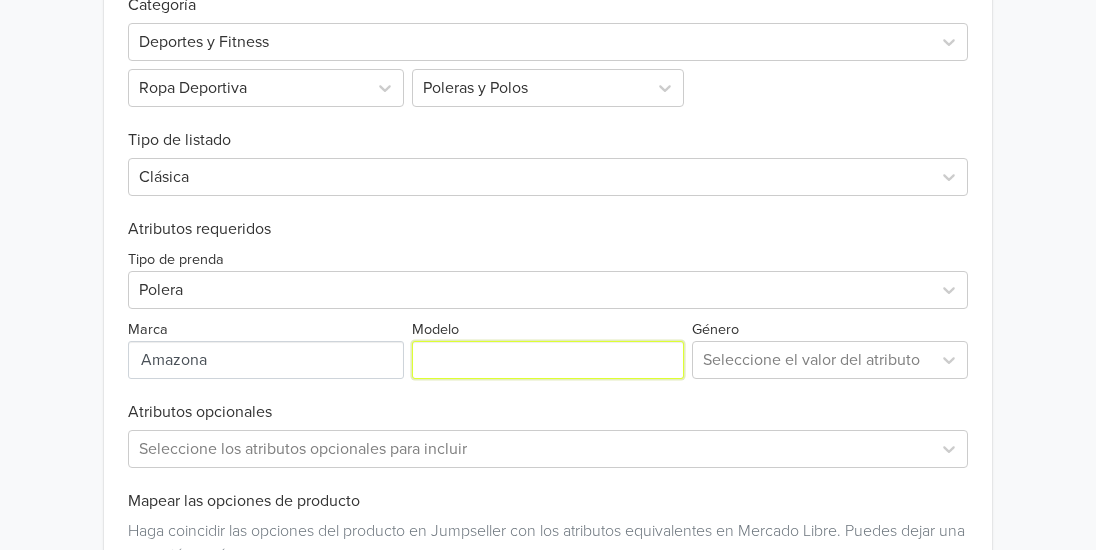 click on "Modelo" at bounding box center (548, 360) 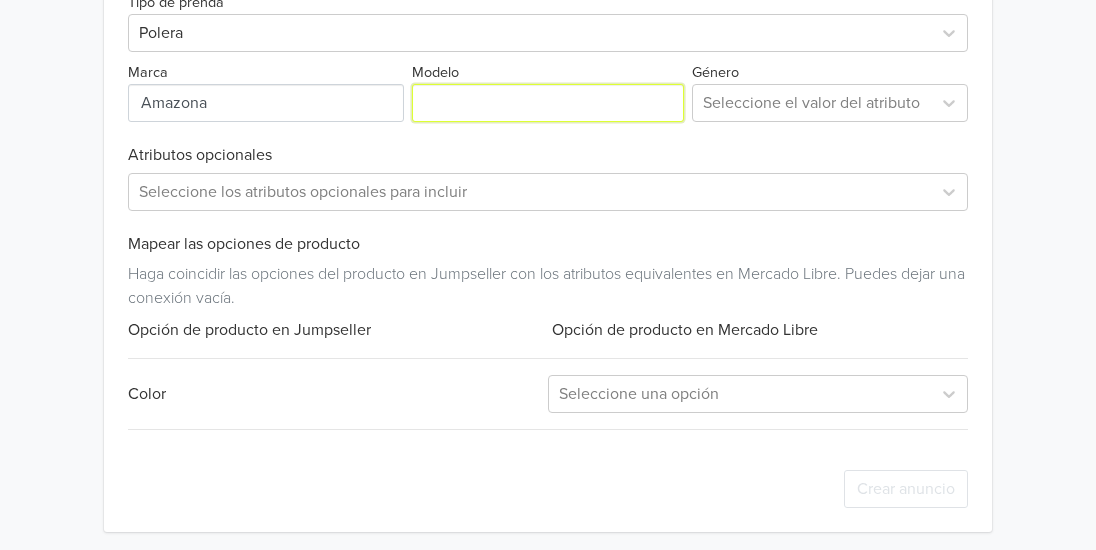 scroll, scrollTop: 1062, scrollLeft: 0, axis: vertical 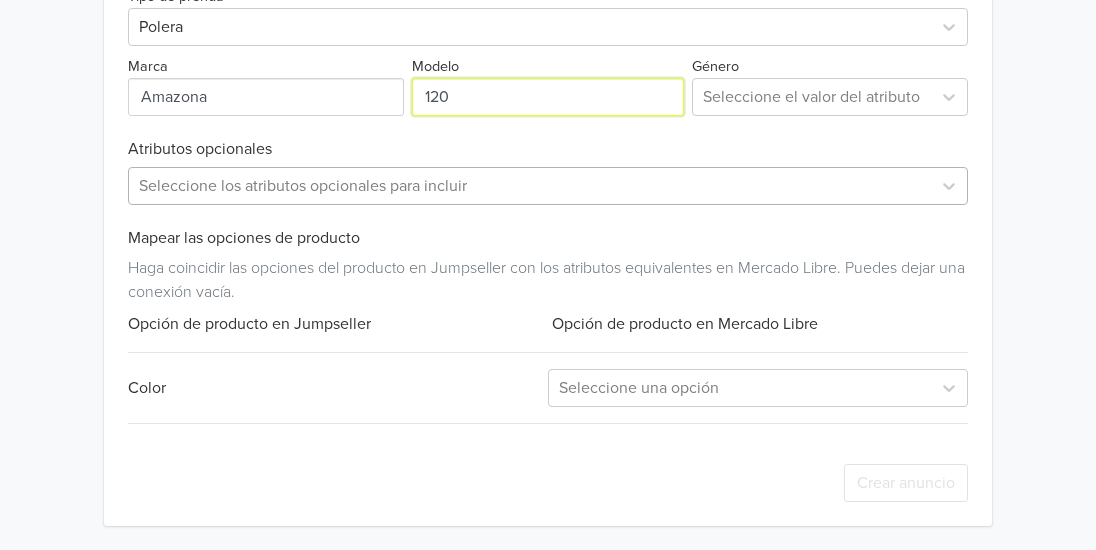 type on "120" 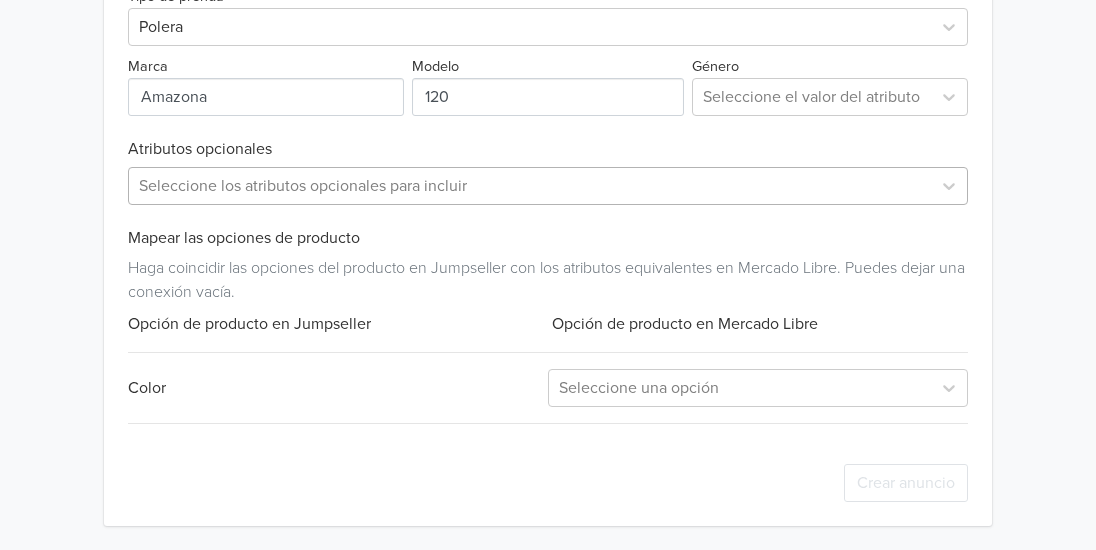 click at bounding box center (530, 186) 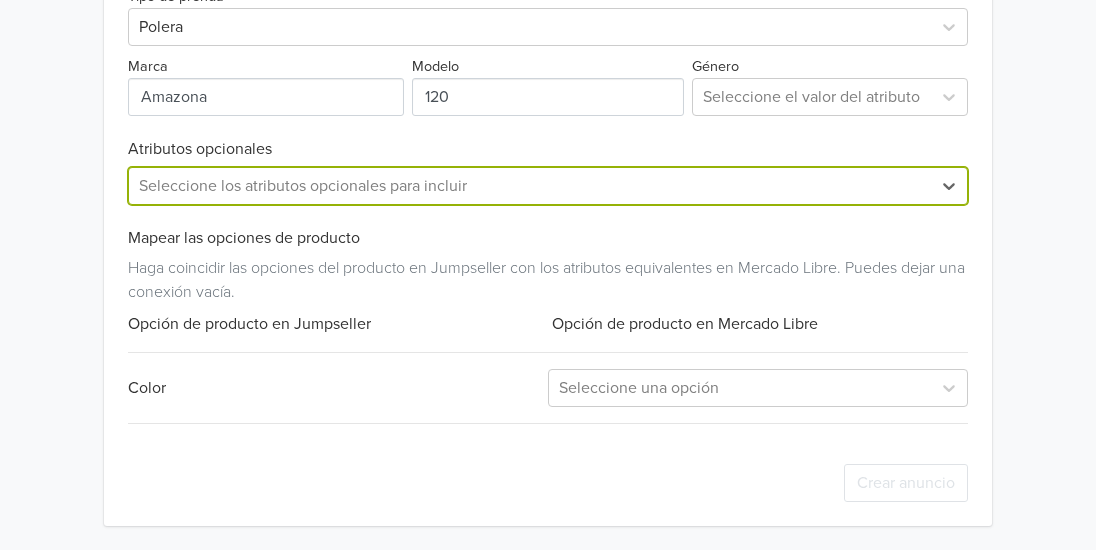 click at bounding box center [530, 186] 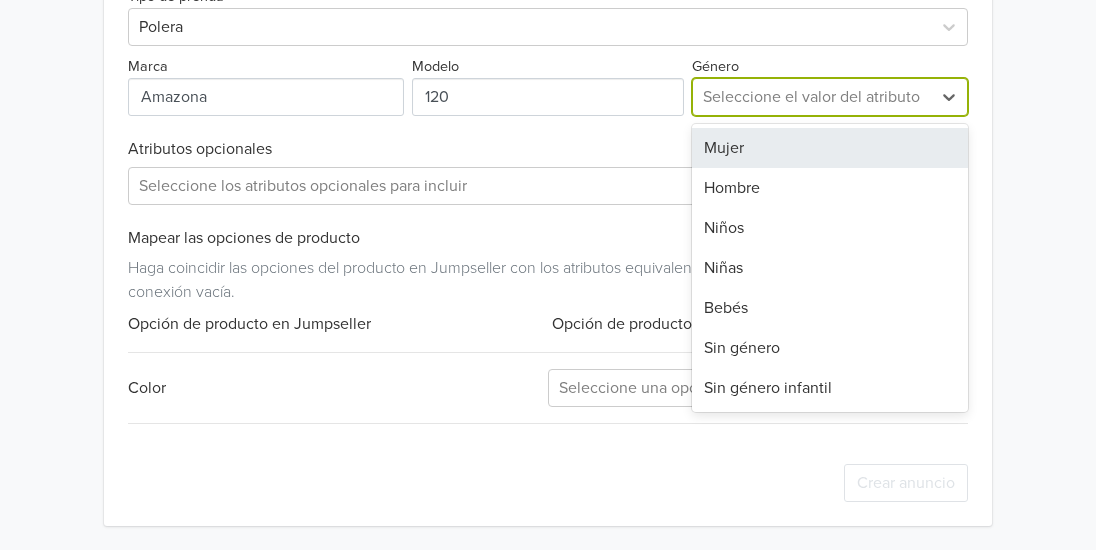 click at bounding box center (812, 97) 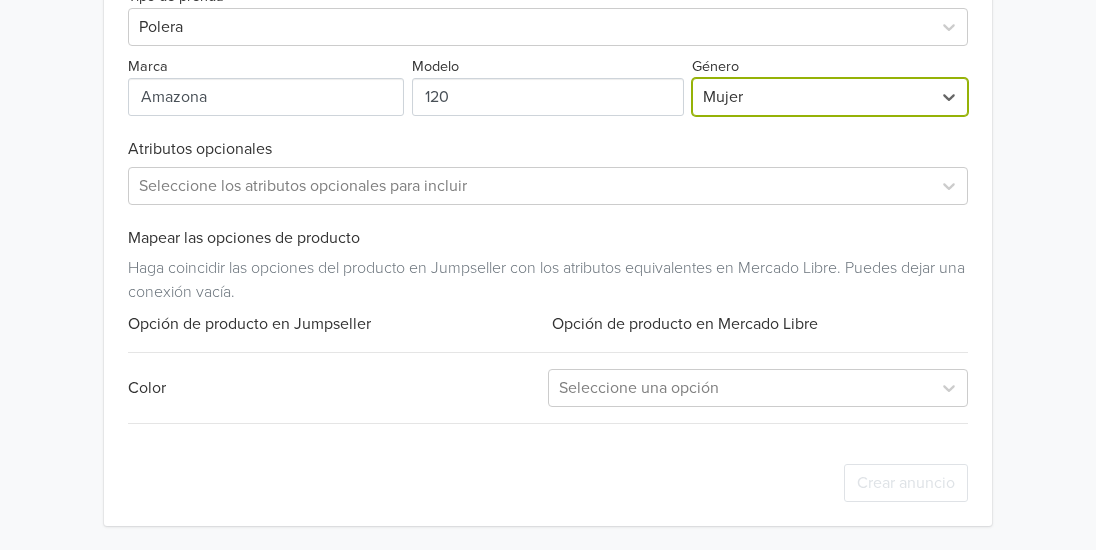 click on "Exportar producto * Las imágenes deben tener 500 píxeles en un lado para poder exportarlas. Crear anuncio Categoría Deportes y Fitness  Ropa Deportiva Poleras y Polos Tipo de listado Clásica Atributos requeridos Tipo de prenda Polera Marca Modelo Género option Mujer, selected. Mujer Atributos opcionales Seleccione los atributos opcionales para incluir Mapear las opciones de producto Haga coincidir las opciones del producto en Jumpseller con los atributos equivalentes en Mercado Libre. Puedes dejar una conexión vacía. Opción de producto en Jumpseller Opción de producto en Mercado Libre Color Seleccione una opción Crear anuncio" at bounding box center [548, 83] 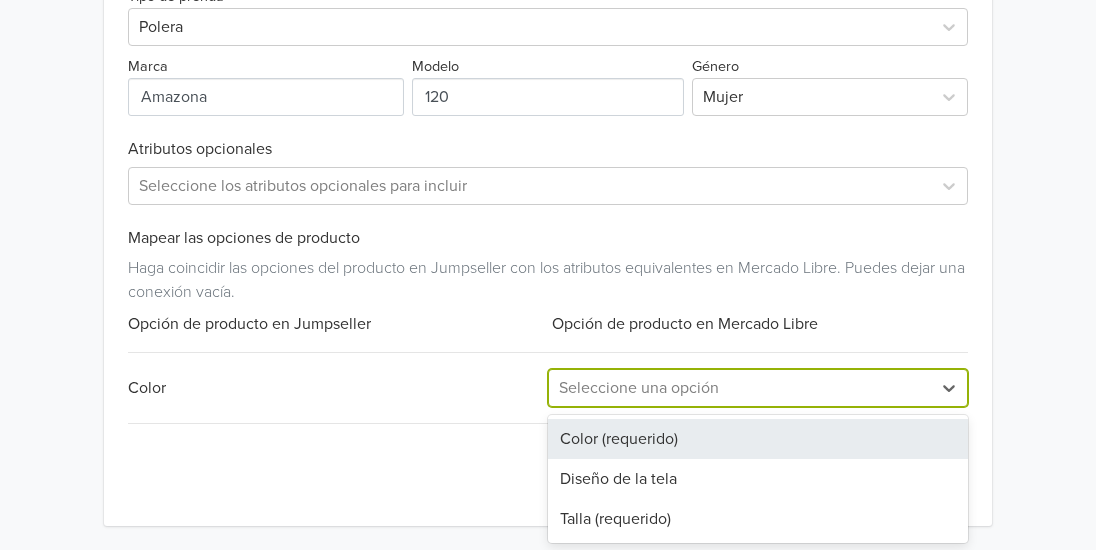 click at bounding box center [740, 388] 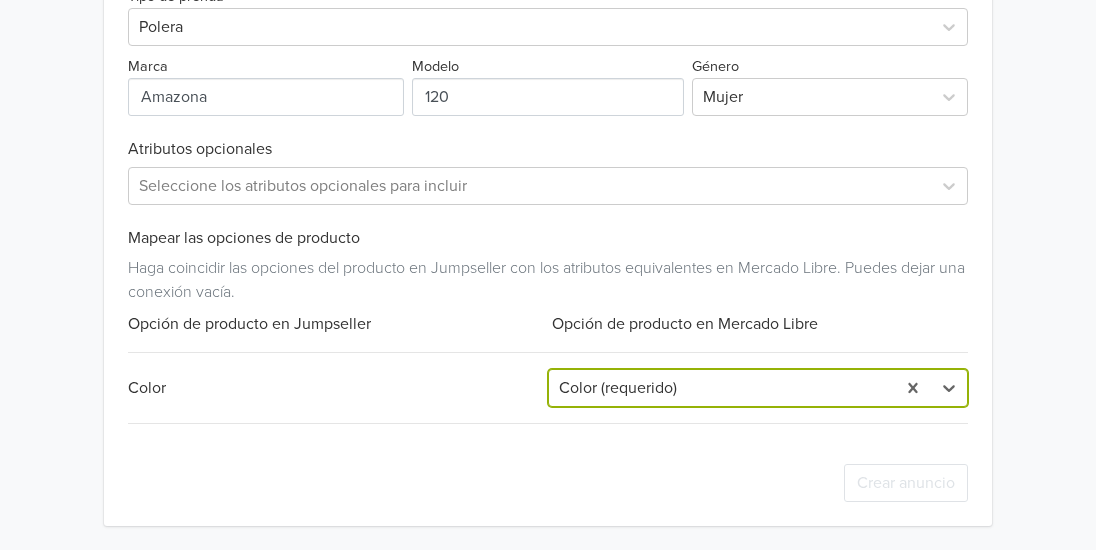 click on "Exportar producto * Las imágenes deben tener 500 píxeles en un lado para poder exportarlas. Crear anuncio Categoría Deportes y Fitness  Ropa Deportiva Poleras y Polos Tipo de listado Clásica Atributos requeridos Tipo de prenda Polera Marca Modelo Género Mujer Atributos opcionales Seleccione los atributos opcionales para incluir Mapear las opciones de producto Haga coincidir las opciones del producto en Jumpseller con los atributos equivalentes en Mercado Libre. Puedes dejar una conexión vacía. Opción de producto en Jumpseller Opción de producto en Mercado Libre Color option Color (requerido), selected. Color (requerido) Crear anuncio" at bounding box center [548, 83] 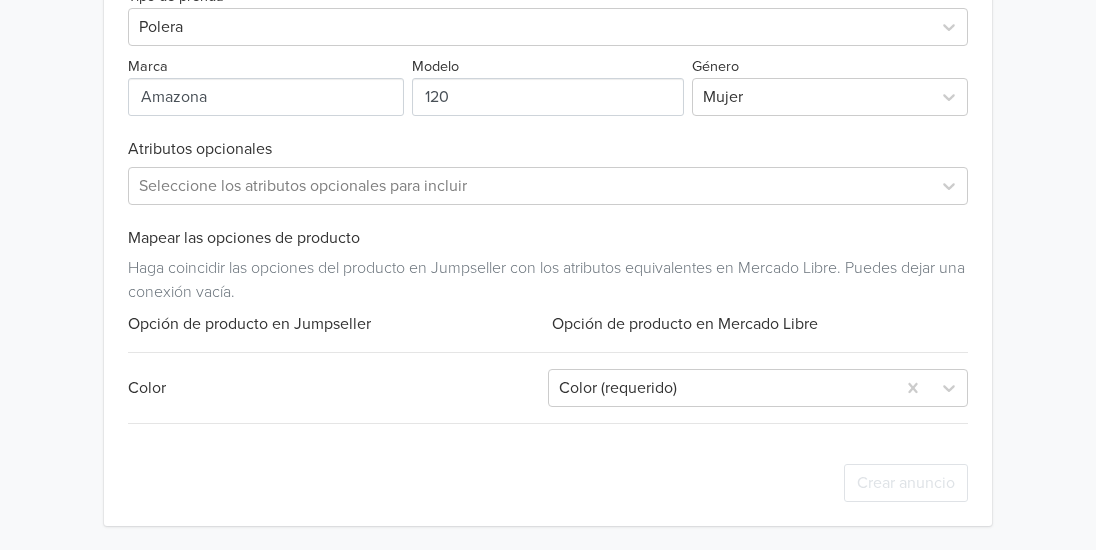 click on "Haga coincidir las opciones del producto en Jumpseller con los atributos equivalentes en Mercado Libre. Puedes dejar una conexión vacía." at bounding box center (548, 276) 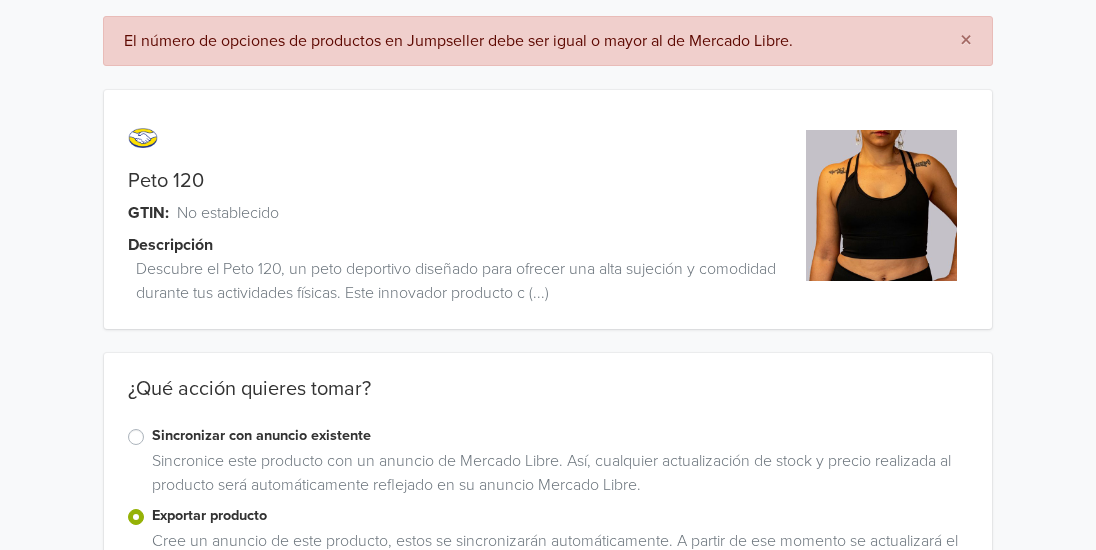 scroll, scrollTop: 0, scrollLeft: 0, axis: both 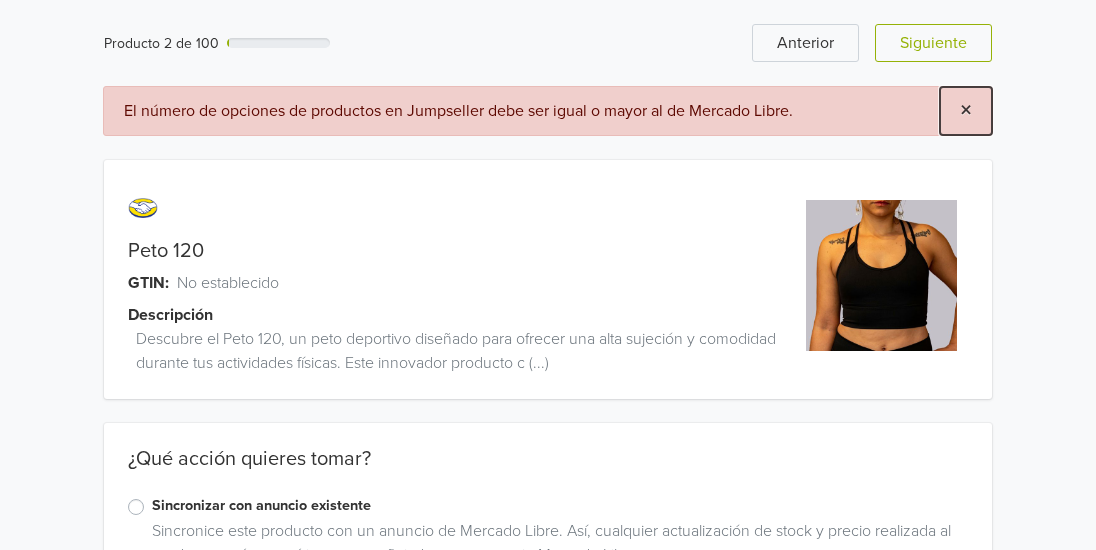 click on "×" at bounding box center (966, 110) 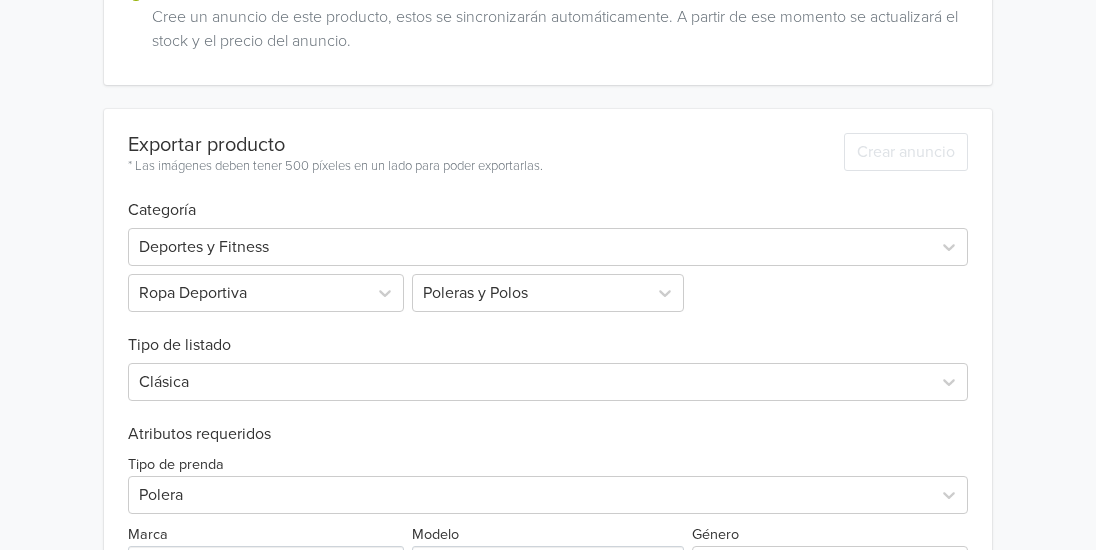 scroll, scrollTop: 489, scrollLeft: 0, axis: vertical 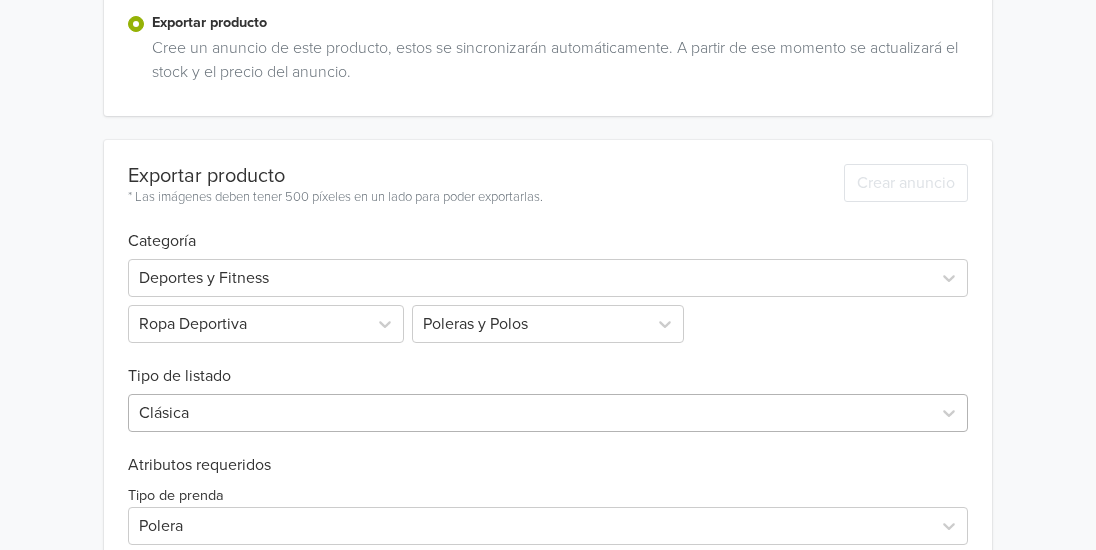 click on "Clásica" at bounding box center [548, 413] 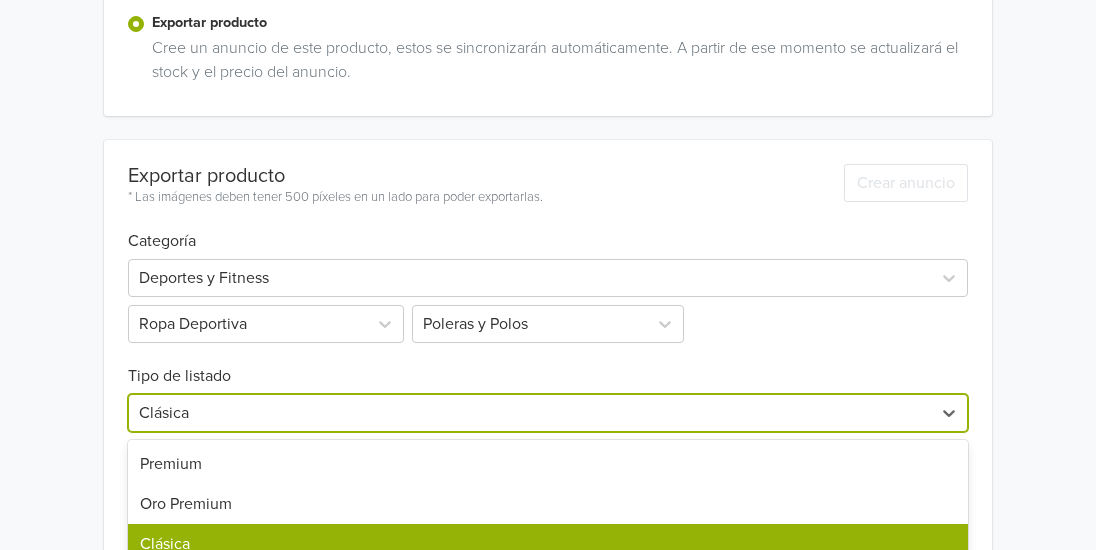 scroll, scrollTop: 675, scrollLeft: 0, axis: vertical 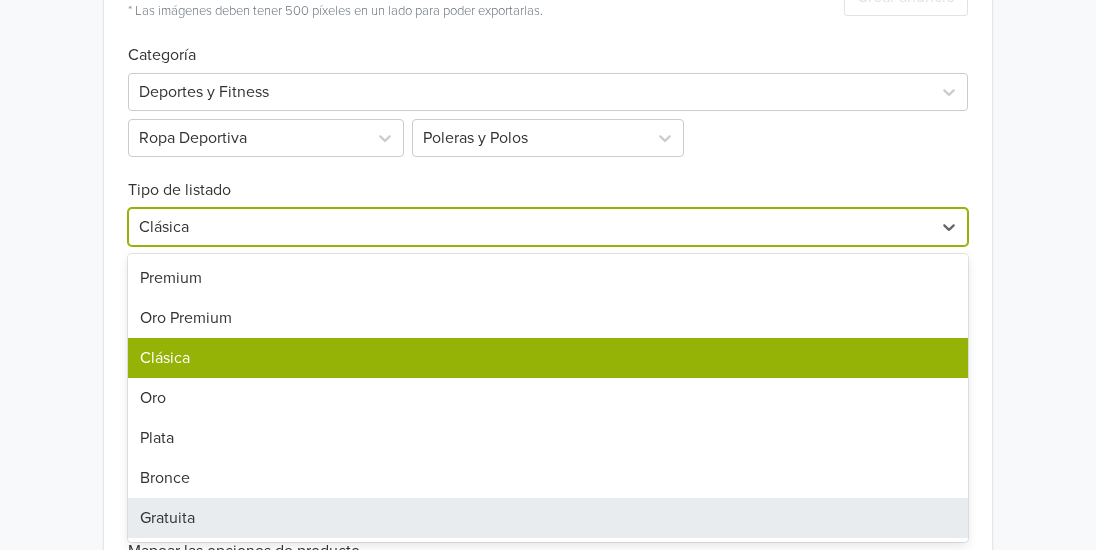 click on "Gratuita" at bounding box center [548, 518] 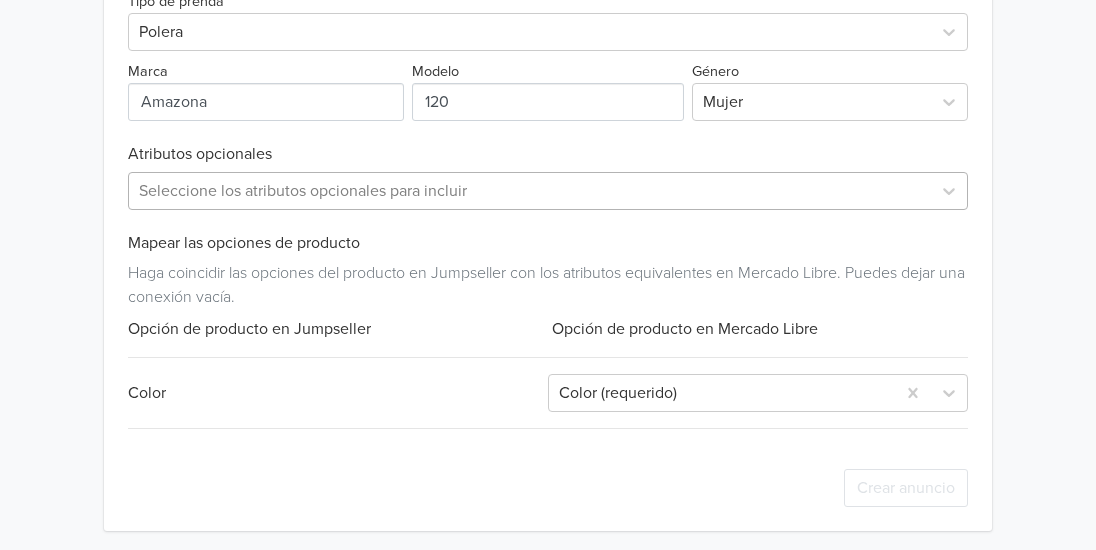 scroll, scrollTop: 988, scrollLeft: 0, axis: vertical 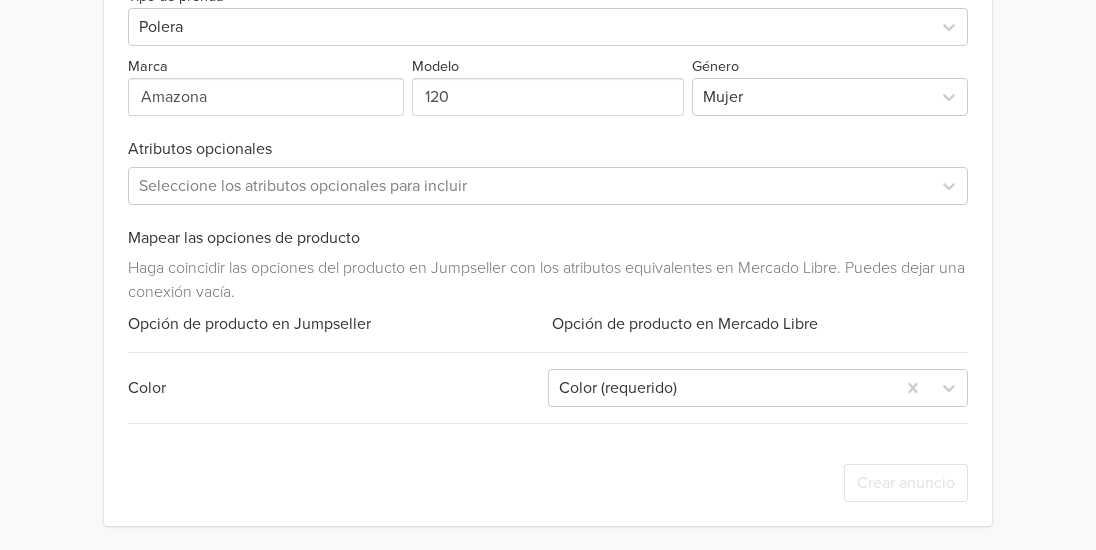 click on "Crear anuncio" at bounding box center (548, 483) 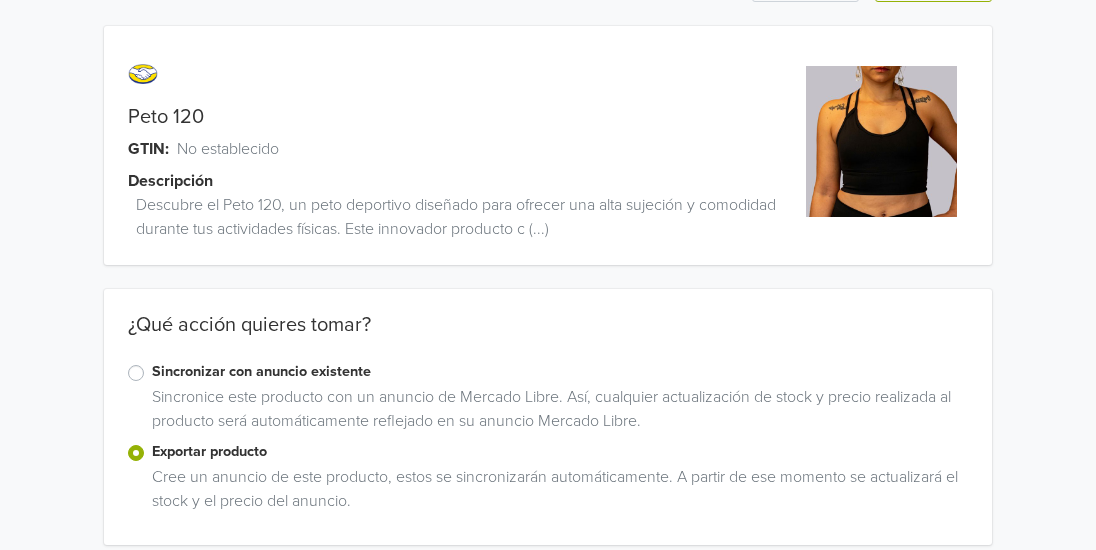 scroll, scrollTop: 0, scrollLeft: 0, axis: both 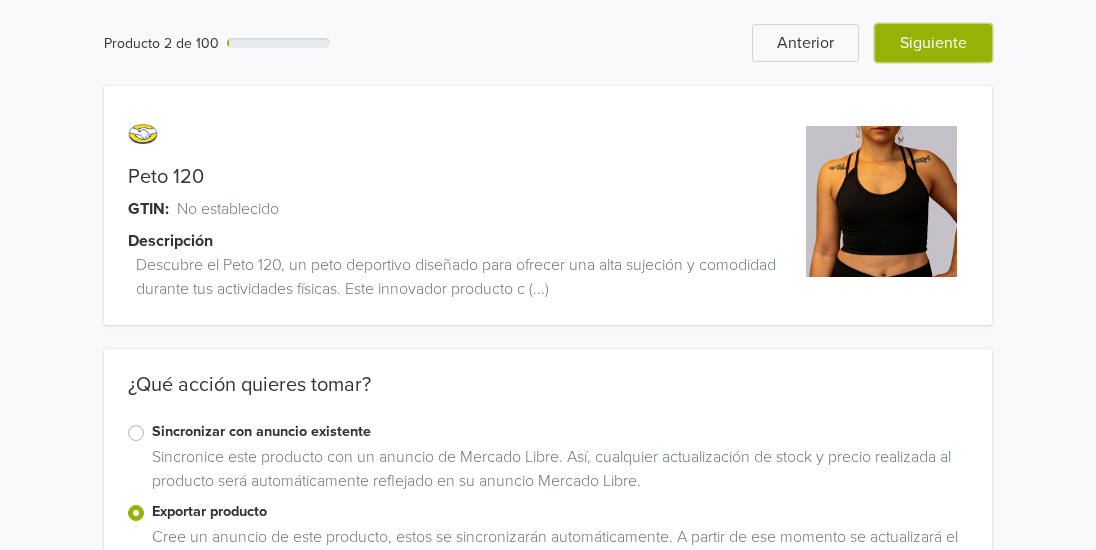 click on "Siguiente" at bounding box center (933, 43) 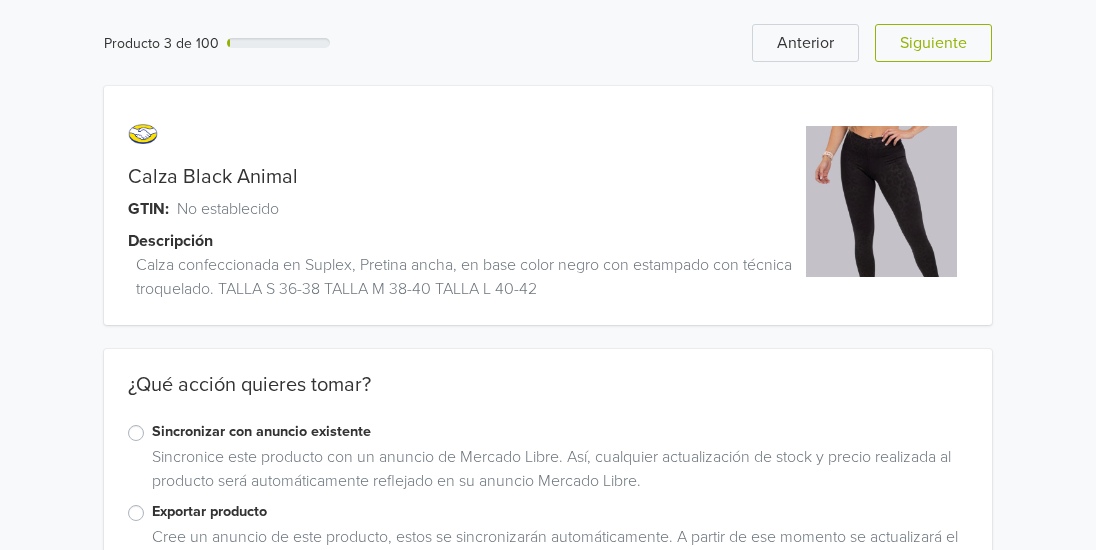 scroll, scrollTop: 79, scrollLeft: 0, axis: vertical 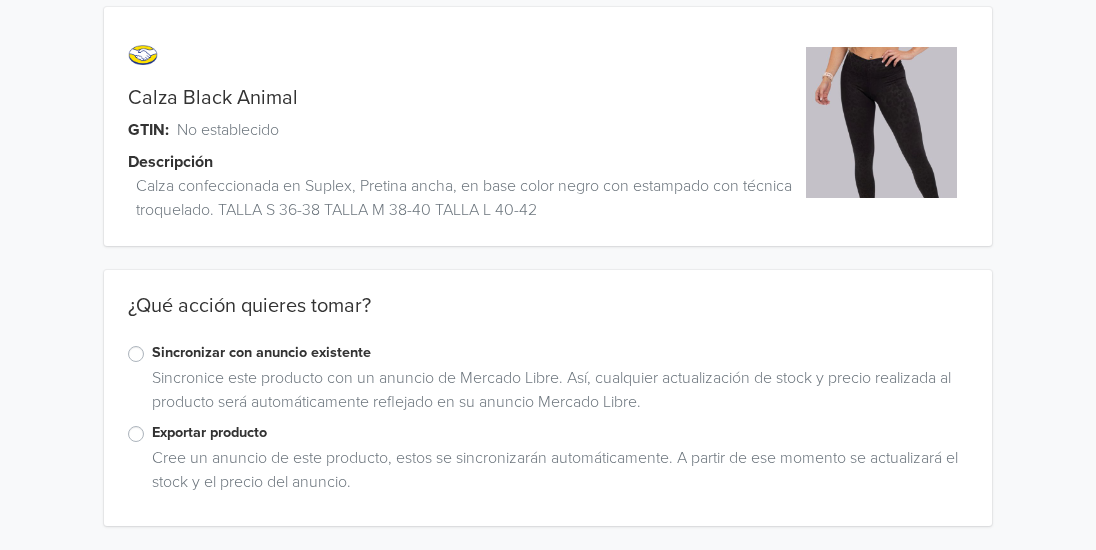 click on "Exportar producto" at bounding box center (560, 433) 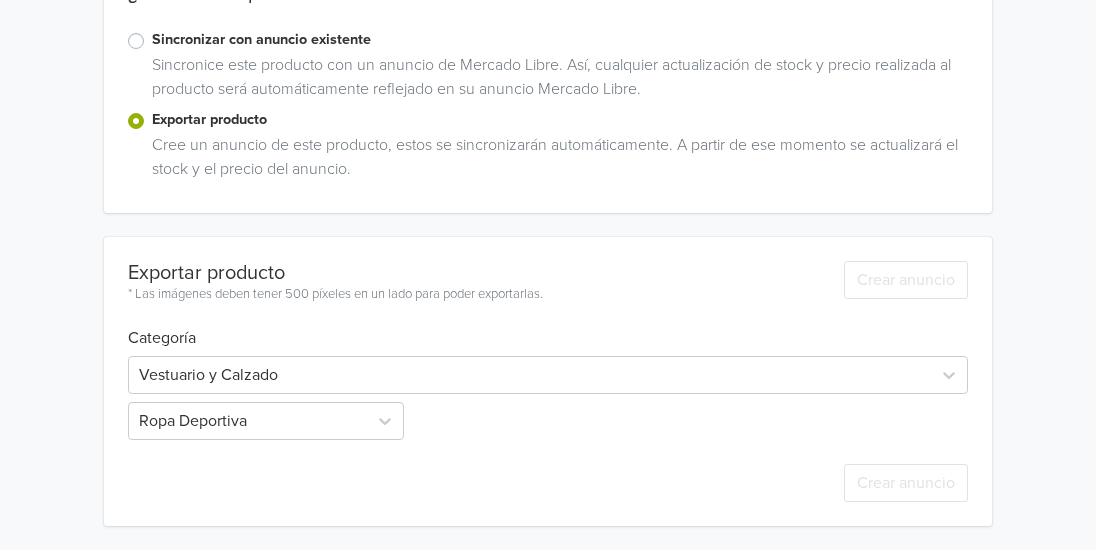 scroll, scrollTop: 401, scrollLeft: 0, axis: vertical 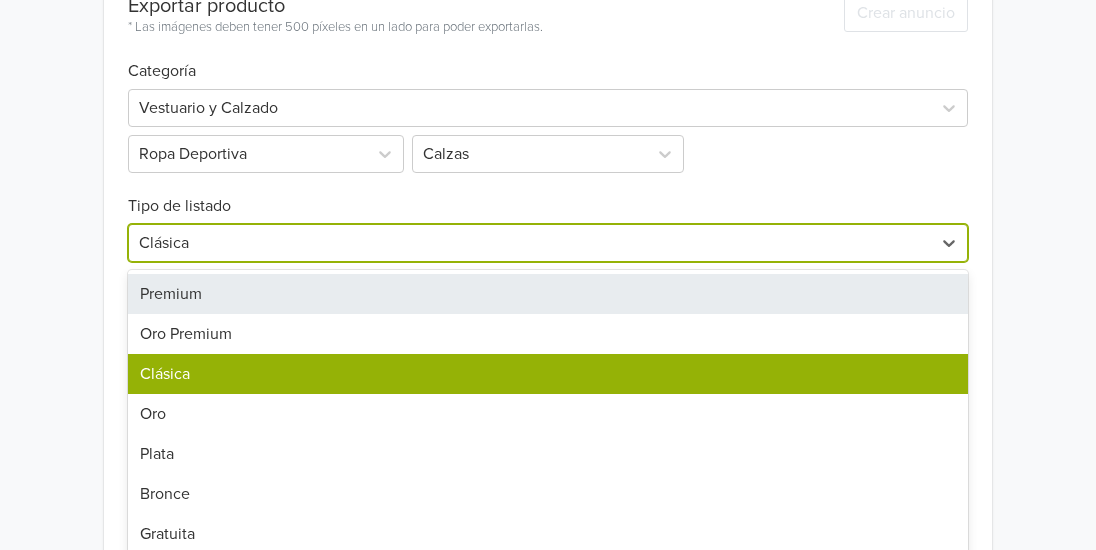 click on "7 results available. Use Up and Down to choose options, press Enter to select the currently focused option, press Escape to exit the menu, press Tab to select the option and exit the menu. Clásica Premium Oro Premium Clásica Oro Plata Bronce Gratuita" at bounding box center (548, 243) 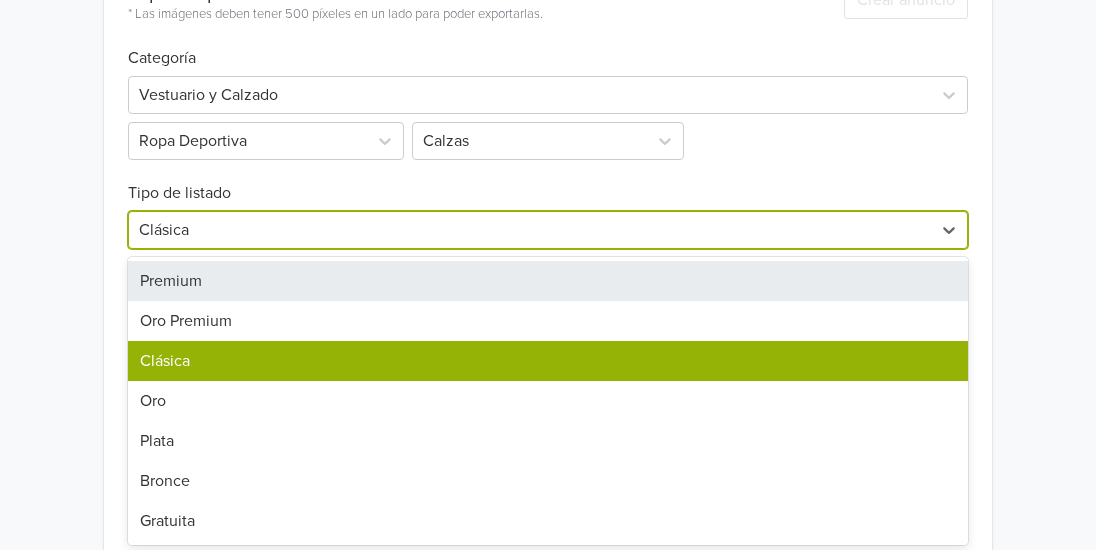 scroll, scrollTop: 675, scrollLeft: 0, axis: vertical 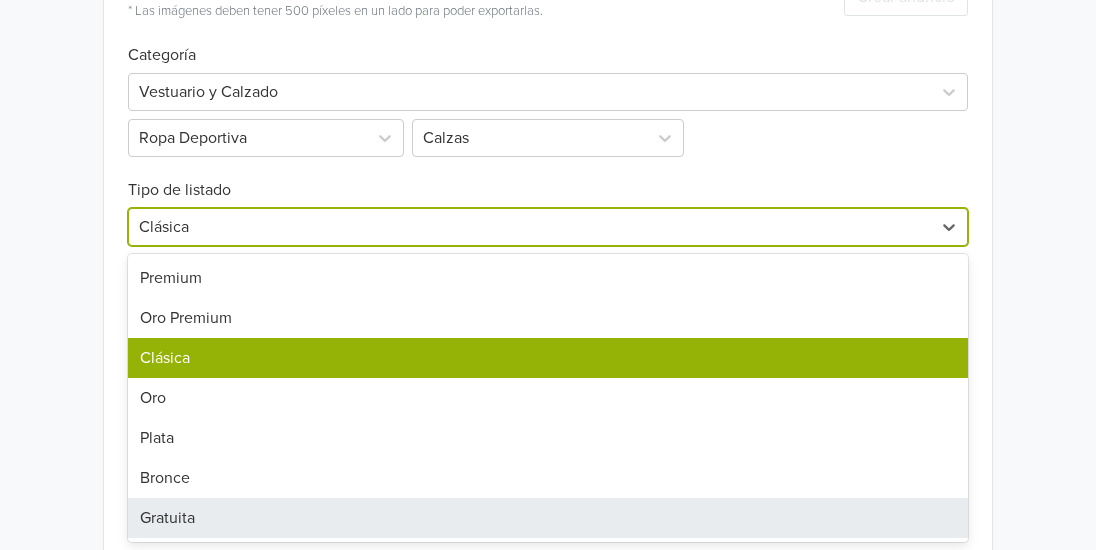 click on "Gratuita" at bounding box center [548, 518] 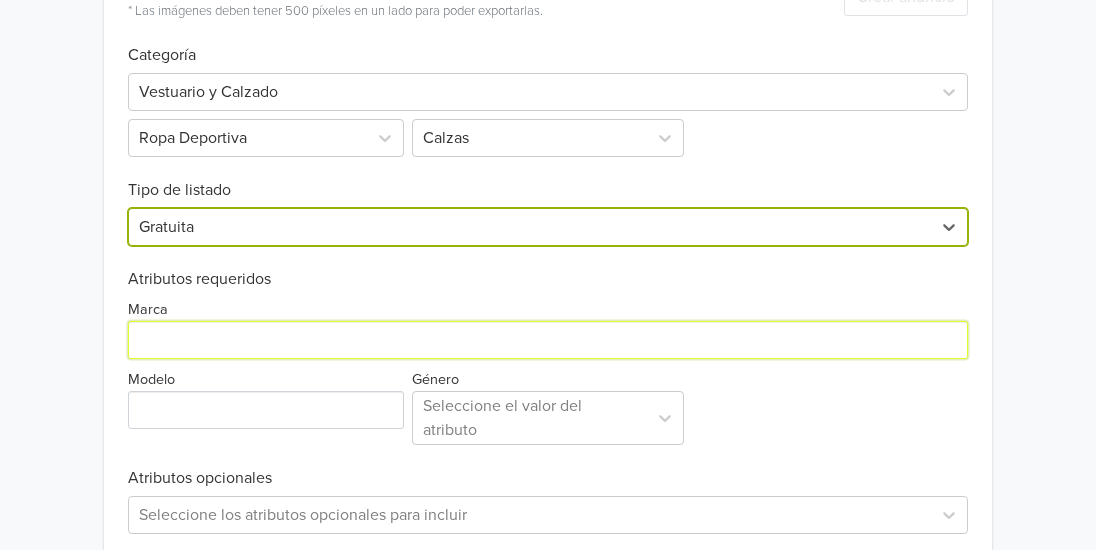 click on "Marca" at bounding box center [548, 340] 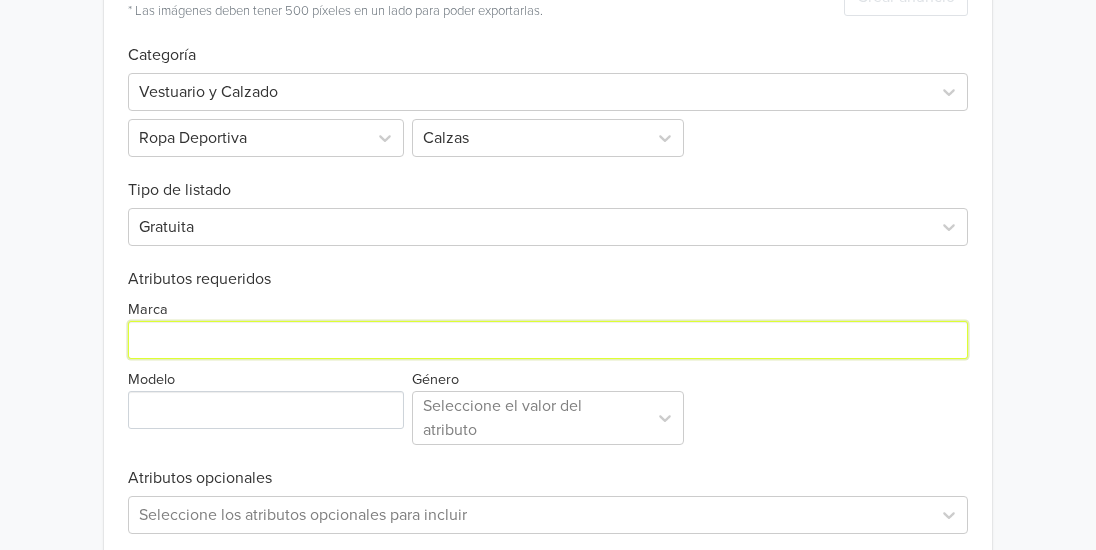 type on "Amazona" 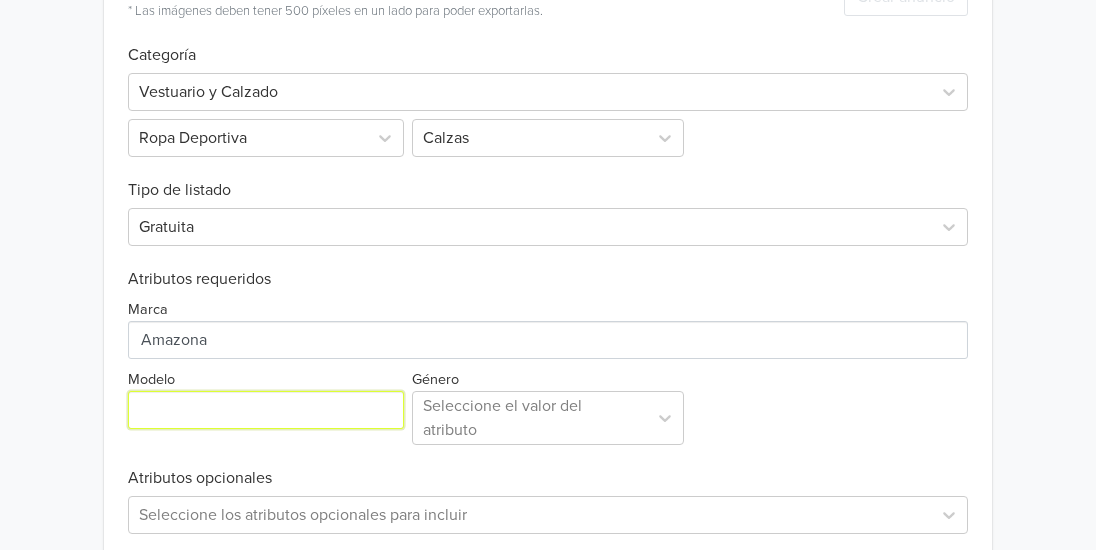 click on "Modelo" at bounding box center (266, 410) 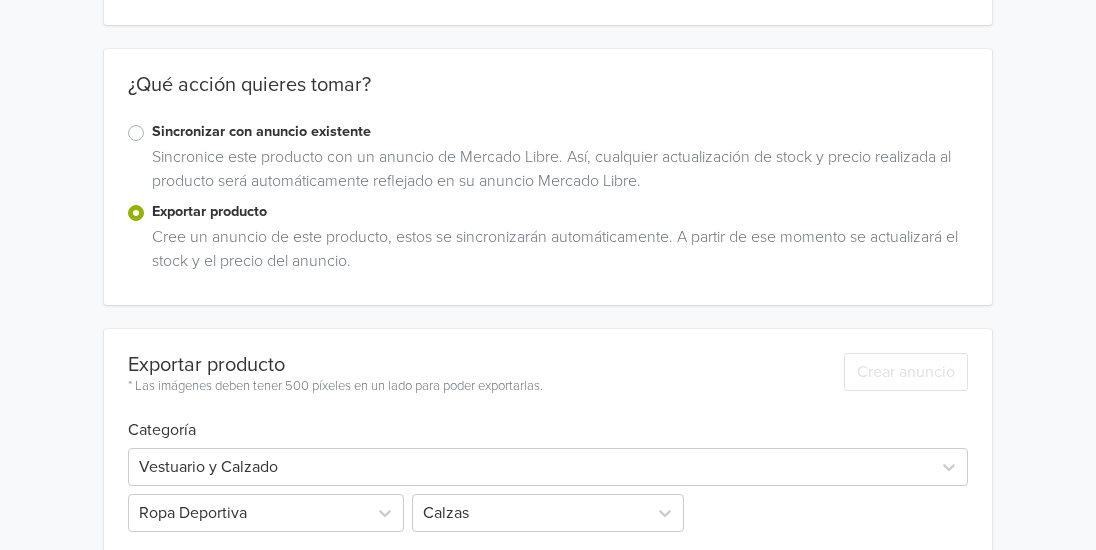 click on "Categoría" at bounding box center (548, 418) 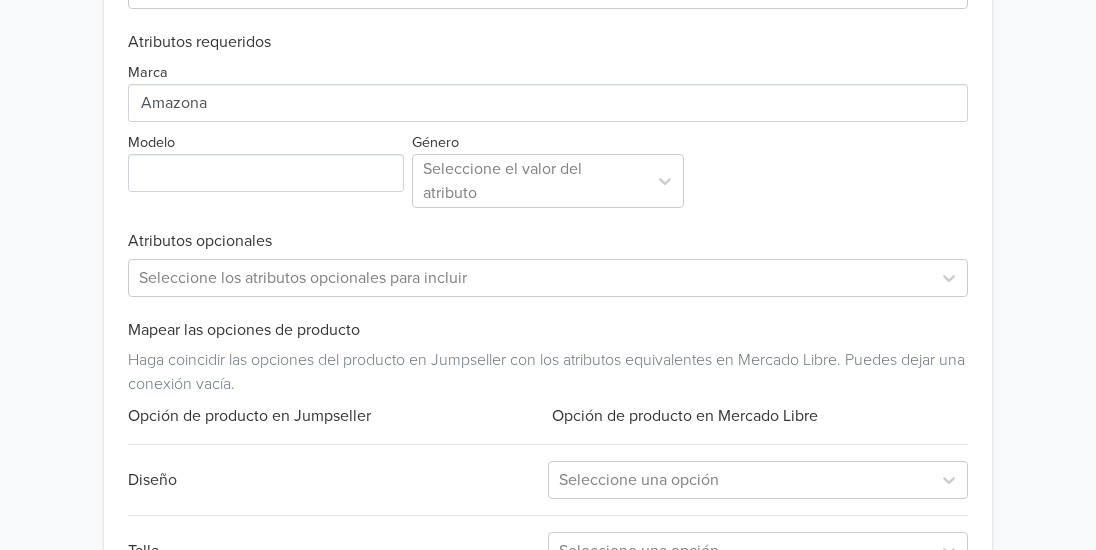 scroll, scrollTop: 909, scrollLeft: 0, axis: vertical 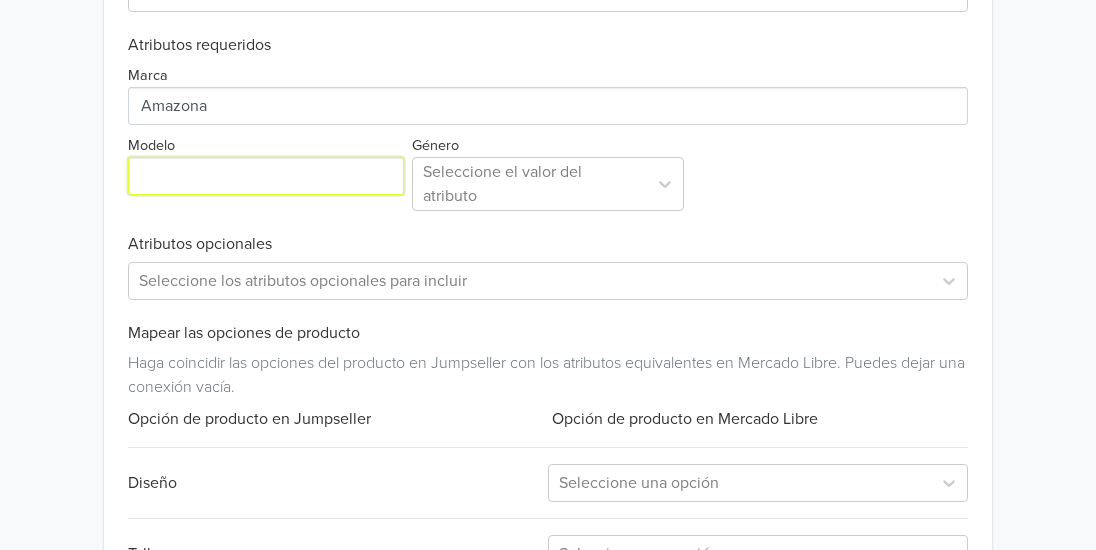 click on "Modelo" at bounding box center (266, 176) 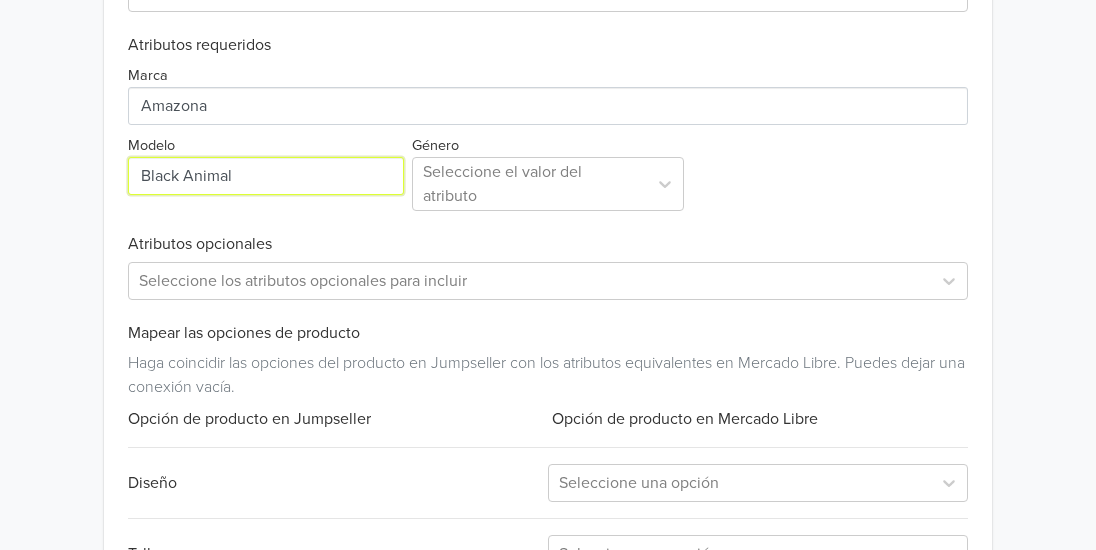 type on "Black Animal" 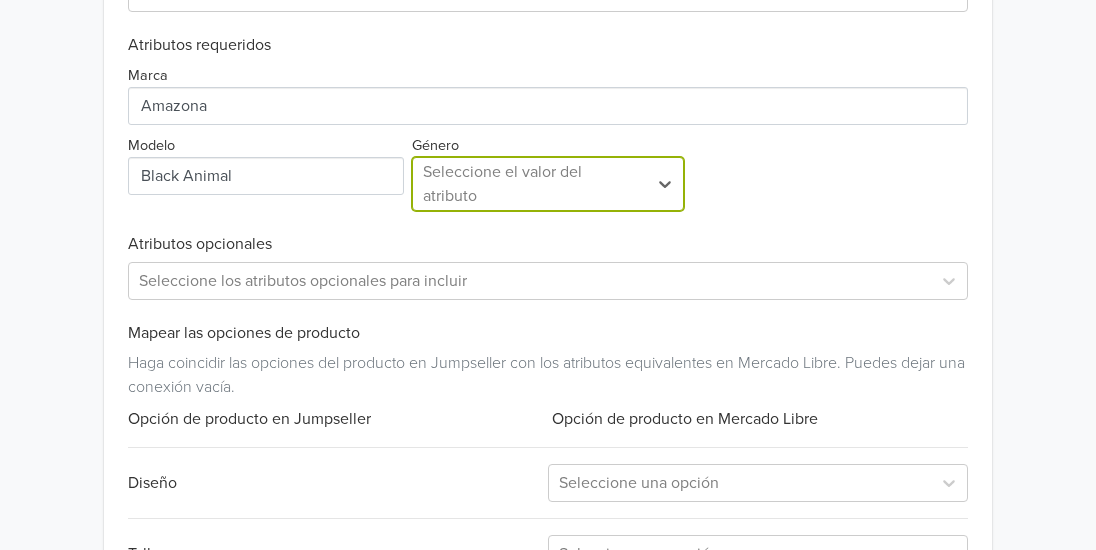 click on "Seleccione el valor del atributo" at bounding box center (530, 184) 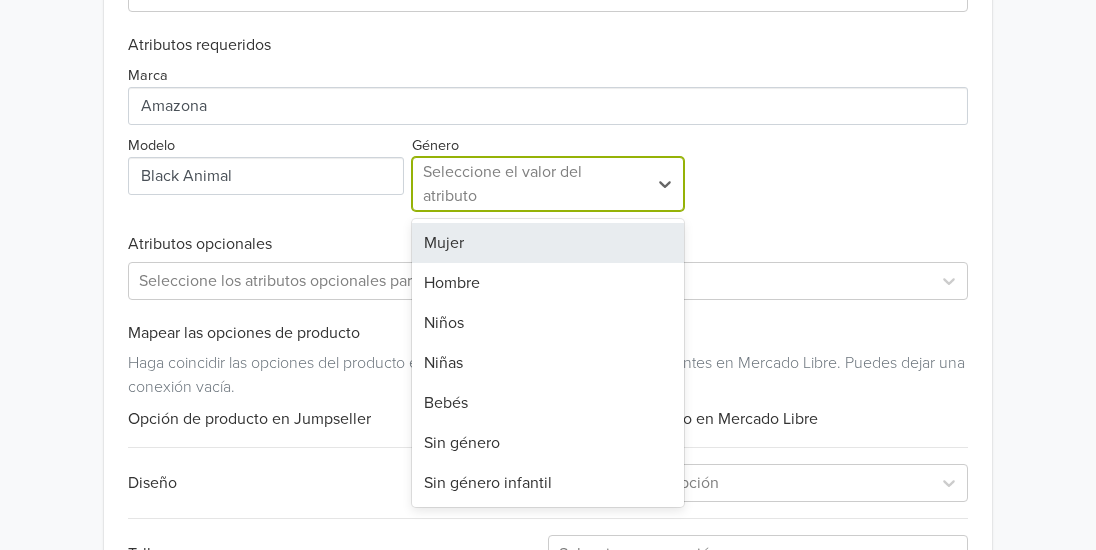 click on "Mujer" at bounding box center [548, 243] 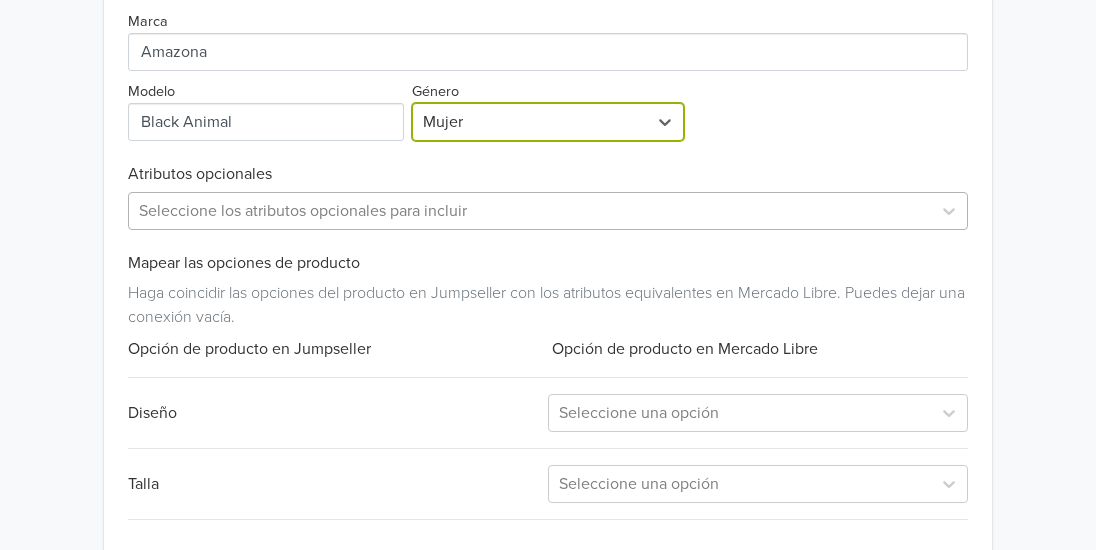 scroll, scrollTop: 1059, scrollLeft: 0, axis: vertical 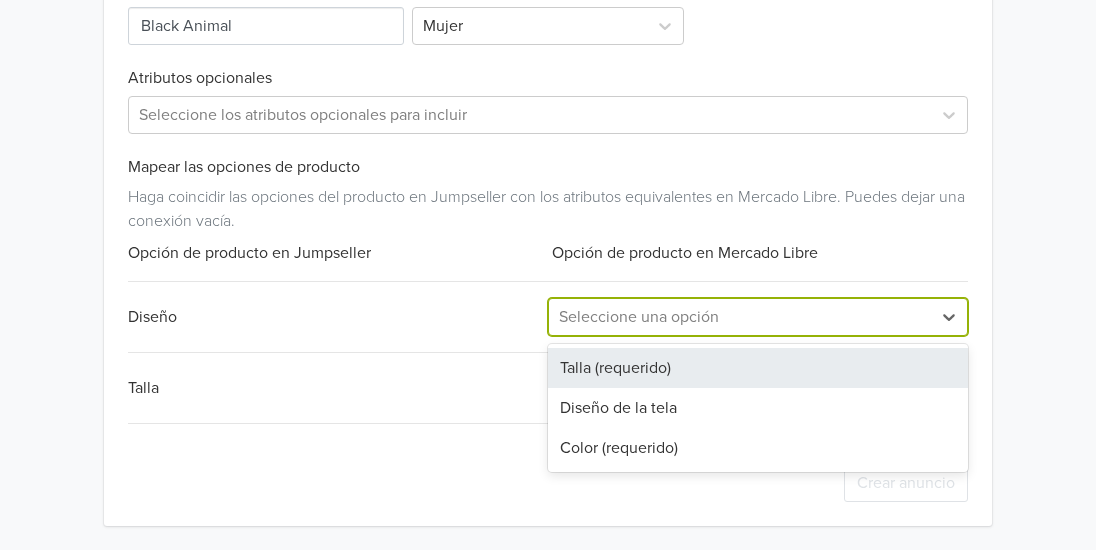 click at bounding box center [740, 317] 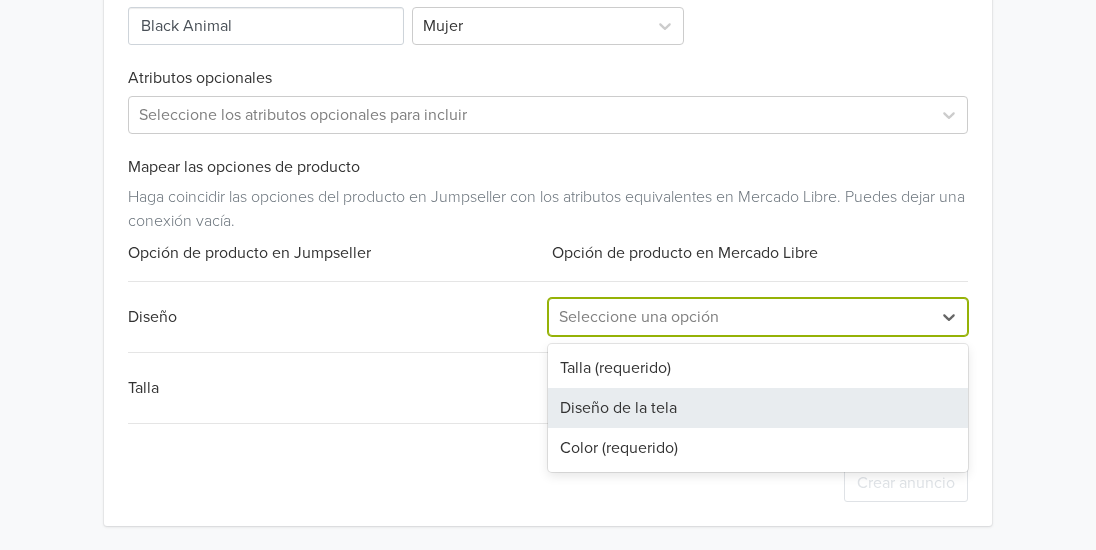 click on "Diseño de la tela" at bounding box center [758, 408] 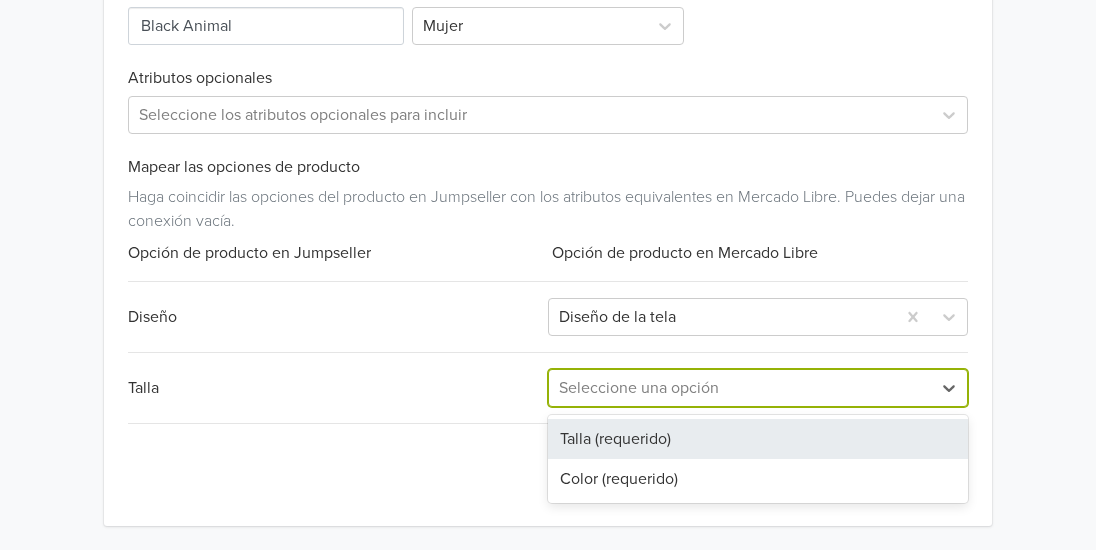 click at bounding box center [740, 388] 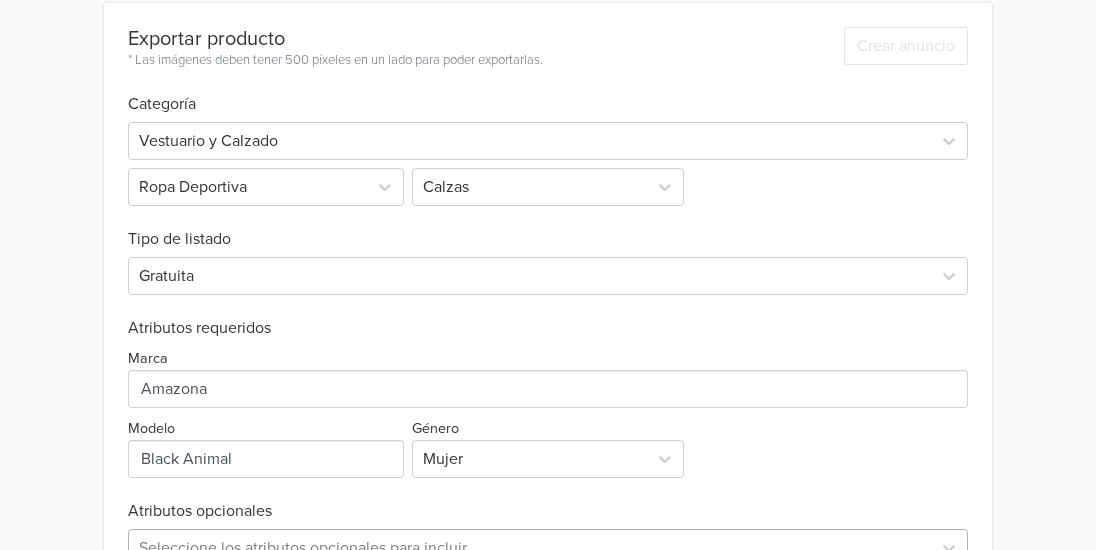 scroll, scrollTop: 0, scrollLeft: 0, axis: both 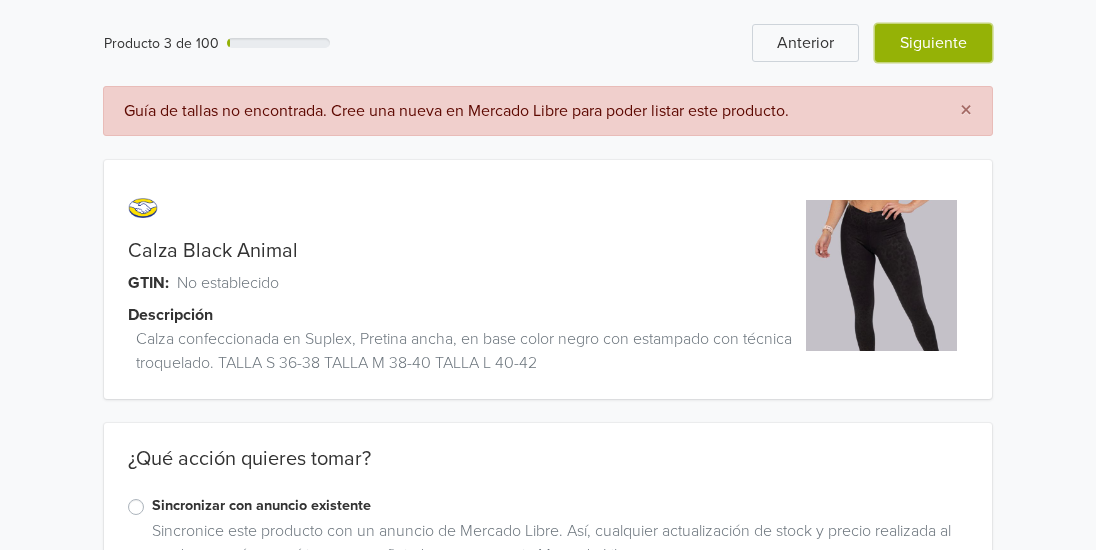 click on "Siguiente" at bounding box center (933, 43) 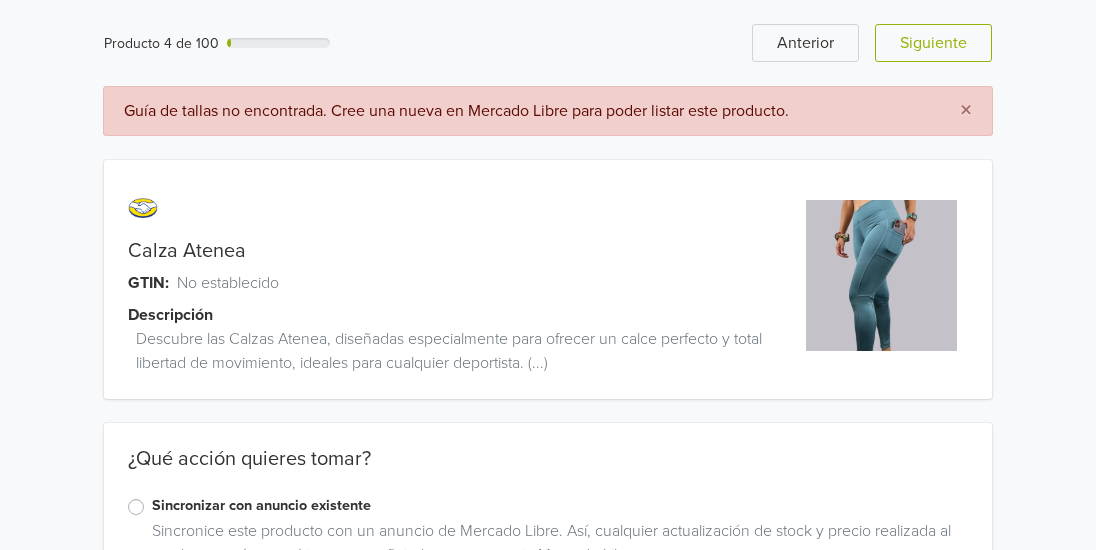 click on "Calza Atenea" at bounding box center (187, 251) 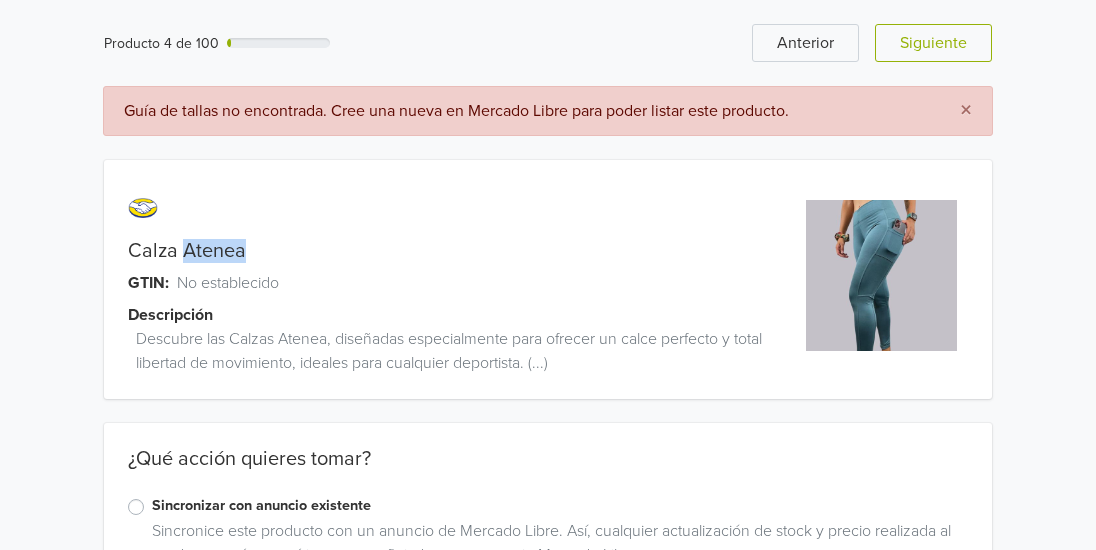 click on "Calza Atenea" at bounding box center (187, 251) 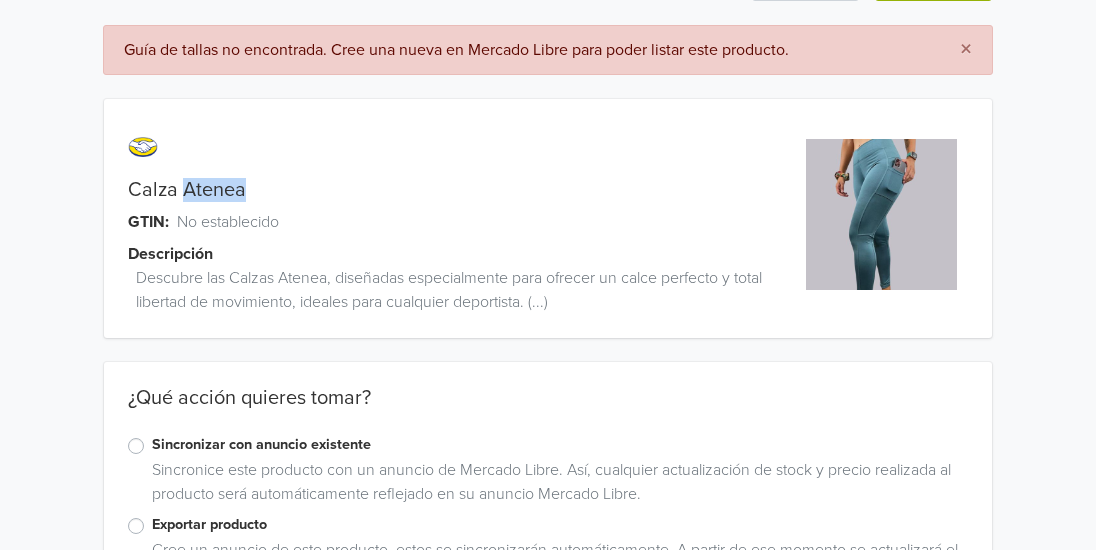 scroll, scrollTop: 153, scrollLeft: 0, axis: vertical 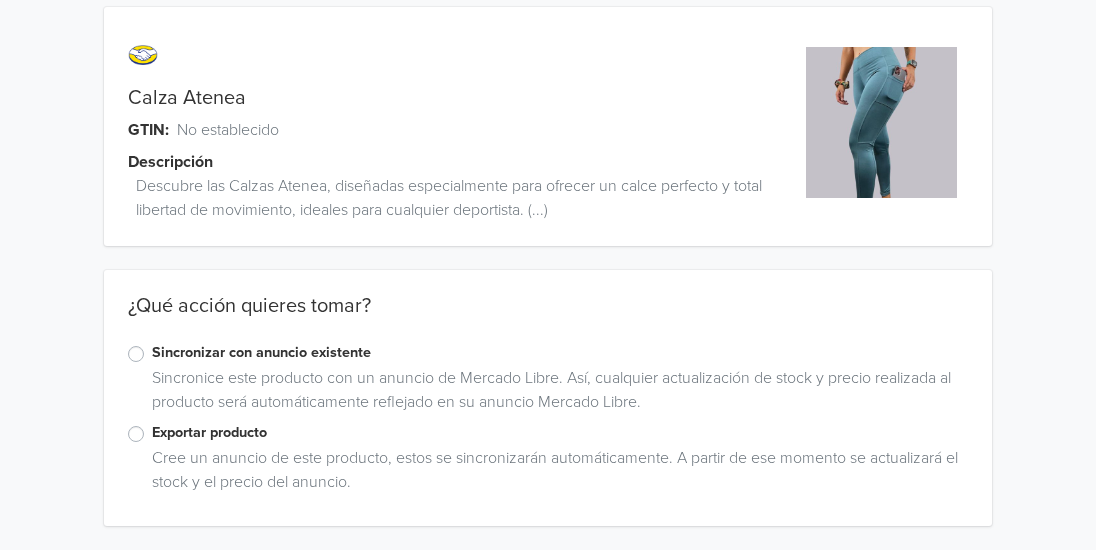 click on "Exportar producto" at bounding box center [560, 433] 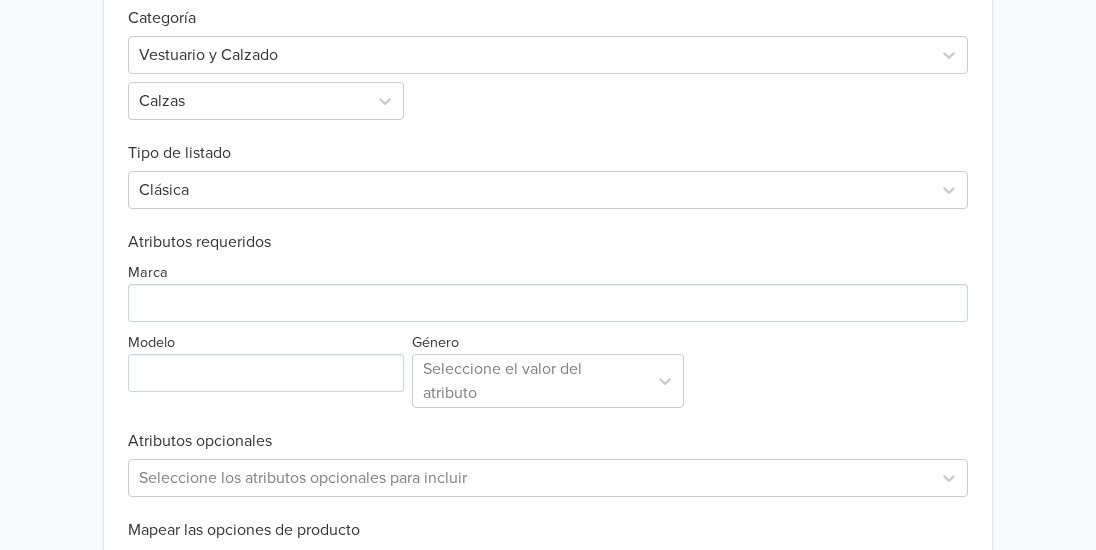 scroll, scrollTop: 711, scrollLeft: 0, axis: vertical 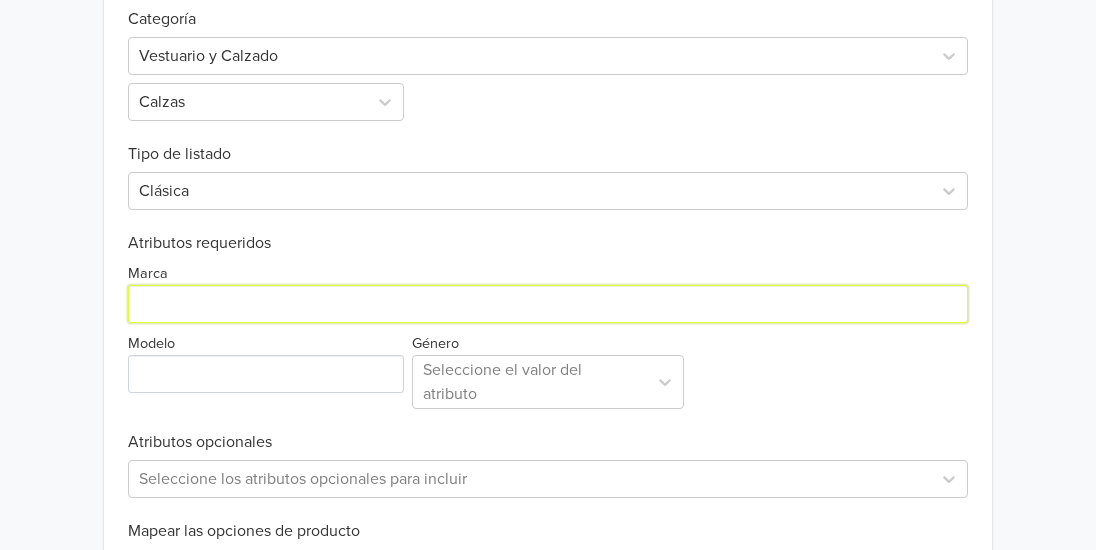 click on "Marca" at bounding box center [548, 304] 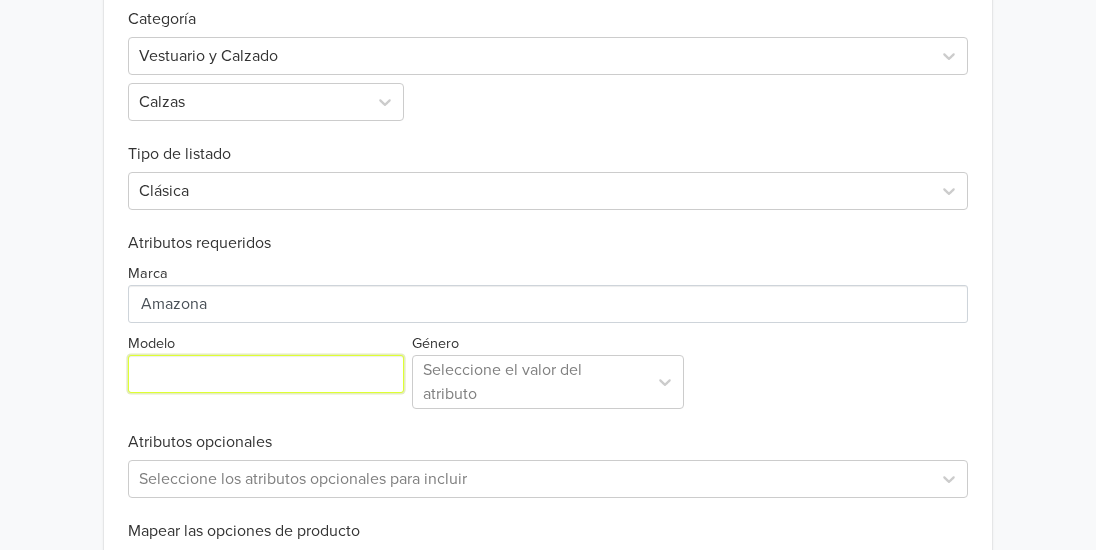 click on "Modelo" at bounding box center [266, 374] 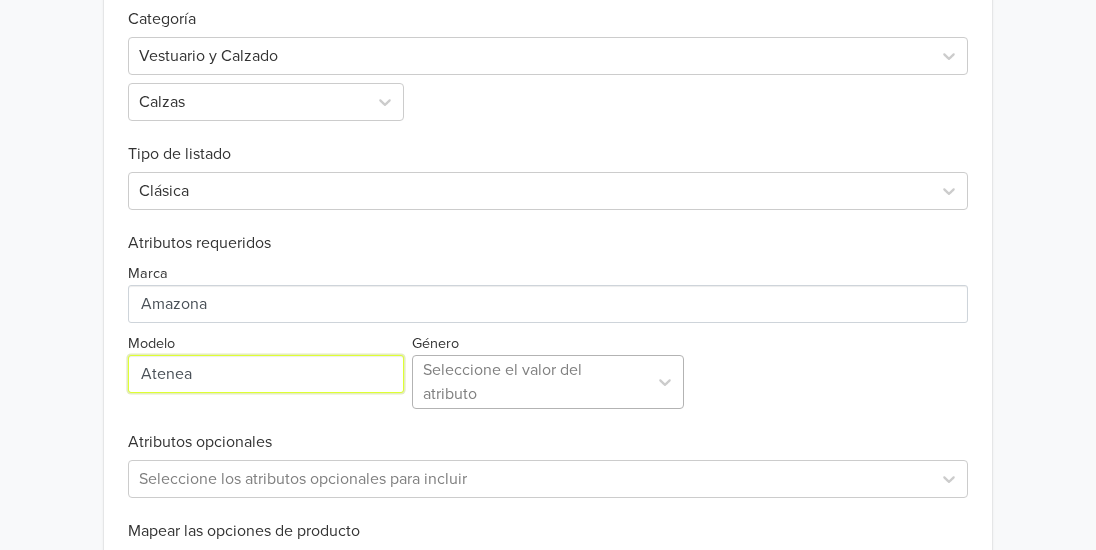 type on "Atenea" 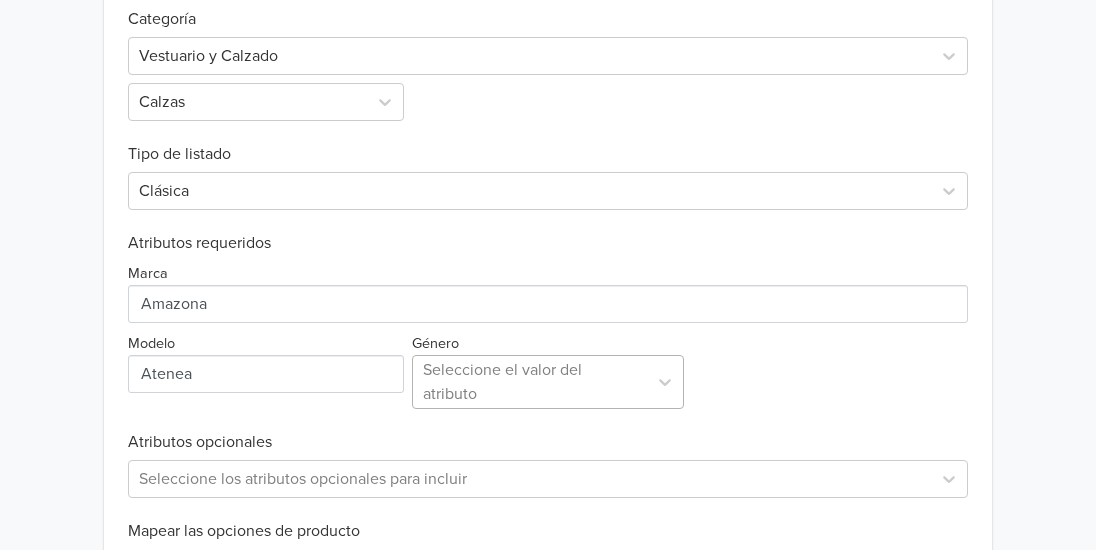 click on "Seleccione el valor del atributo" at bounding box center (548, 382) 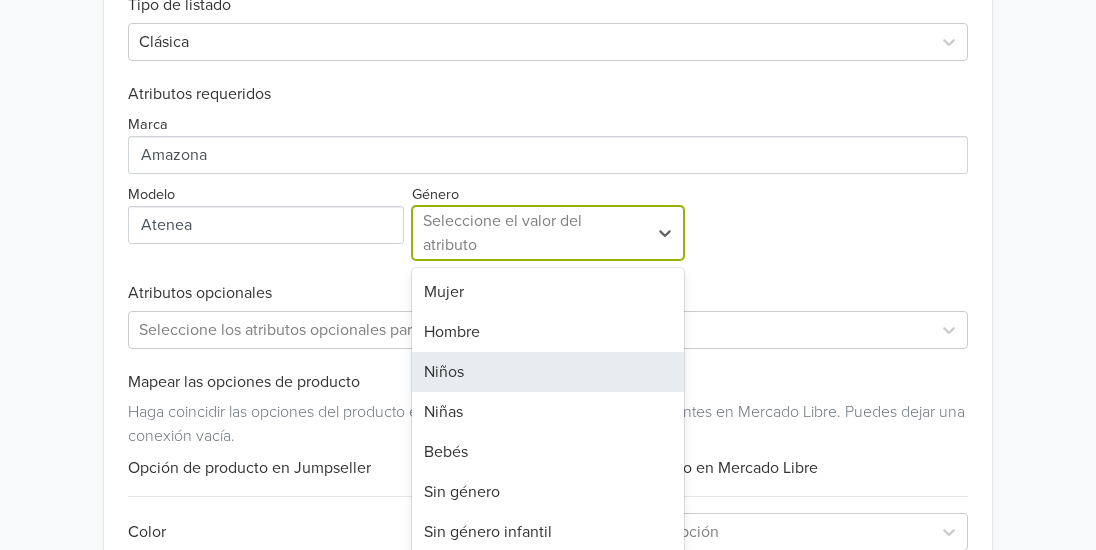 scroll, scrollTop: 874, scrollLeft: 0, axis: vertical 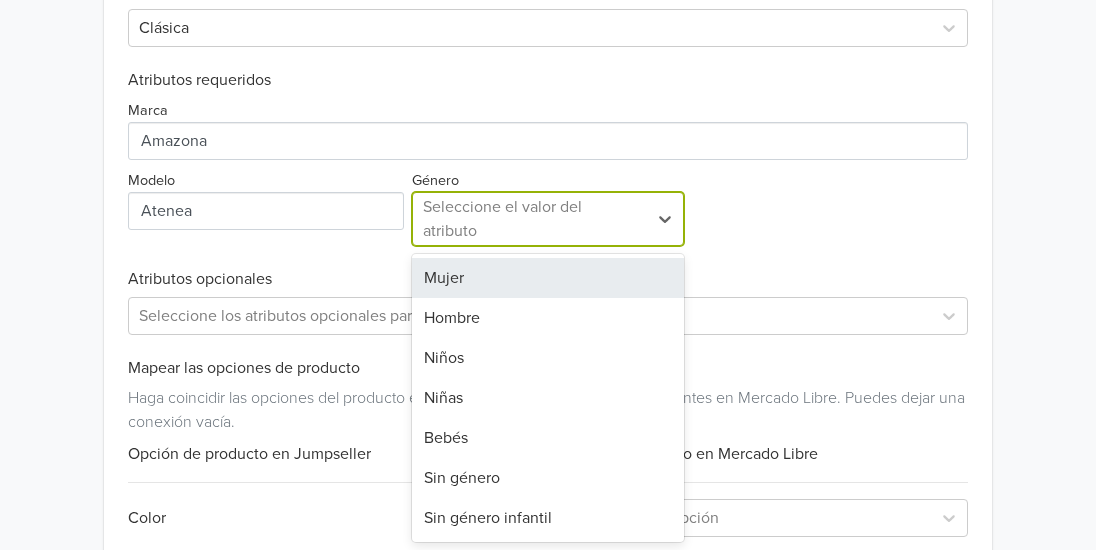 click on "Mujer" at bounding box center (548, 278) 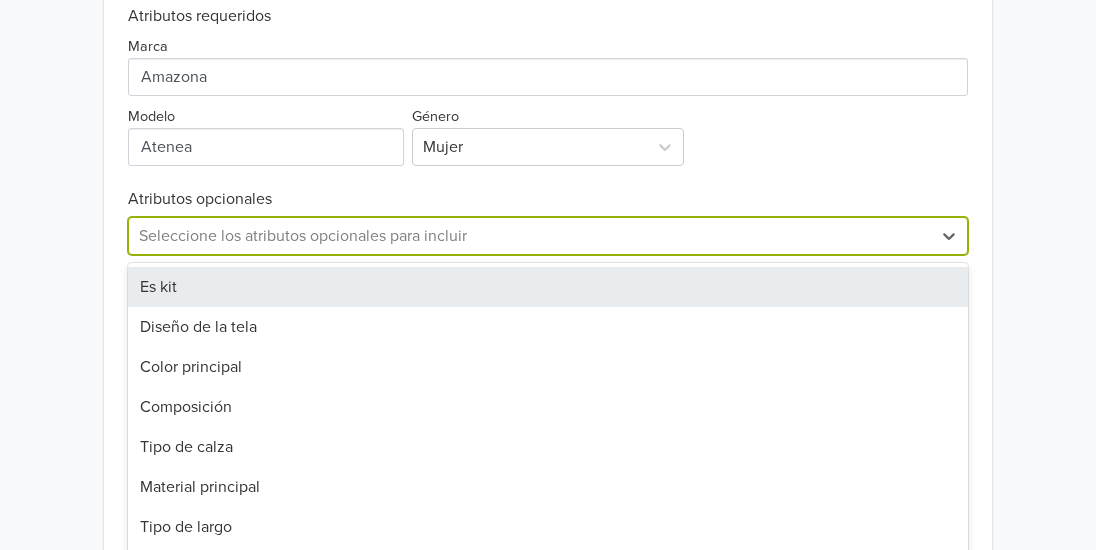click on "17 results available. Use Up and Down to choose options, press Enter to select the currently focused option, press Escape to exit the menu, press Tab to select the option and exit the menu. Seleccione los atributos opcionales para incluir Es kit Diseño de la tela Color principal Composición Tipo de calza Material principal Tipo de largo Temporada de lanzamiento Año de lanzamiento MPN Fuente del producto Línea Es apta para embarazadas Con bolsillos Es térmico Con materiales reciclados Tiro de la calza" at bounding box center [548, 236] 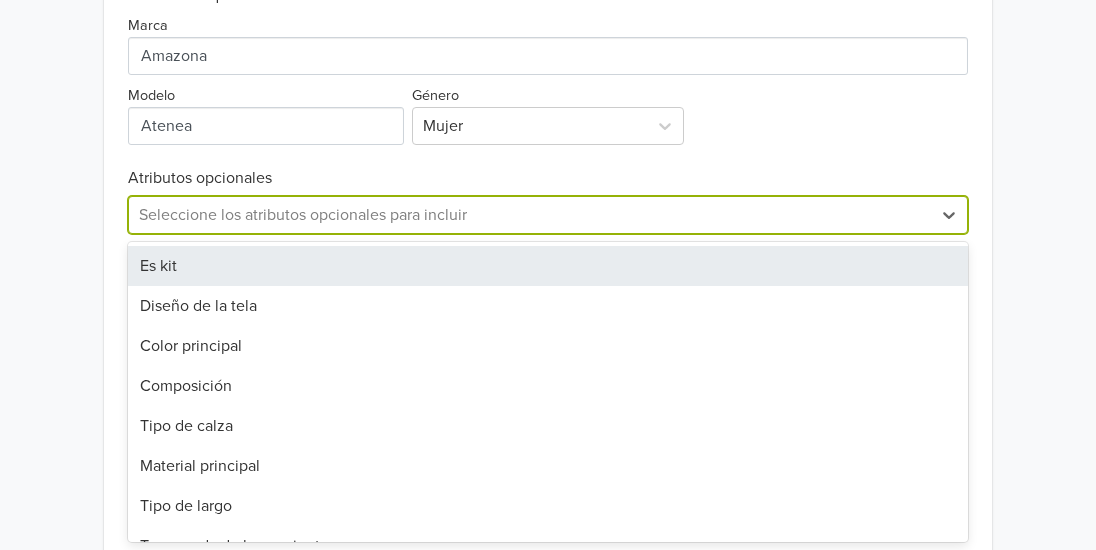 scroll, scrollTop: 0, scrollLeft: 0, axis: both 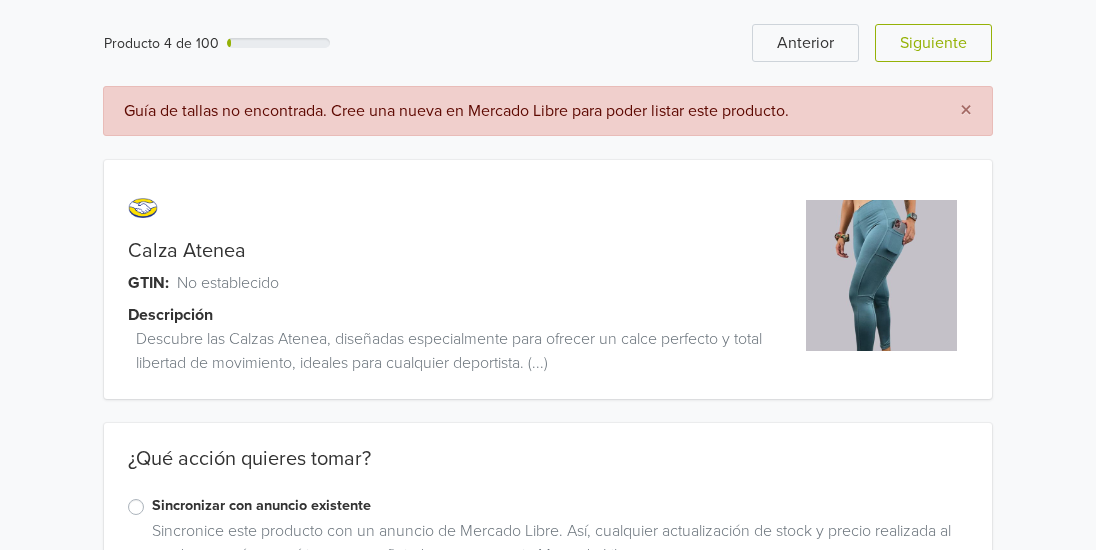click at bounding box center [405, 208] 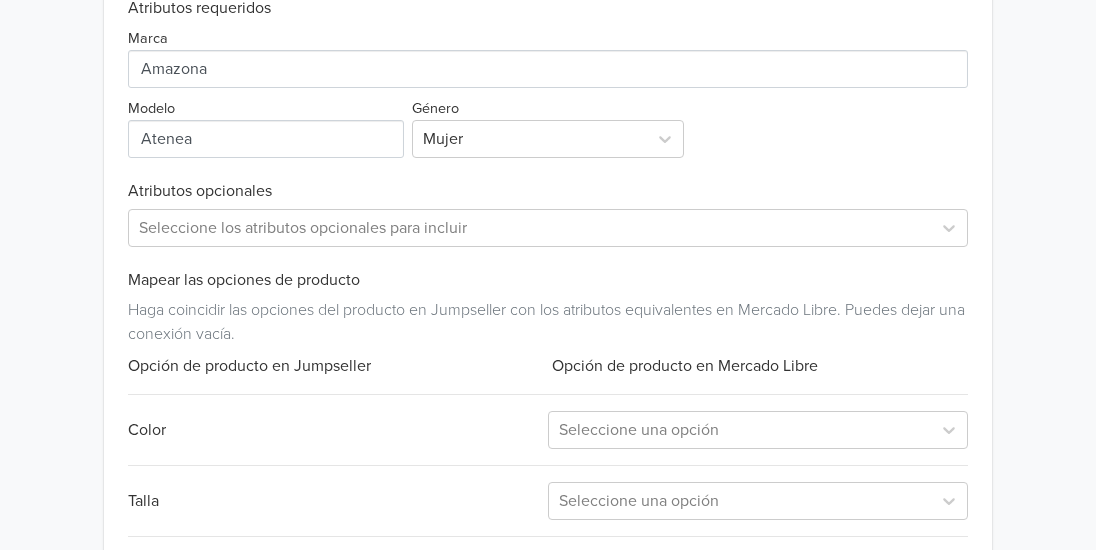 scroll, scrollTop: 1117, scrollLeft: 0, axis: vertical 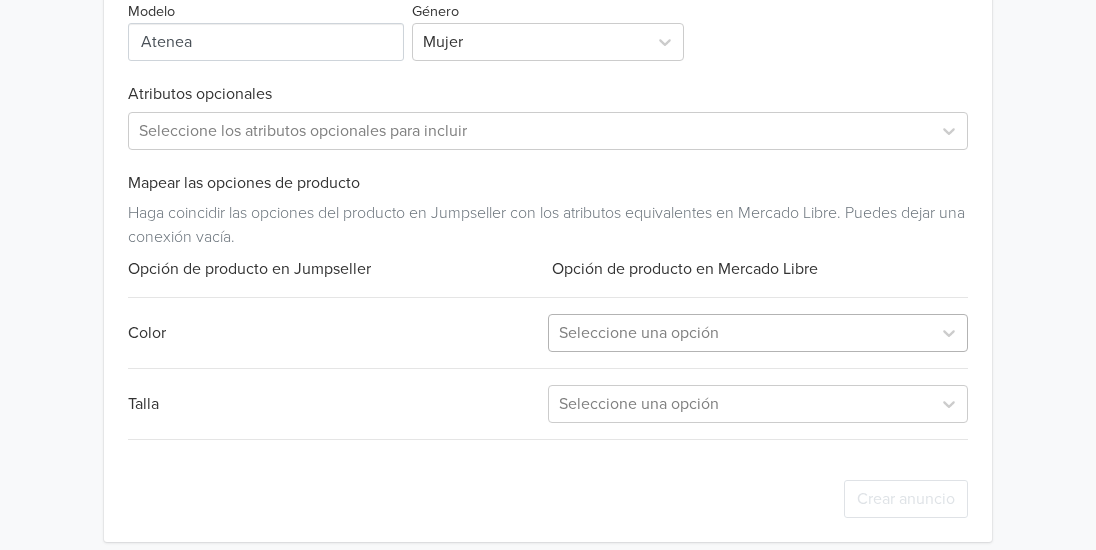 click at bounding box center (740, 333) 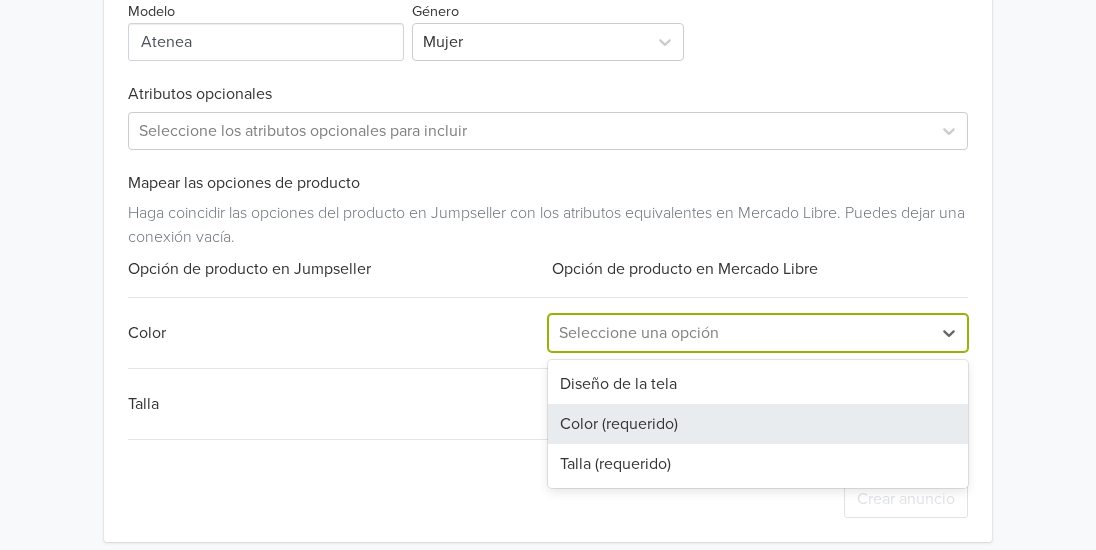 click on "Color (requerido)" at bounding box center [758, 424] 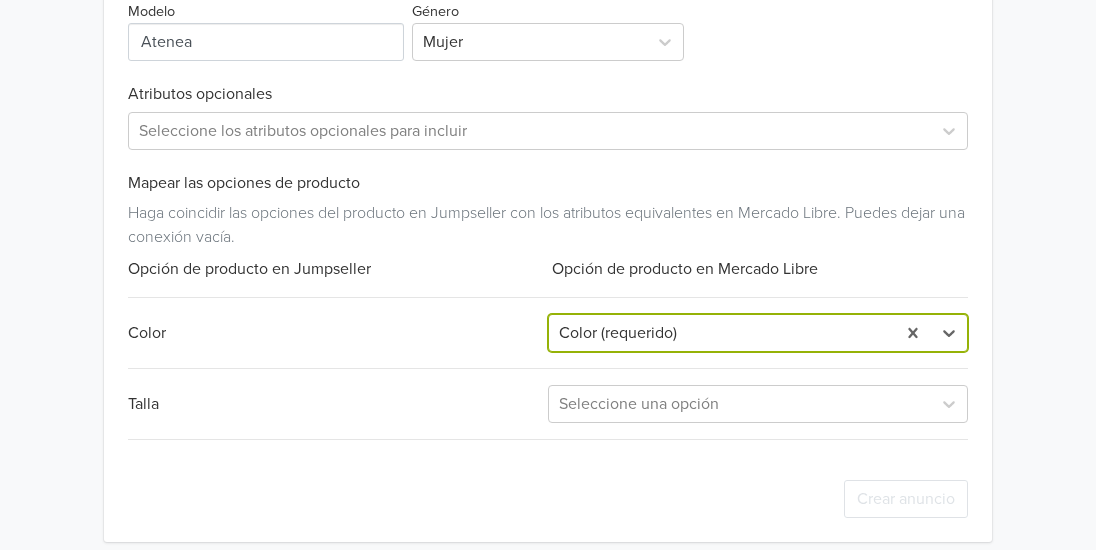 click at bounding box center [740, 404] 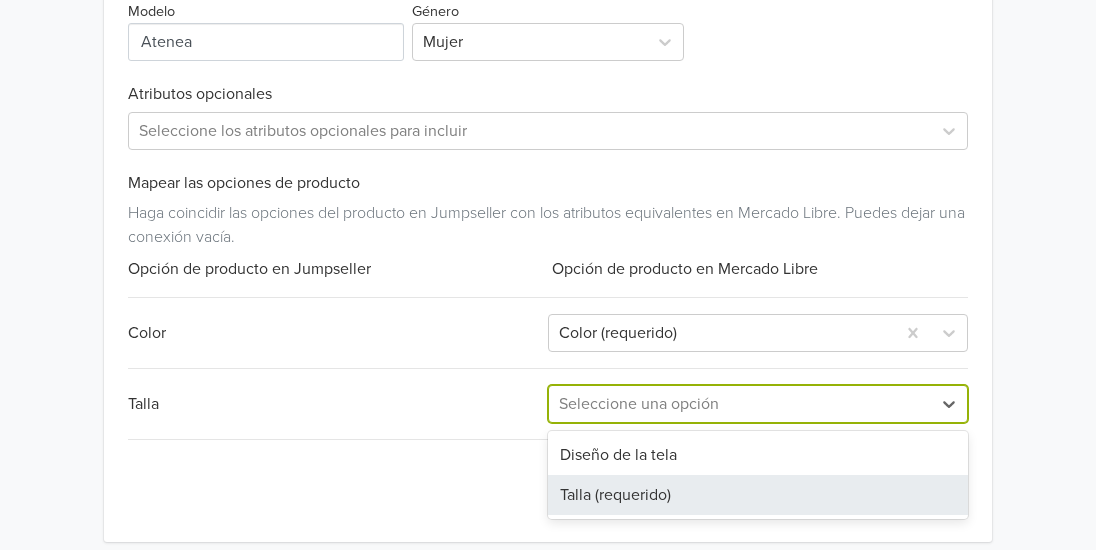 click on "Talla (requerido)" at bounding box center [758, 495] 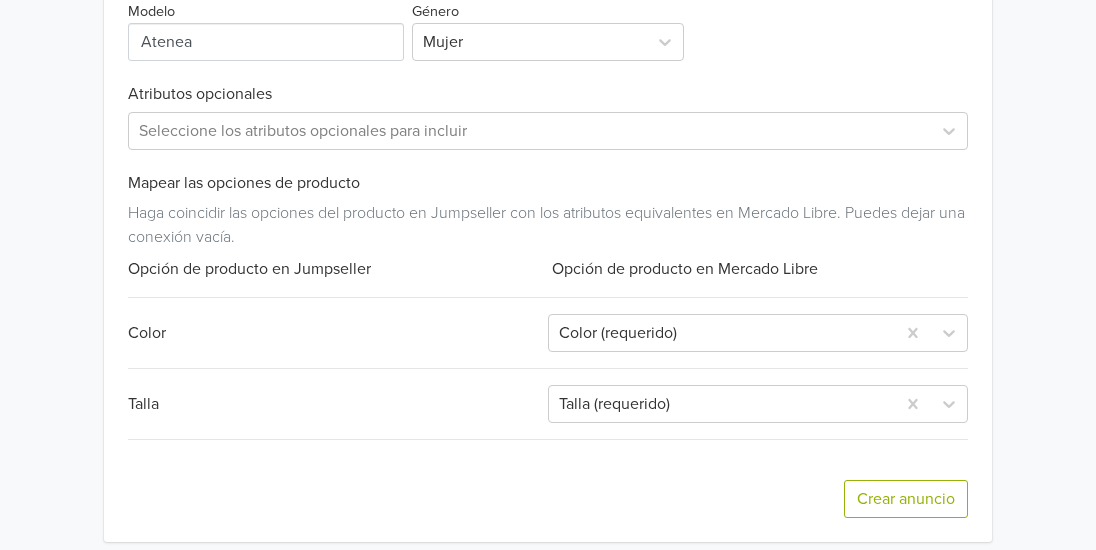 click on "Color" at bounding box center (338, 333) 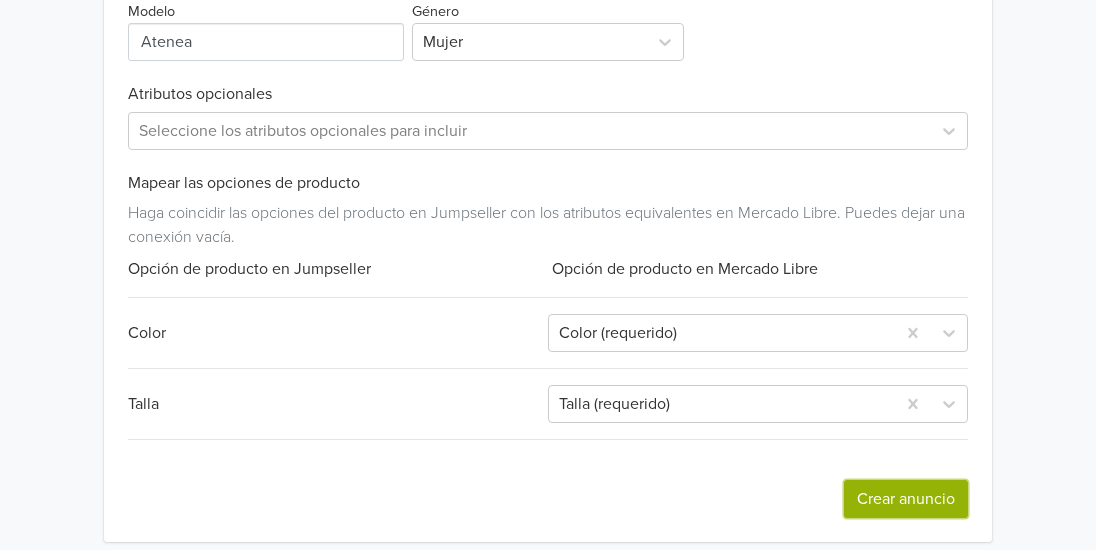 click on "Crear anuncio" at bounding box center (906, 499) 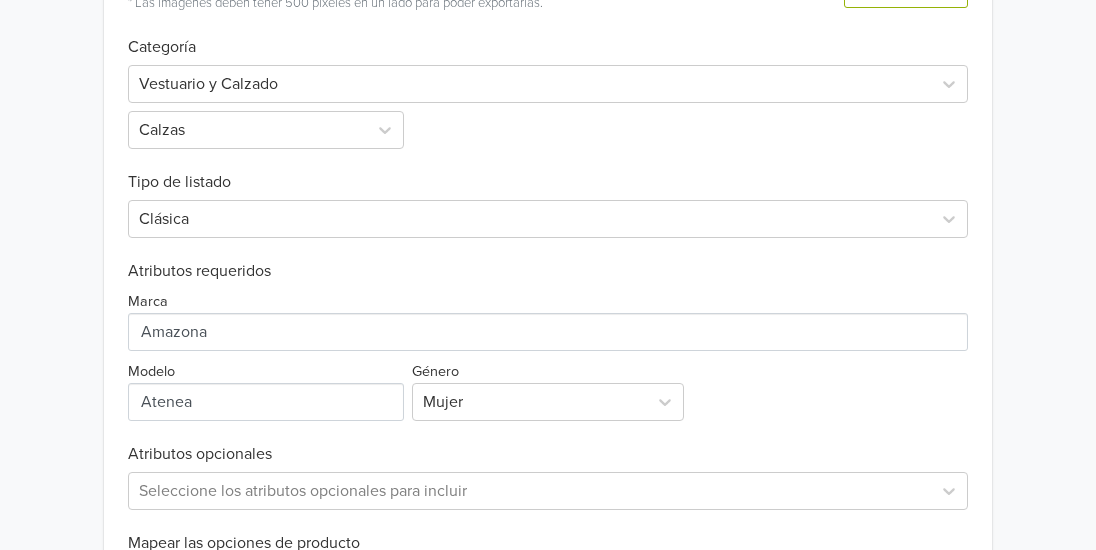 scroll, scrollTop: 763, scrollLeft: 0, axis: vertical 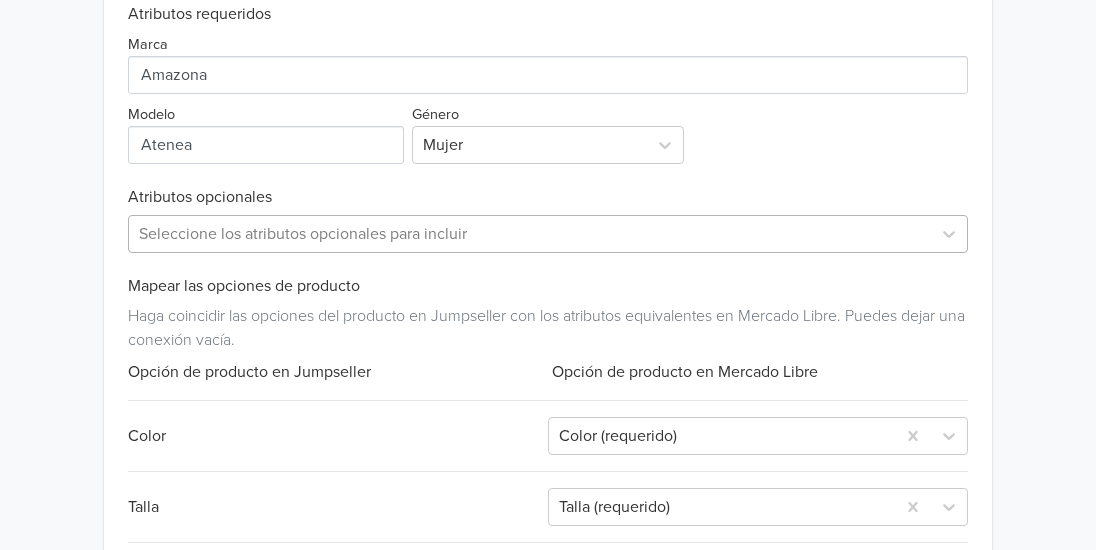 click on "Seleccione los atributos opcionales para incluir" at bounding box center [548, 234] 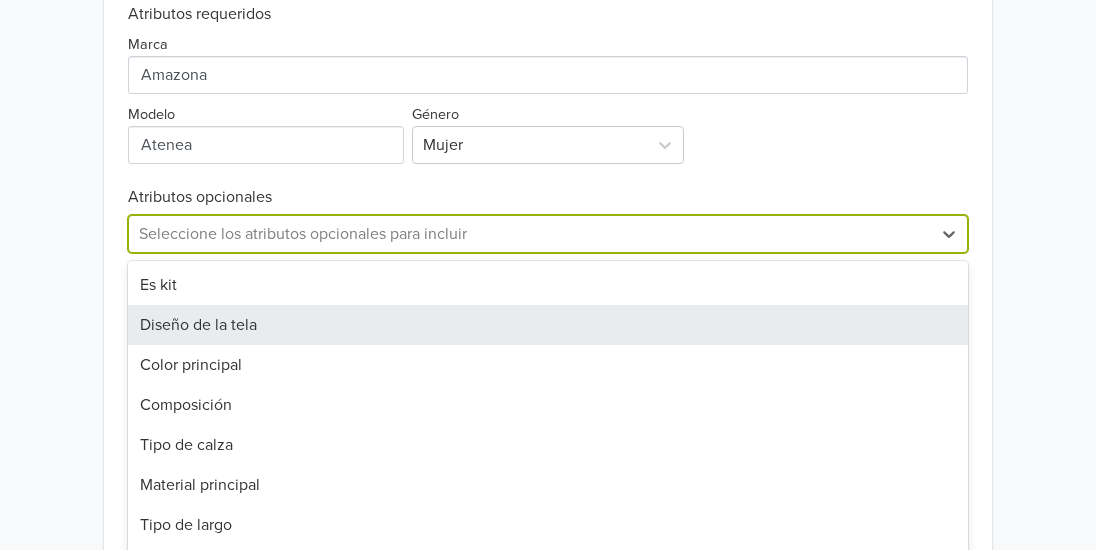 scroll, scrollTop: 1033, scrollLeft: 0, axis: vertical 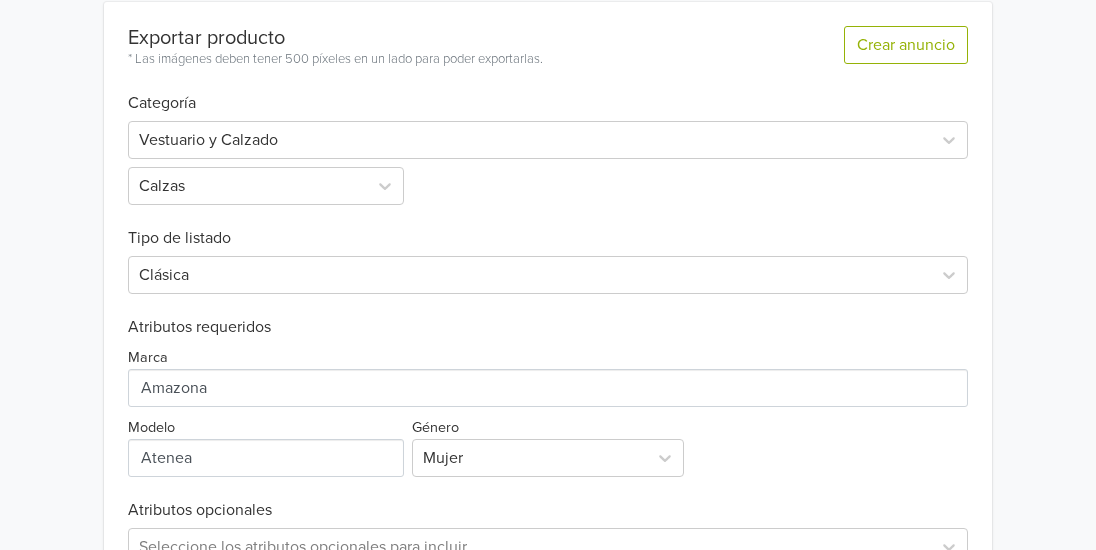 click on "Atributos requeridos" at bounding box center (548, 327) 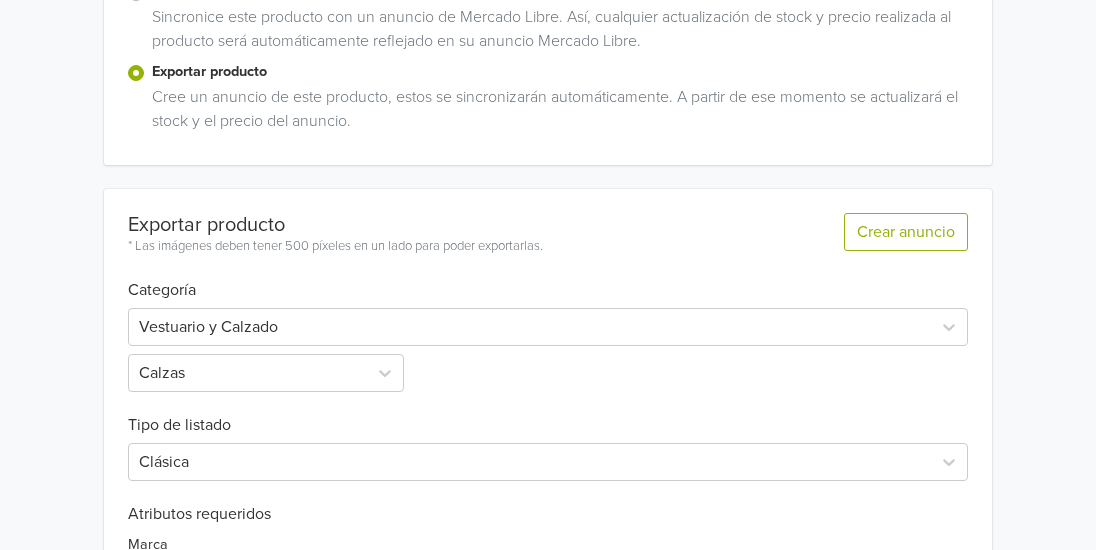 scroll, scrollTop: 509, scrollLeft: 0, axis: vertical 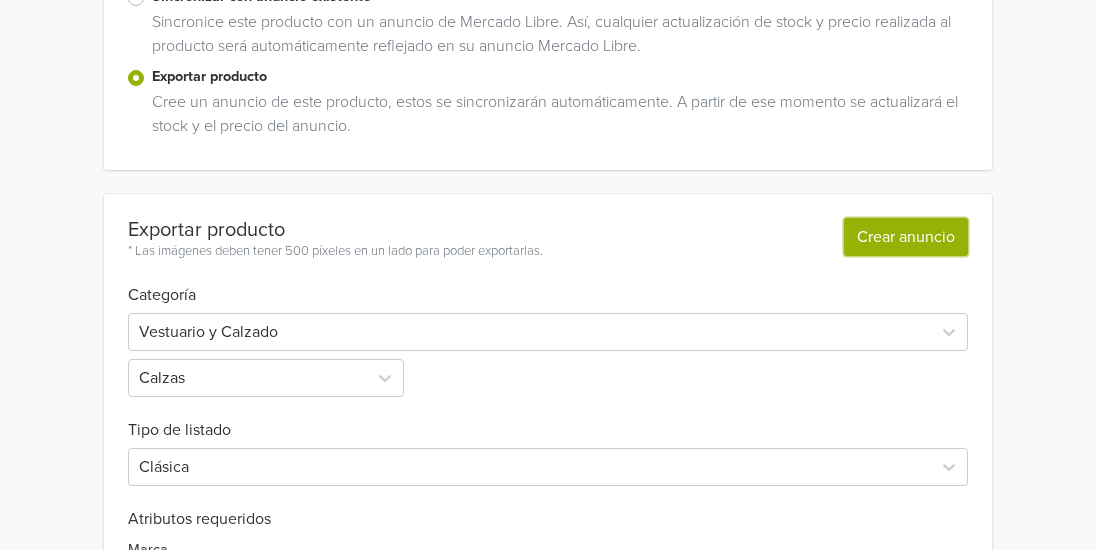 click on "Crear anuncio" at bounding box center [906, 237] 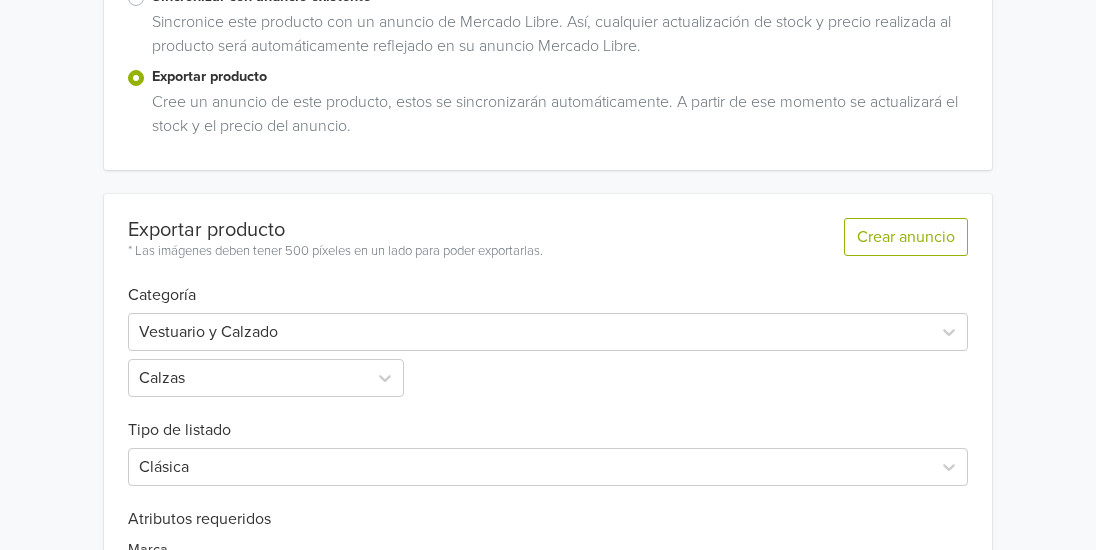 scroll, scrollTop: 0, scrollLeft: 0, axis: both 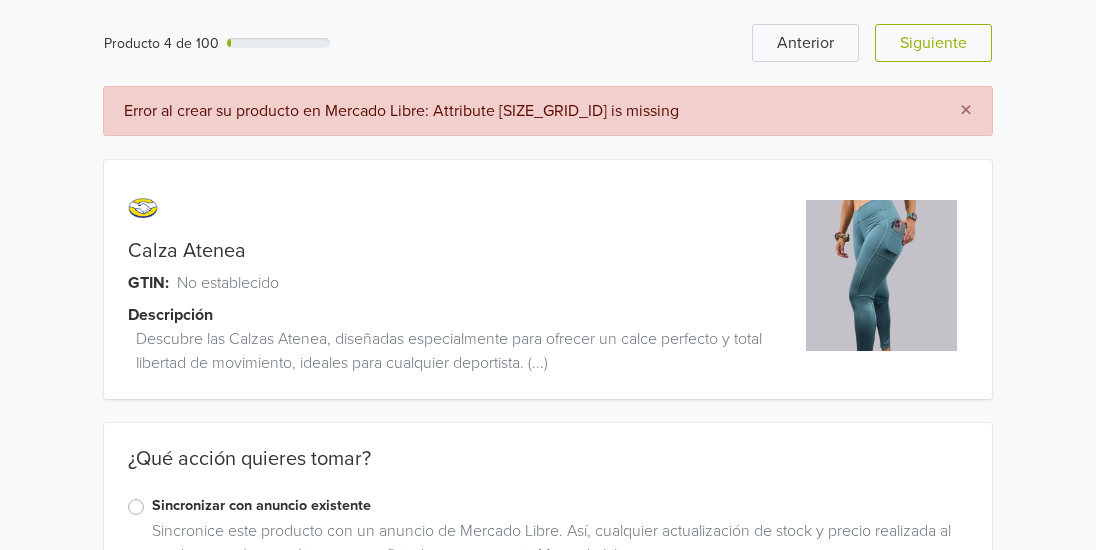 click on "Error al crear su producto en Mercado Libre: Attribute [SIZE_GRID_ID] is missing" at bounding box center [526, 111] 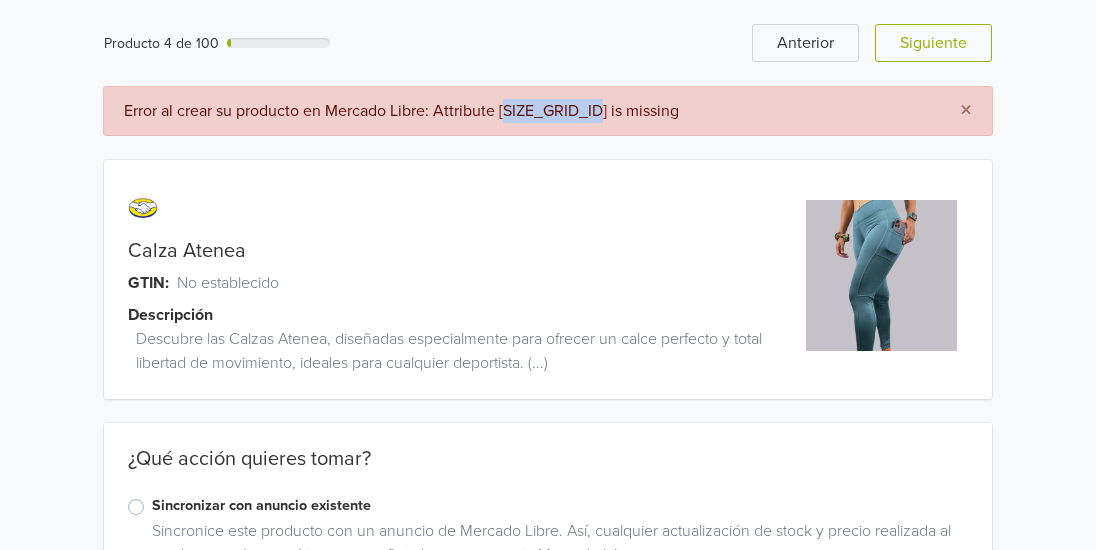 click on "Error al crear su producto en Mercado Libre: Attribute [SIZE_GRID_ID] is missing" at bounding box center (526, 111) 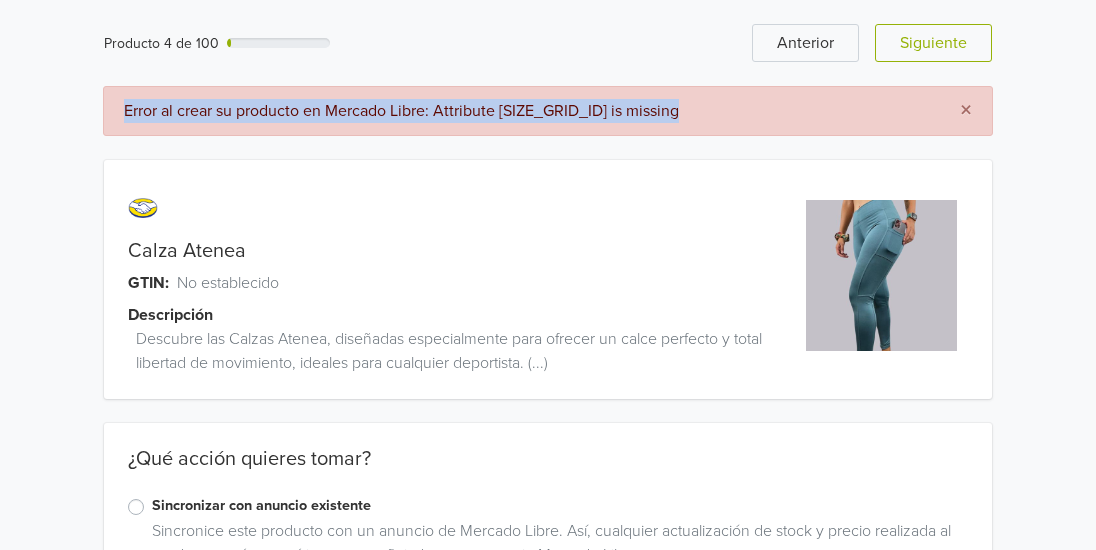 click on "Error al crear su producto en Mercado Libre: Attribute [SIZE_GRID_ID] is missing" at bounding box center [526, 111] 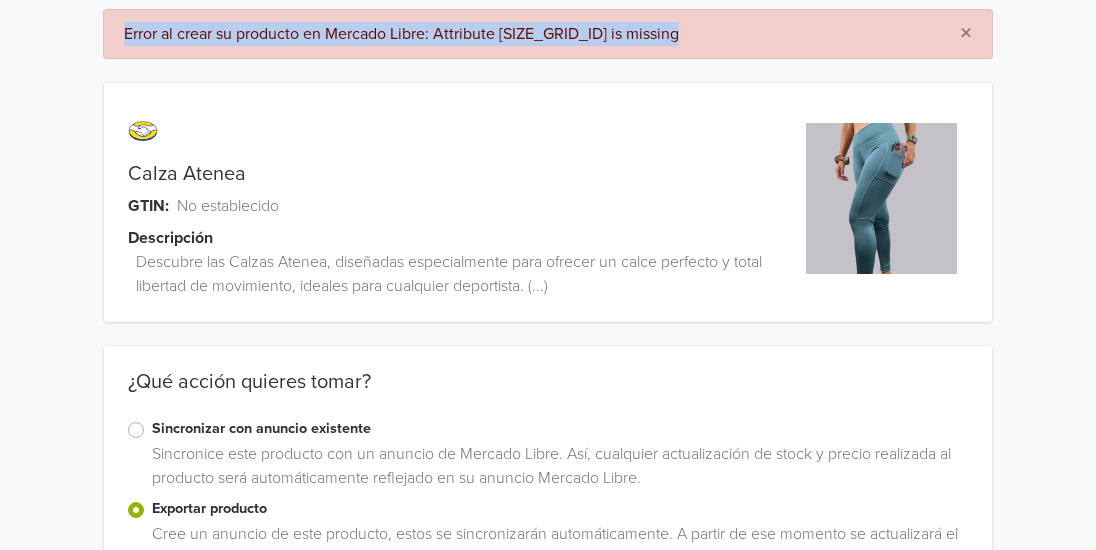 scroll, scrollTop: 0, scrollLeft: 0, axis: both 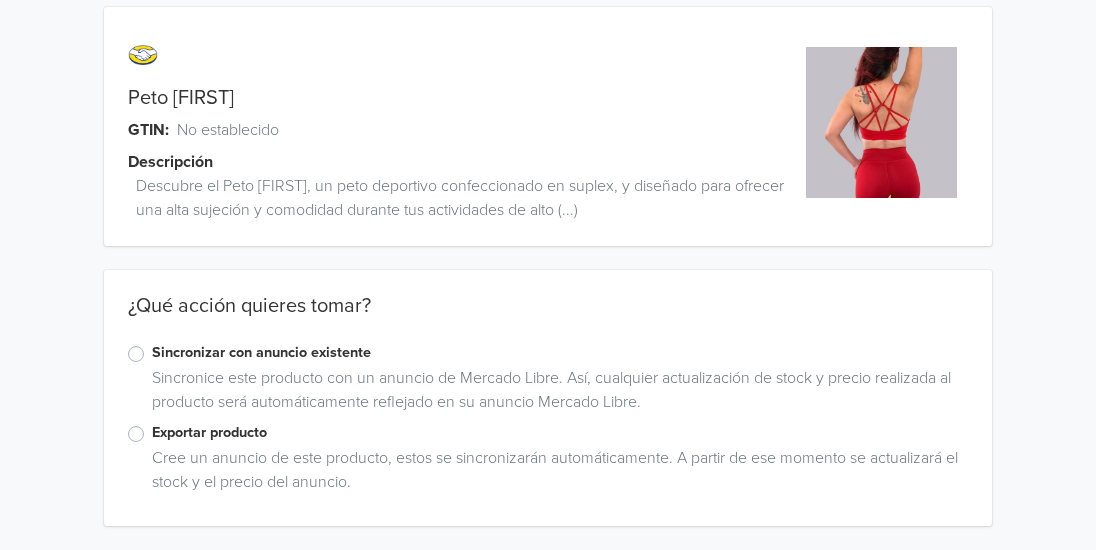 click on "Exportar producto" at bounding box center [560, 433] 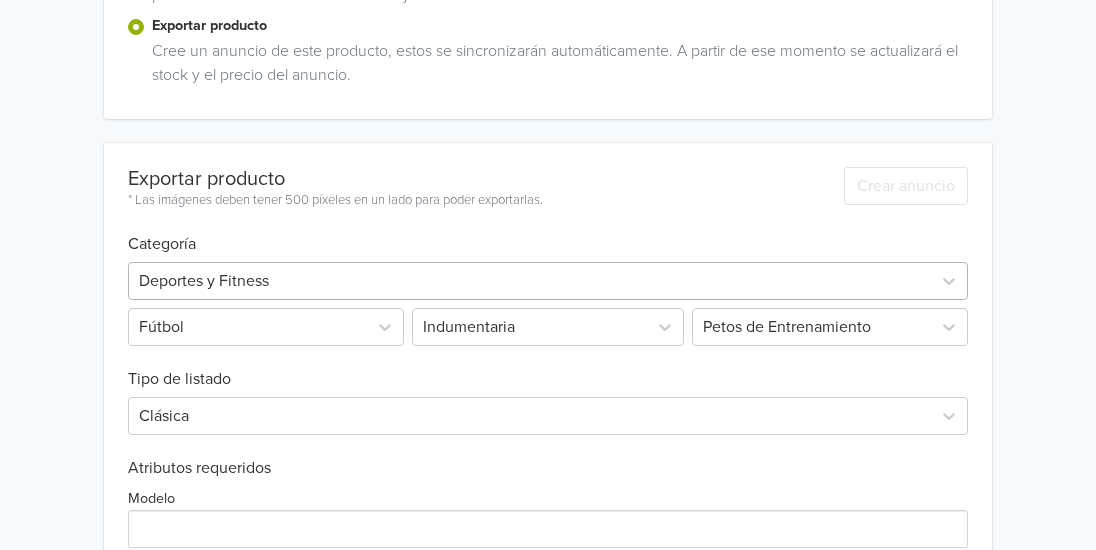 scroll, scrollTop: 495, scrollLeft: 0, axis: vertical 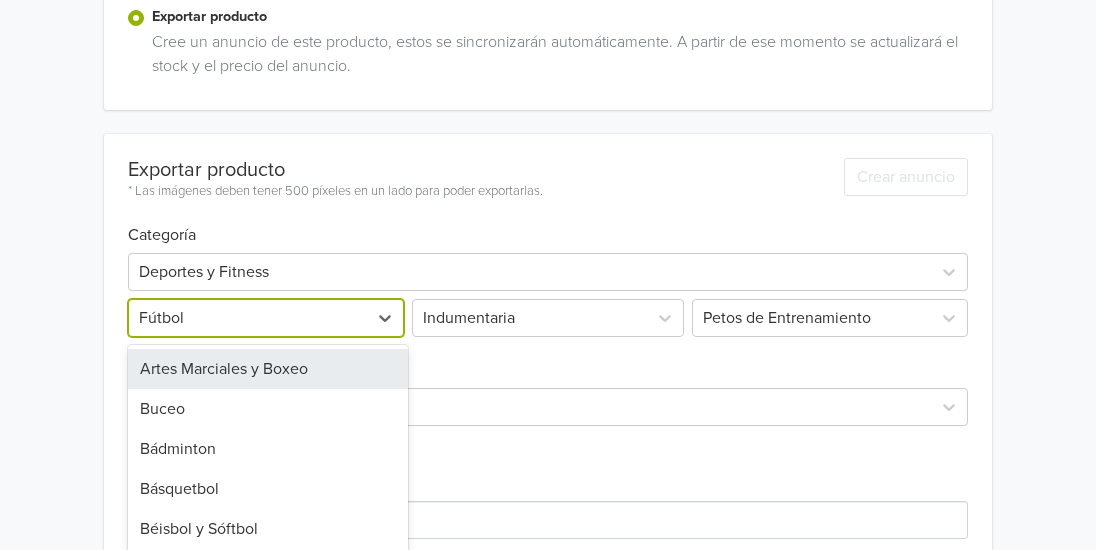 click on "40 results available. Use Up and Down to choose options, press Enter to select the currently focused option, press Escape to exit the menu, press Tab to select the option and exit the menu. Fútbol Artes Marciales y Boxeo Buceo Bádminton Básquetbol Béisbol y Sóftbol Camping, Caza y Pesca Canoas, Kayaks e Inflables Ciclismo Coderas Equitación y Polo Esgrima Fitness y Musculación Fútbol Fútbol Americano Golf Handball Hockey Juegos de Salón Kitesurf Monopatines y Scooters Natación Otros Paintball Parapente Patín y Skateboard Pilates y Yoga Pulsómetros y Cronómetros Ropa Deportiva Rugby Ski y Snowboard Slackline Suplementos y Shakers Surf y Bodyboard Tenis, Pádel y Squash Tiro Deportivo Trekking y Montañismo Vóleibol Wakeboard y Esqui Acuático Windsurf Zapatillas" at bounding box center (268, 318) 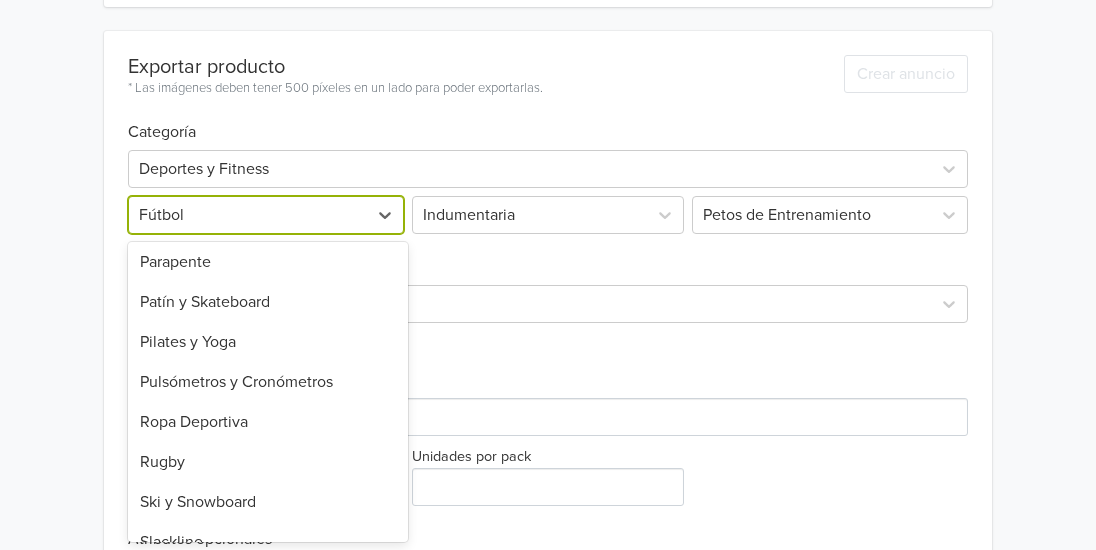 scroll, scrollTop: 903, scrollLeft: 0, axis: vertical 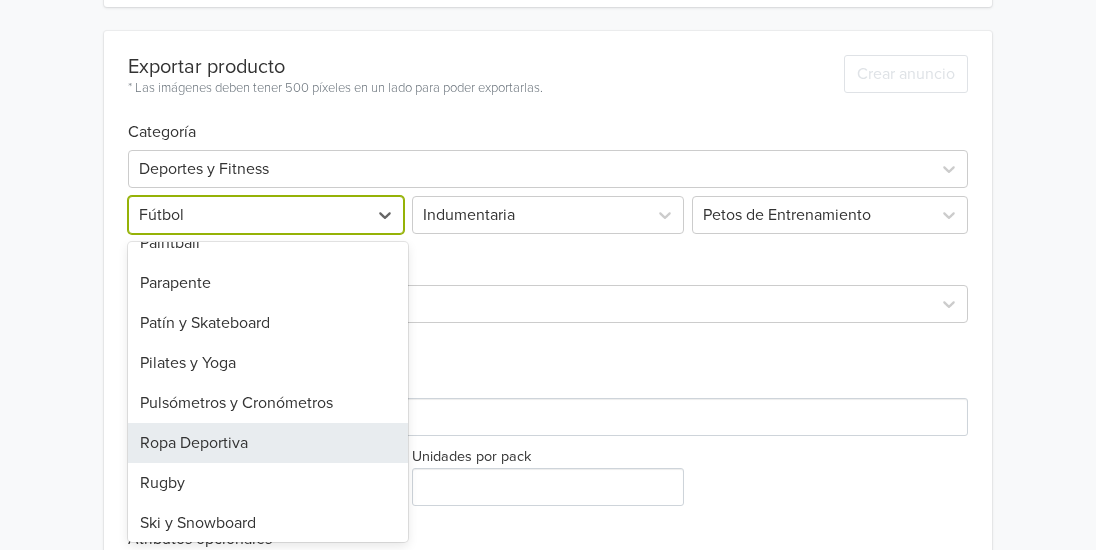 click on "Ropa Deportiva" at bounding box center [268, 443] 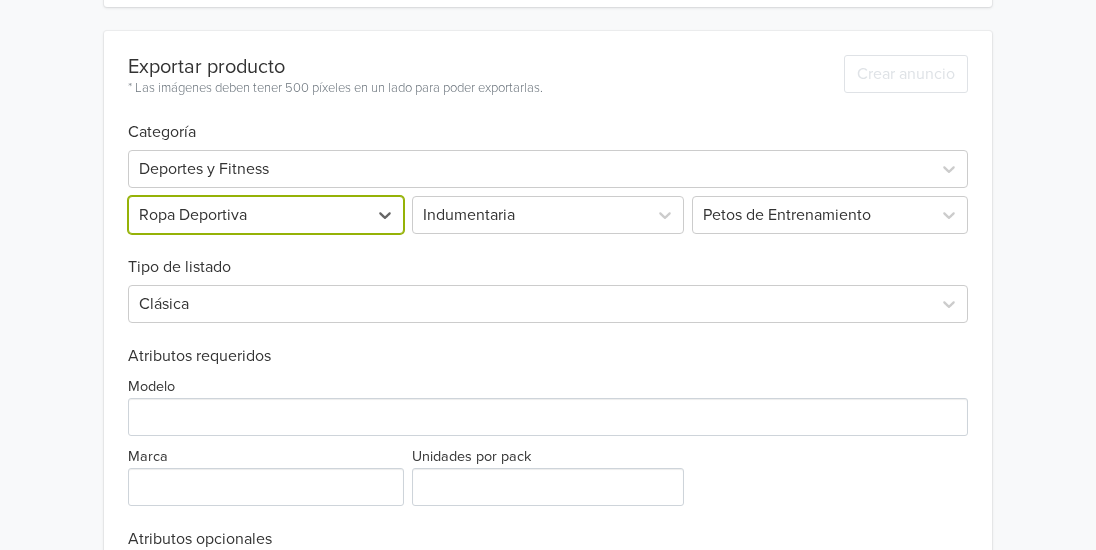 scroll, scrollTop: 424, scrollLeft: 0, axis: vertical 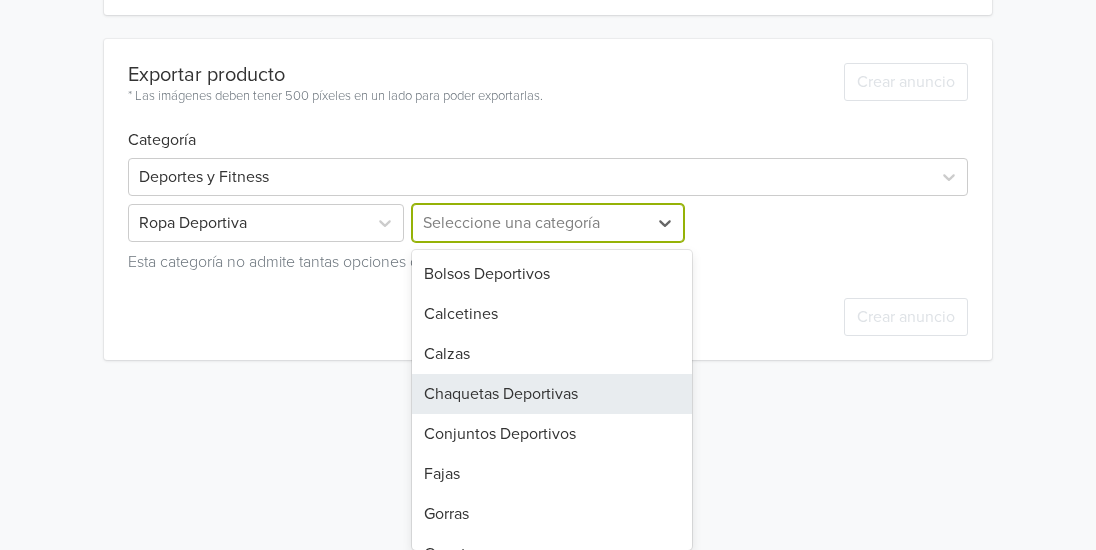 click on "18 results available. Use Up and Down to choose options, press Enter to select the currently focused option, press Escape to exit the menu, press Tab to select the option and exit the menu. Seleccione una categoría Bolsos Deportivos Calcetines Calzas Chaquetas Deportivas Conjuntos Deportivos Fajas Gorras Guantes Manguillas Otros Pantalones y Joggings Poleras y Polos Polerones Ropa de Danza y Patinaje Shorts Sostenes Deportivos Tobilleras Vestidos" at bounding box center [548, 223] 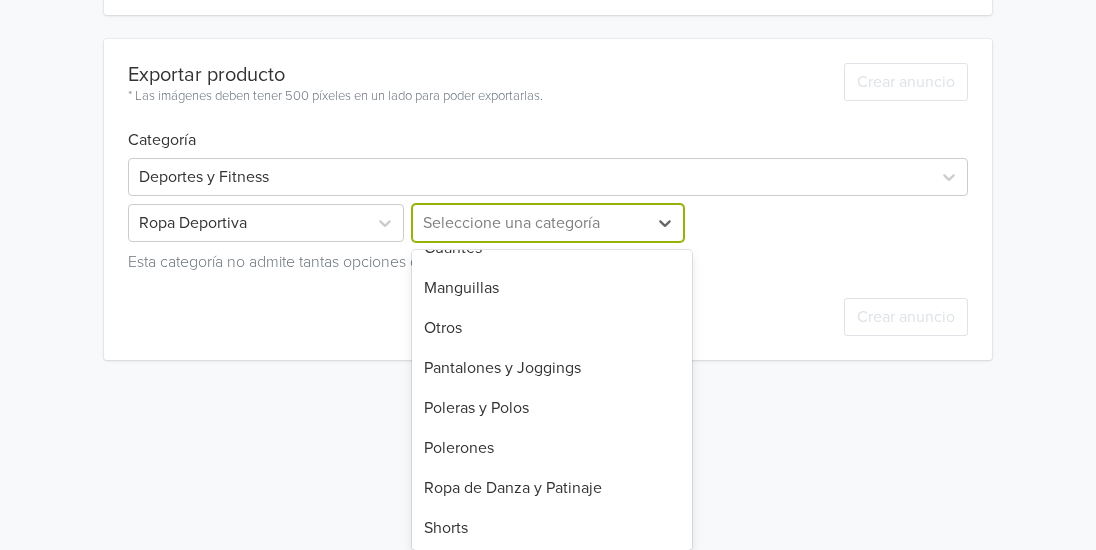 scroll, scrollTop: 311, scrollLeft: 0, axis: vertical 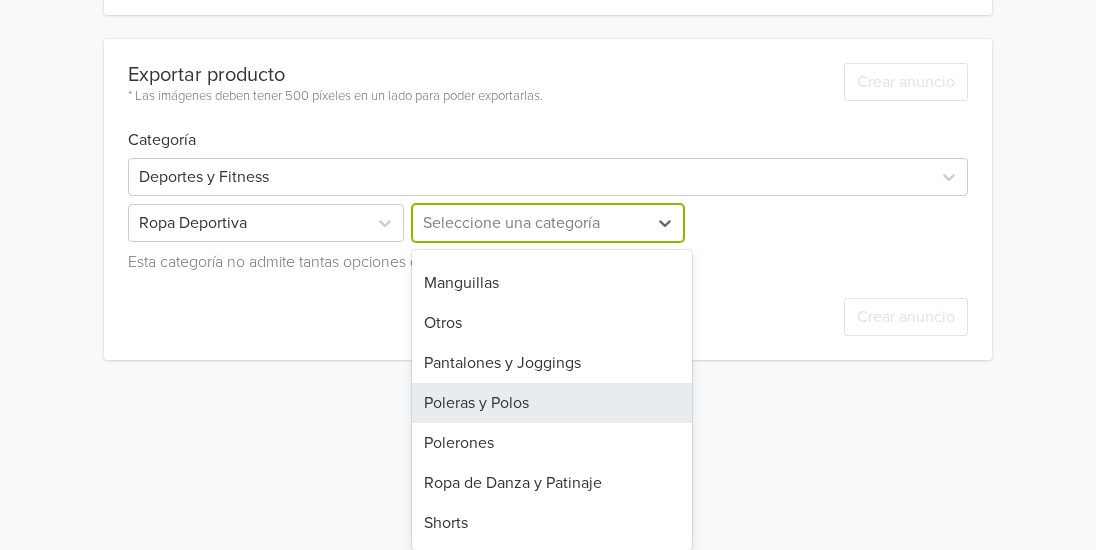 click on "Poleras y Polos" at bounding box center (552, 403) 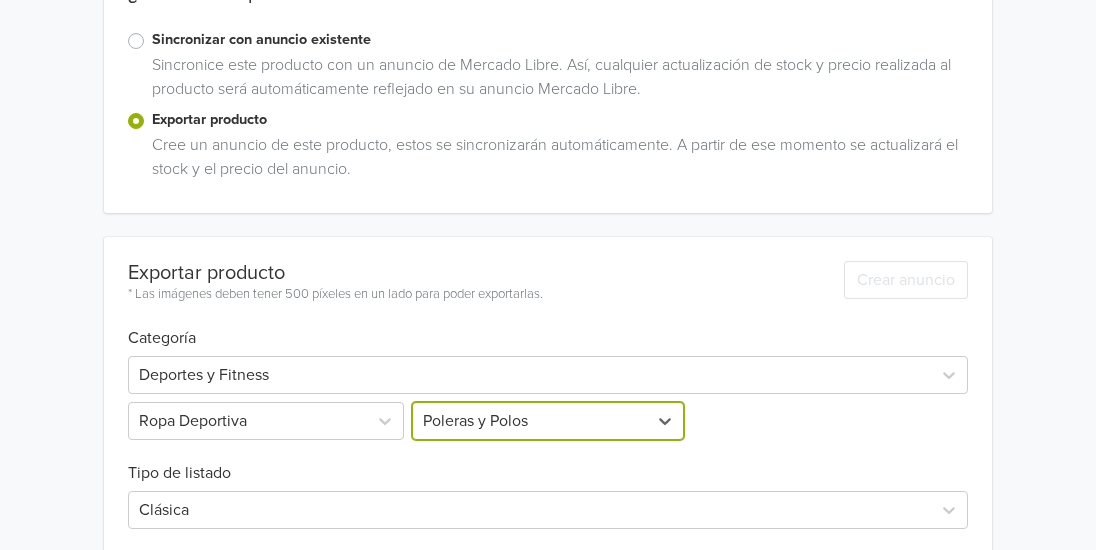 scroll, scrollTop: 590, scrollLeft: 0, axis: vertical 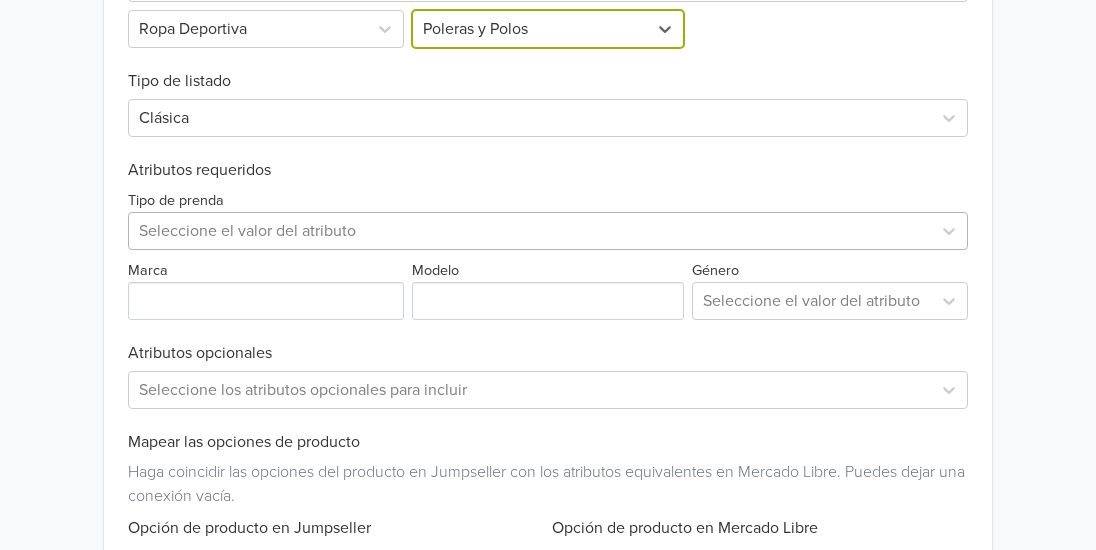 click at bounding box center [530, 231] 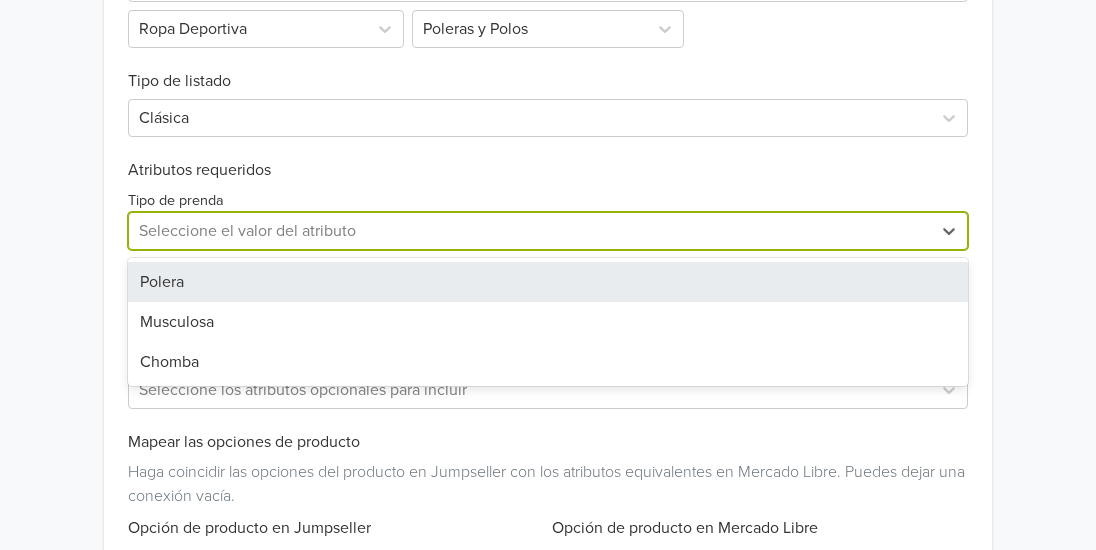 click on "Polera" at bounding box center (548, 282) 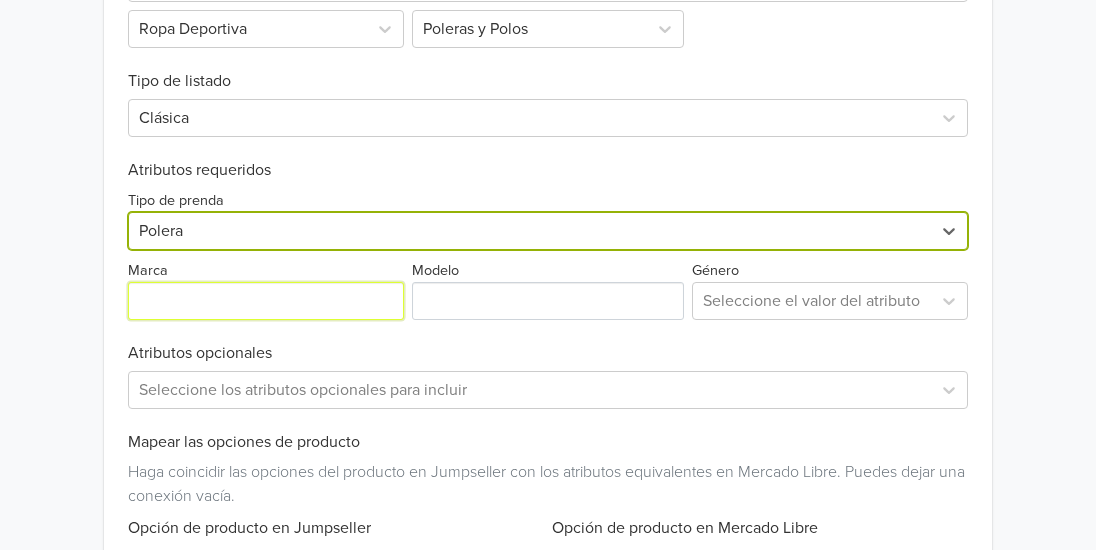 click on "Marca" at bounding box center (266, 301) 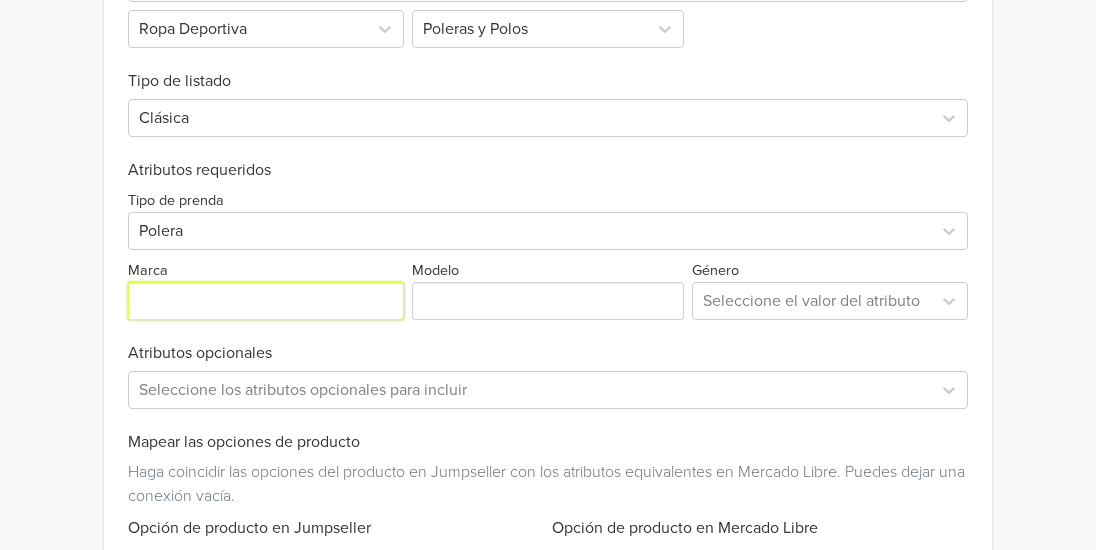 type on "[FIRST]" 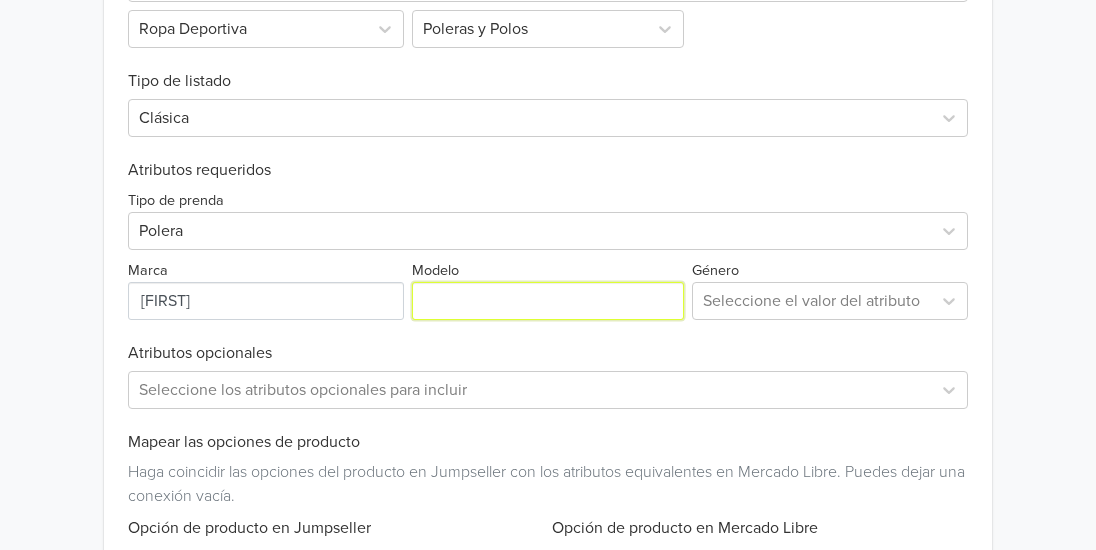 click on "Modelo" at bounding box center (548, 301) 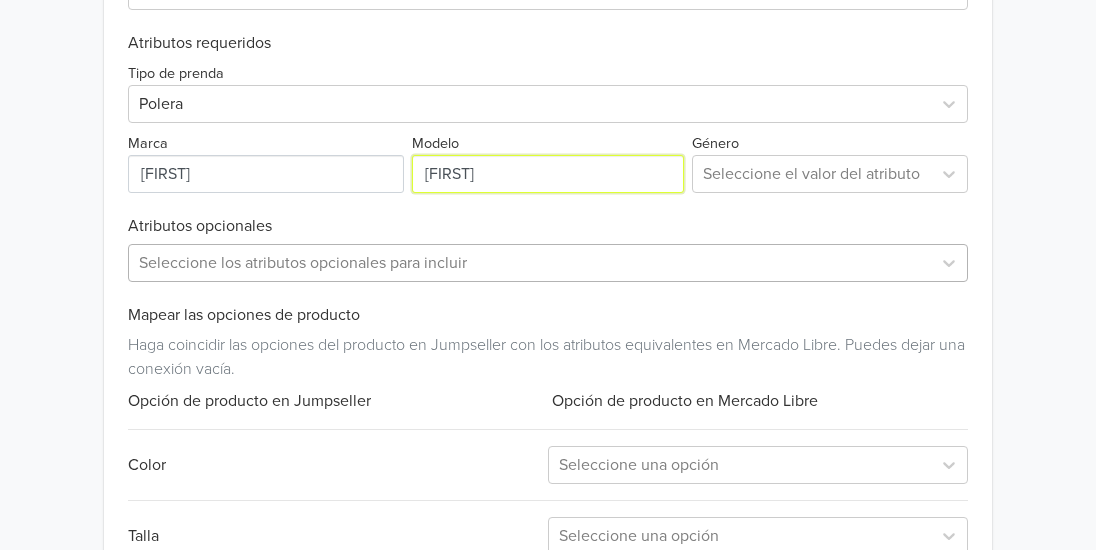 scroll, scrollTop: 1059, scrollLeft: 0, axis: vertical 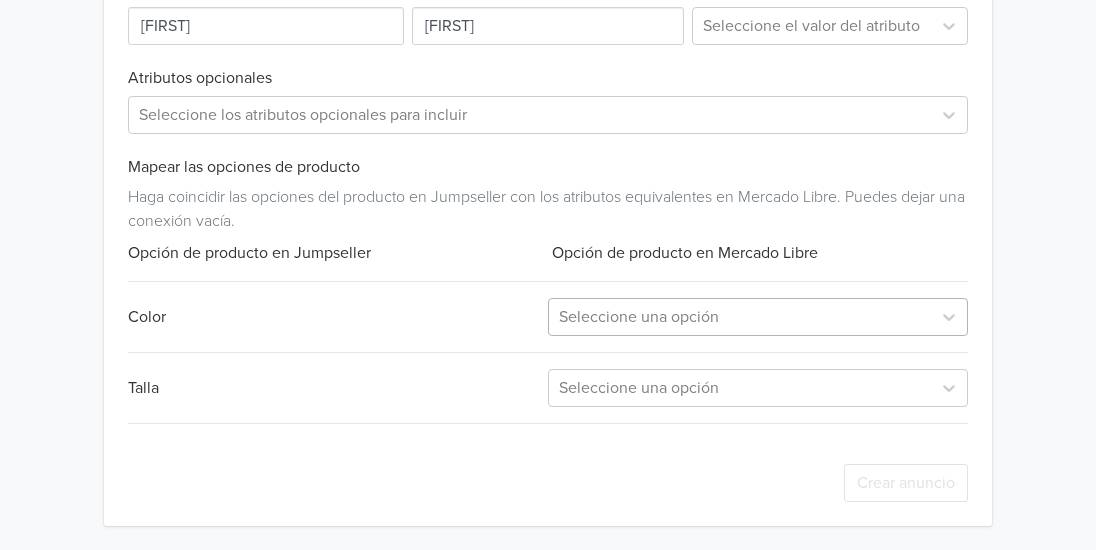 click at bounding box center [740, 317] 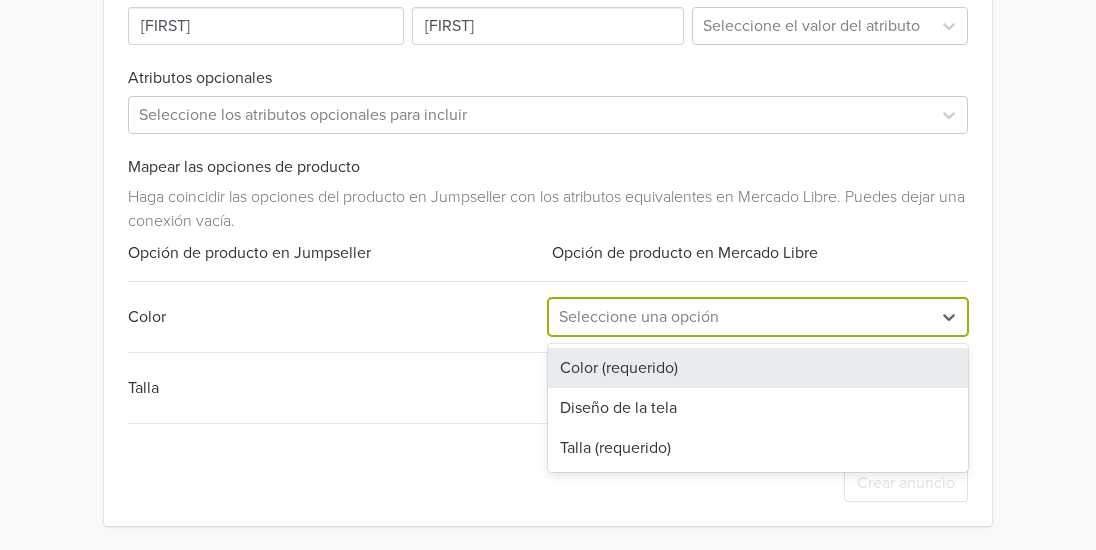 click on "Color (requerido)" at bounding box center (758, 368) 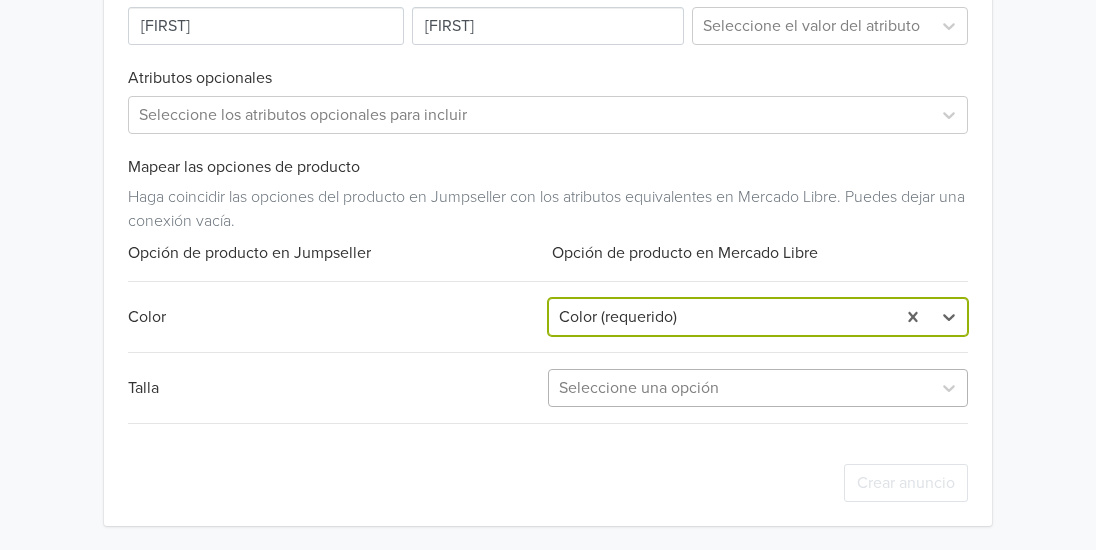 click at bounding box center [740, 388] 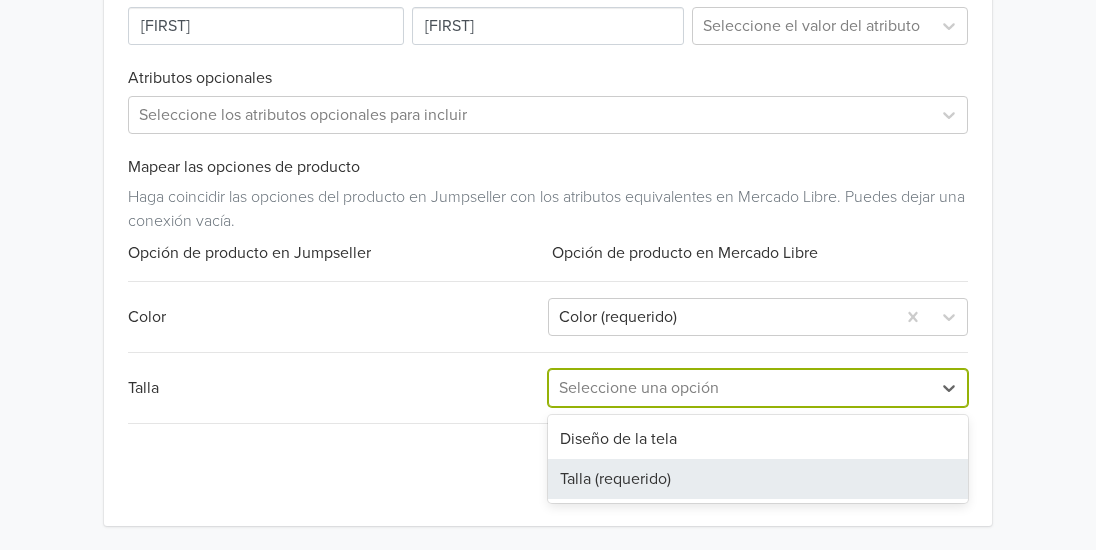 click on "Talla (requerido)" at bounding box center [758, 479] 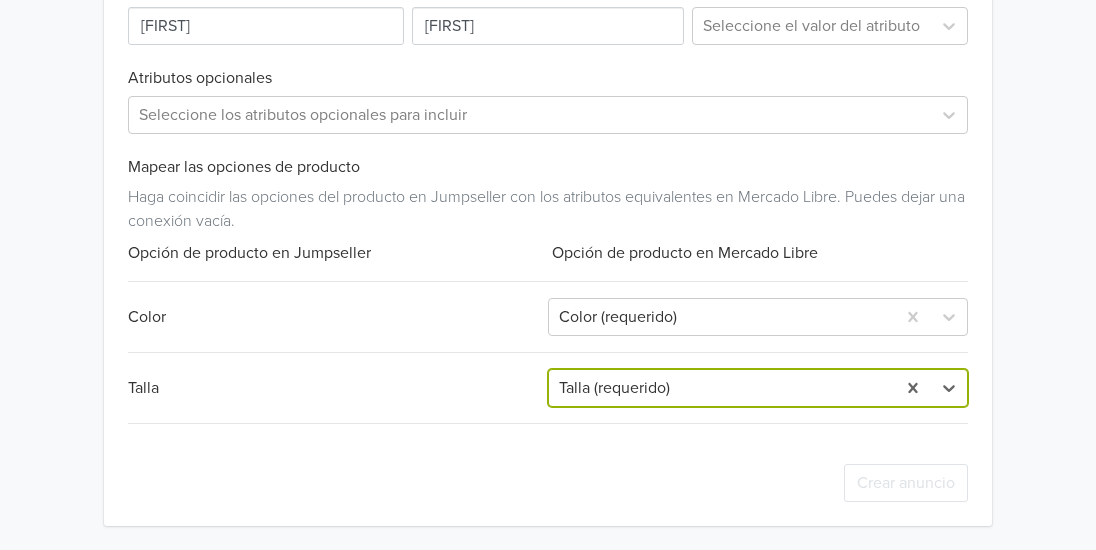 click on "Exportar producto * Las imágenes deben tener 500 píxeles en un lado para poder exportarlas. Crear anuncio Categoría Deportes y Fitness  Ropa Deportiva Poleras y Polos Tipo de listado Clásica Atributos requeridos Tipo de prenda Polera Marca Modelo Género Seleccione el valor del atributo Atributos opcionales Seleccione los atributos opcionales para incluir Mapear las opciones de producto Haga coincidir las opciones del producto en Jumpseller con los atributos equivalentes en Mercado Libre. Puedes dejar una conexión vacía. Opción de producto en Jumpseller Opción de producto en Mercado Libre Color Color (requerido) Talla option Talla (requerido), selected. Talla (requerido) Crear anuncio" at bounding box center (548, 48) 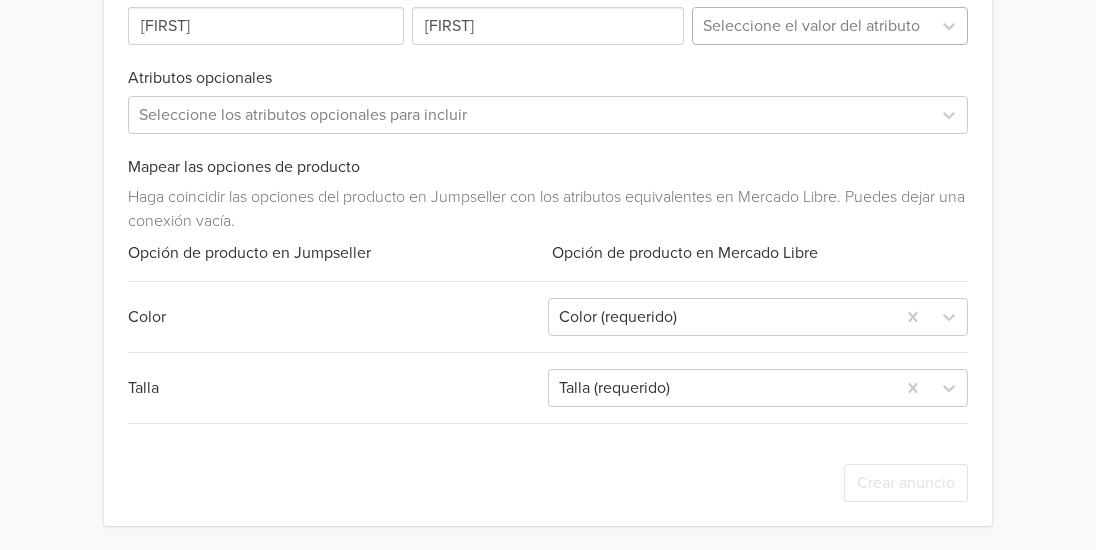 click at bounding box center [812, 26] 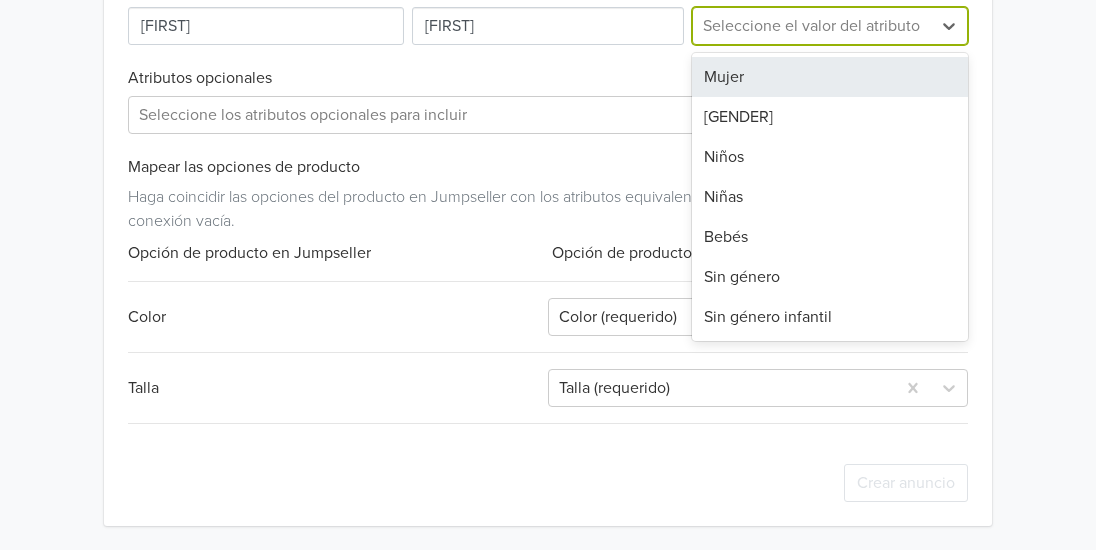 click on "Mujer" at bounding box center [830, 77] 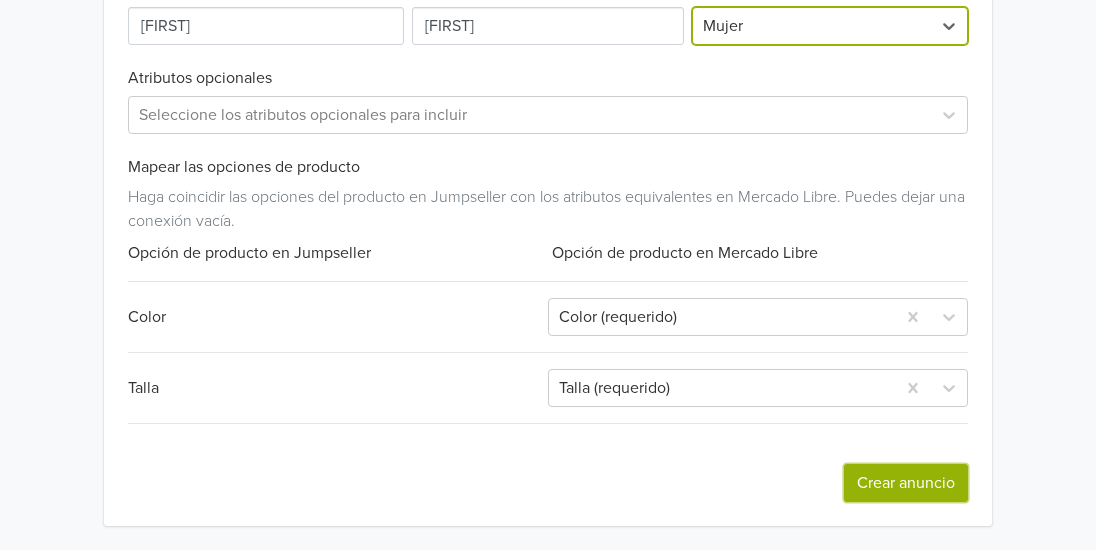 click on "Crear anuncio" at bounding box center (906, 483) 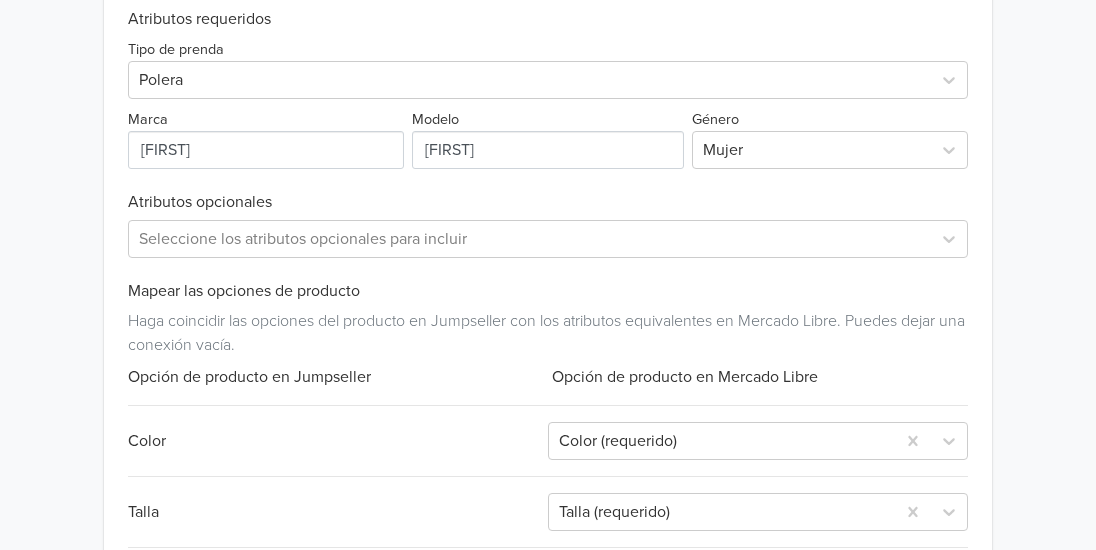 scroll, scrollTop: 1133, scrollLeft: 0, axis: vertical 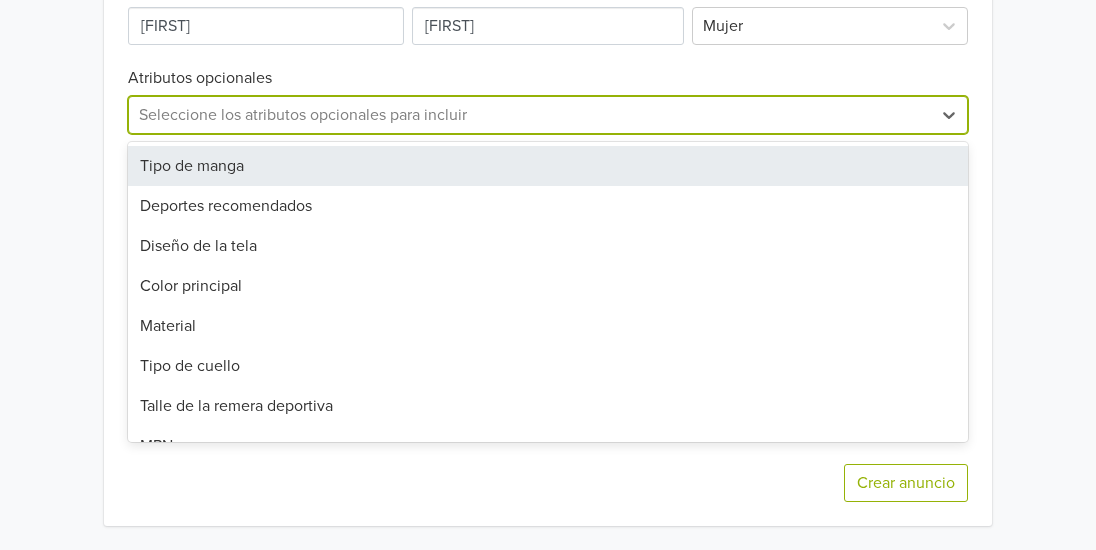 click at bounding box center [530, 115] 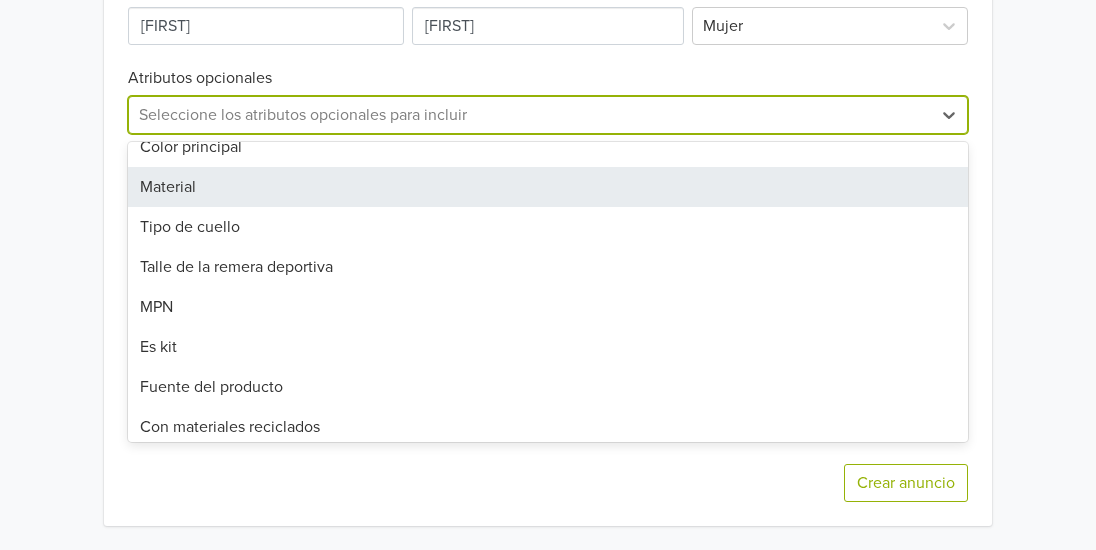 scroll, scrollTop: 148, scrollLeft: 0, axis: vertical 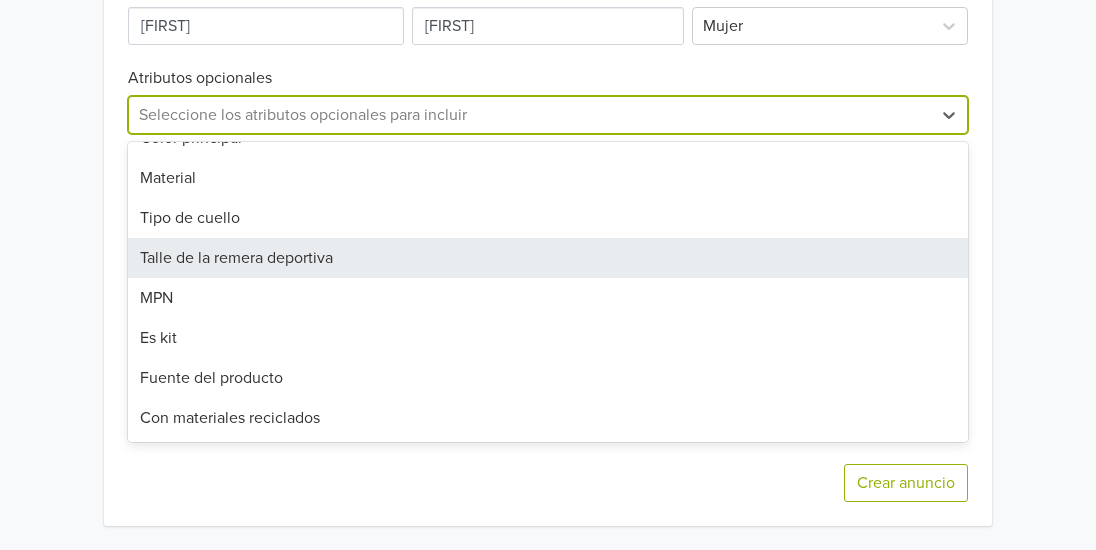 click on "Talle de la remera deportiva" at bounding box center [548, 258] 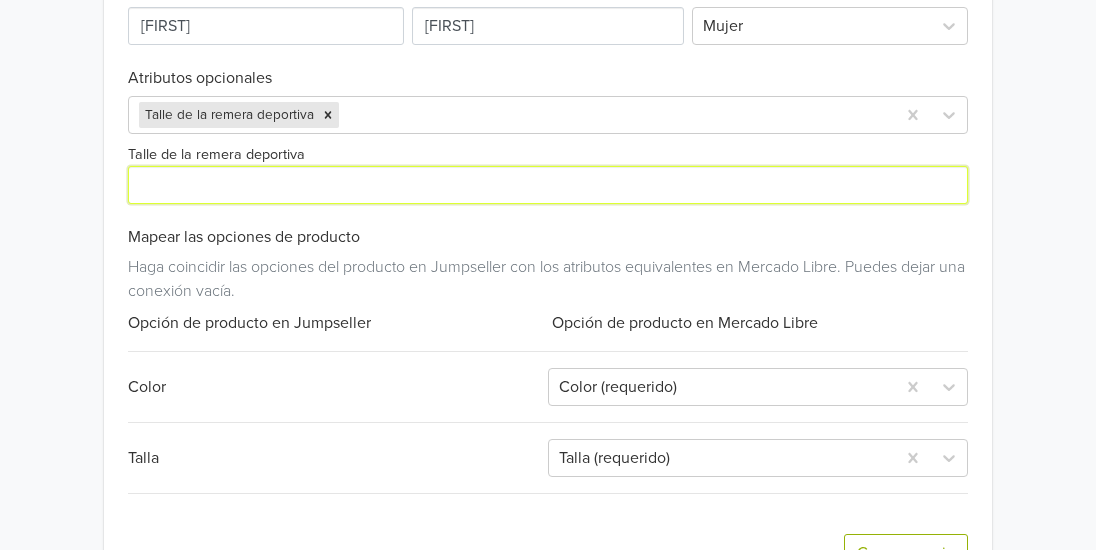 click on "Talle de la remera deportiva" at bounding box center [548, 185] 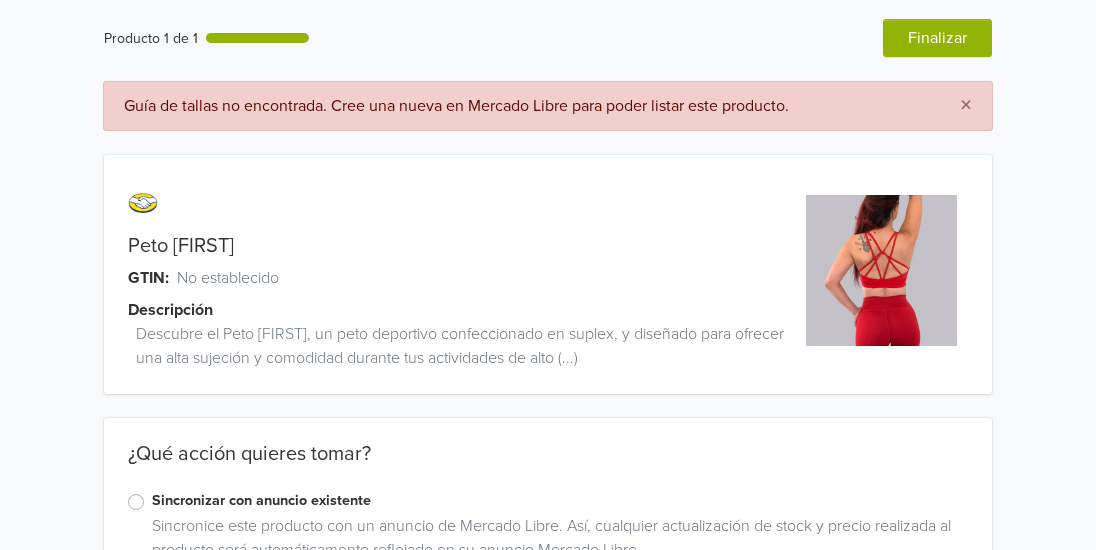 scroll, scrollTop: 6, scrollLeft: 0, axis: vertical 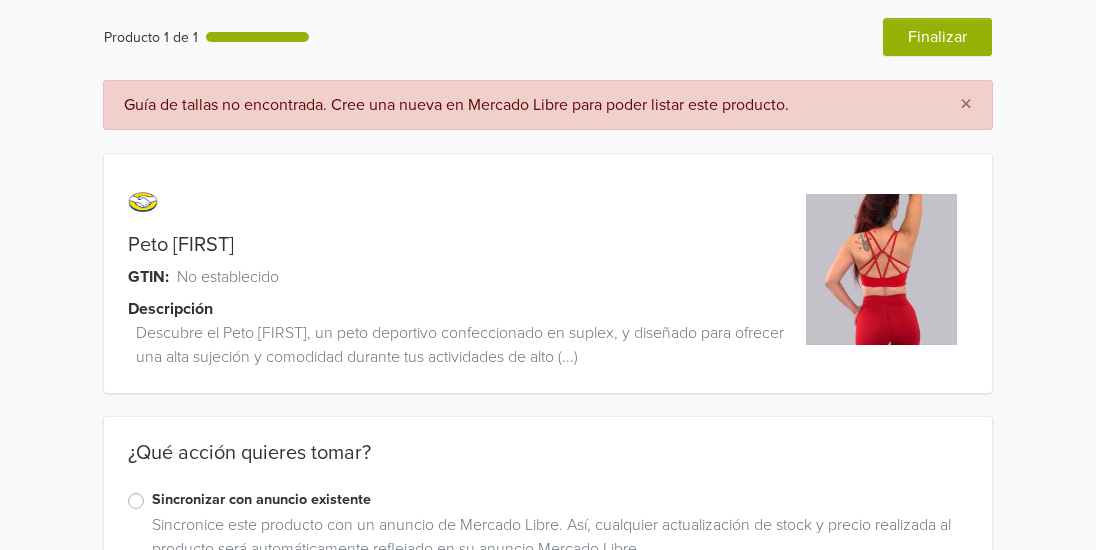 click on "Guía de tallas no encontrada. Cree una nueva en Mercado Libre para poder listar este producto." at bounding box center [526, 105] 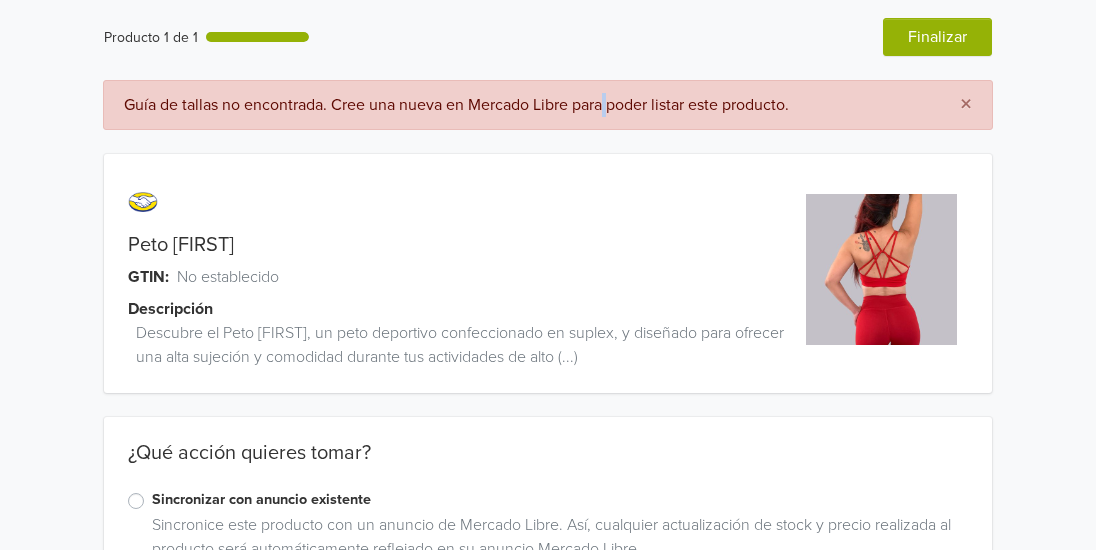 click on "Guía de tallas no encontrada. Cree una nueva en Mercado Libre para poder listar este producto." at bounding box center (526, 105) 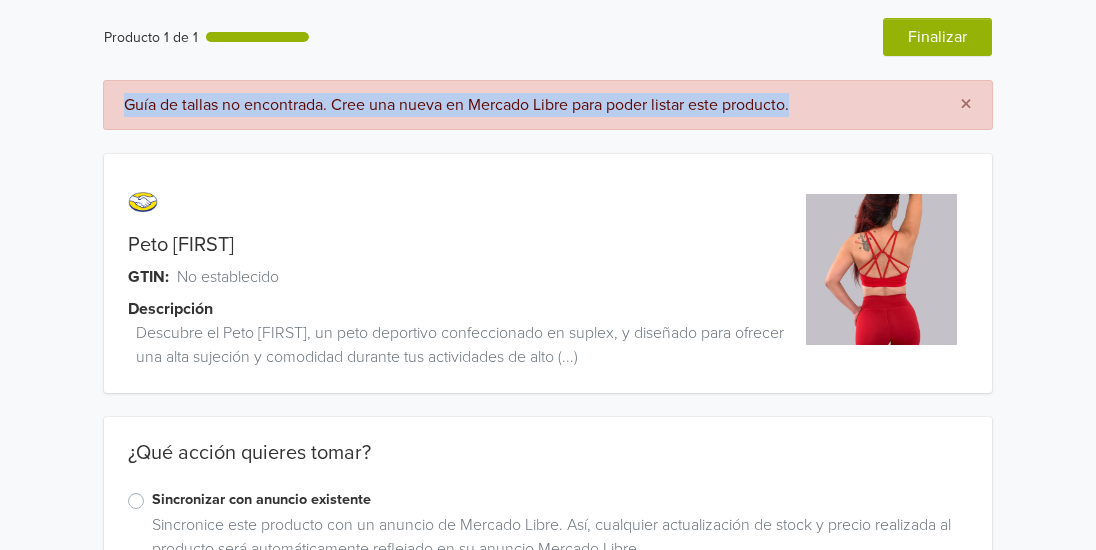click on "Guía de tallas no encontrada. Cree una nueva en Mercado Libre para poder listar este producto." at bounding box center [526, 105] 